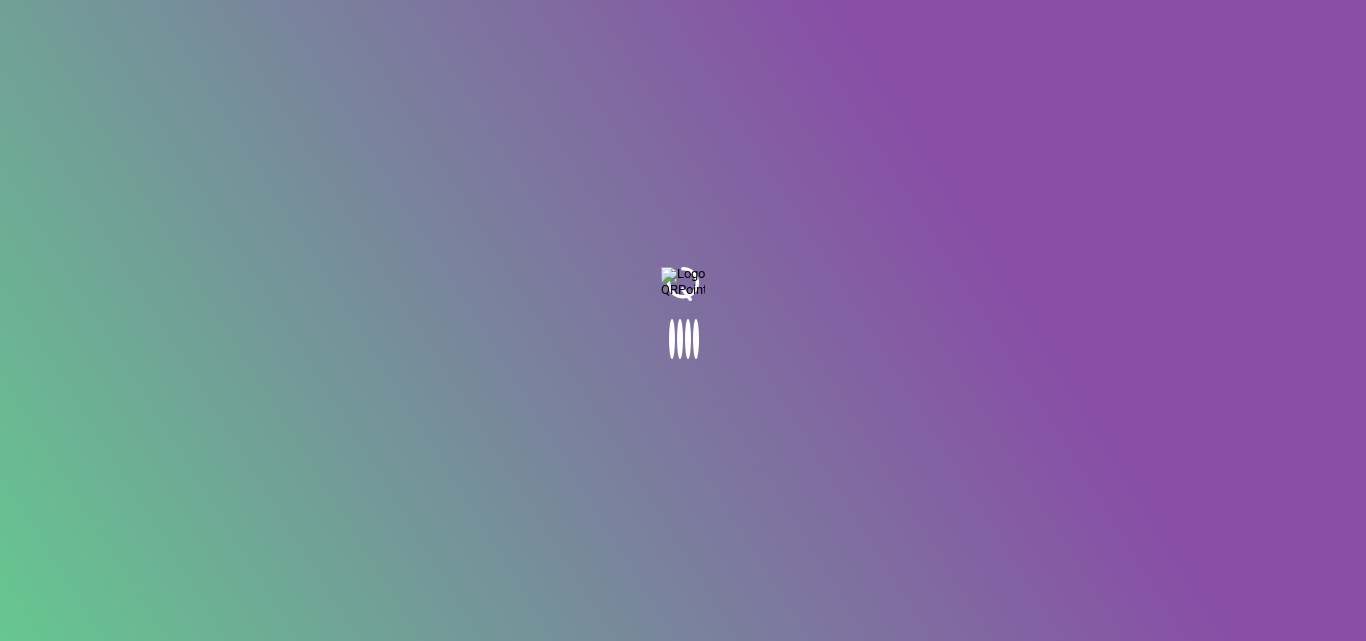 scroll, scrollTop: 0, scrollLeft: 0, axis: both 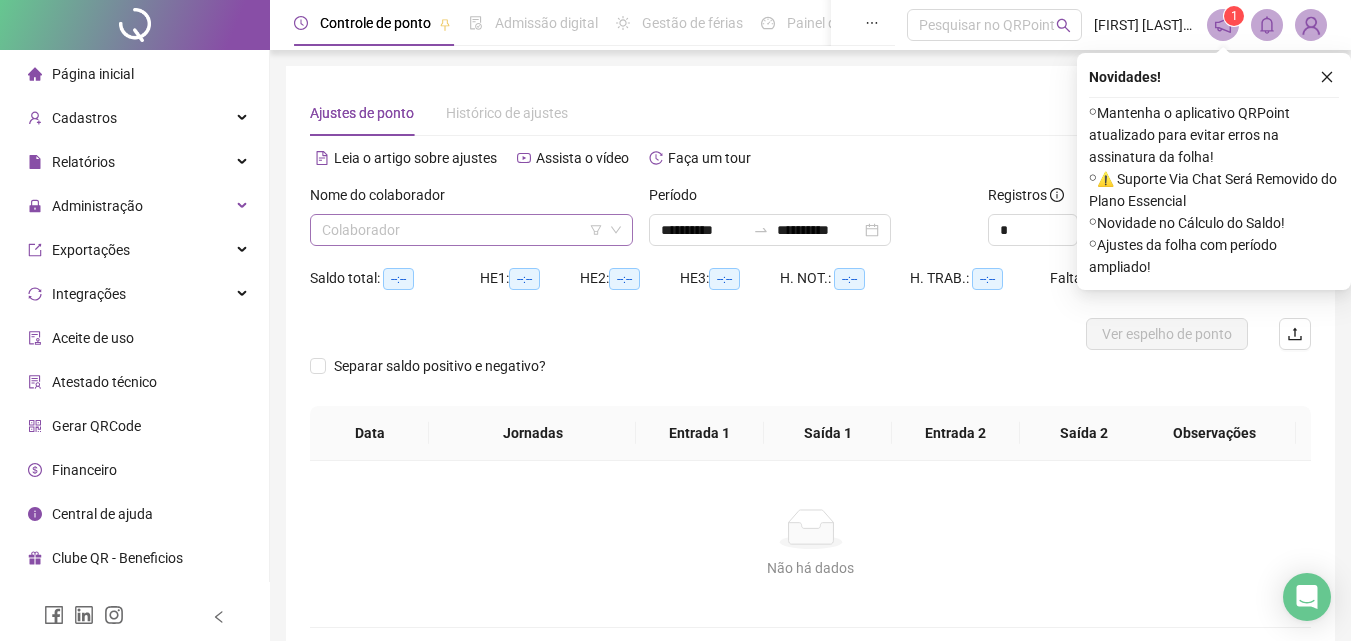 click at bounding box center (462, 230) 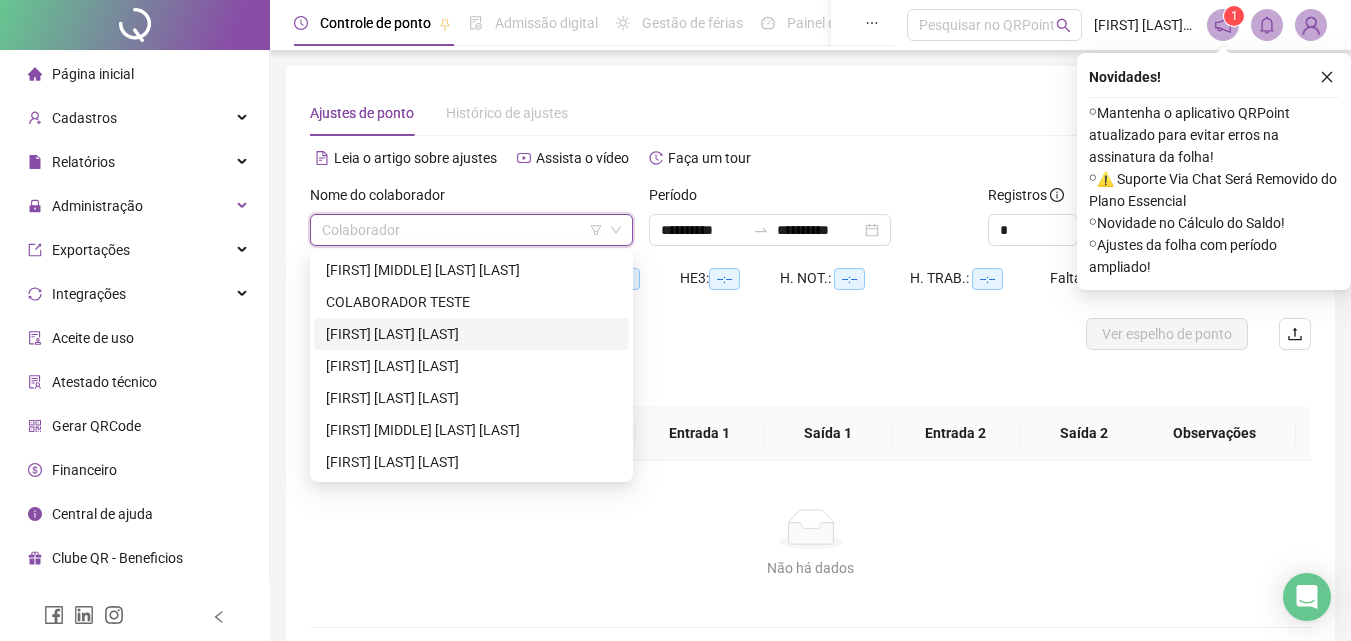 click on "[FIRST] [LAST] [LAST]" at bounding box center (471, 334) 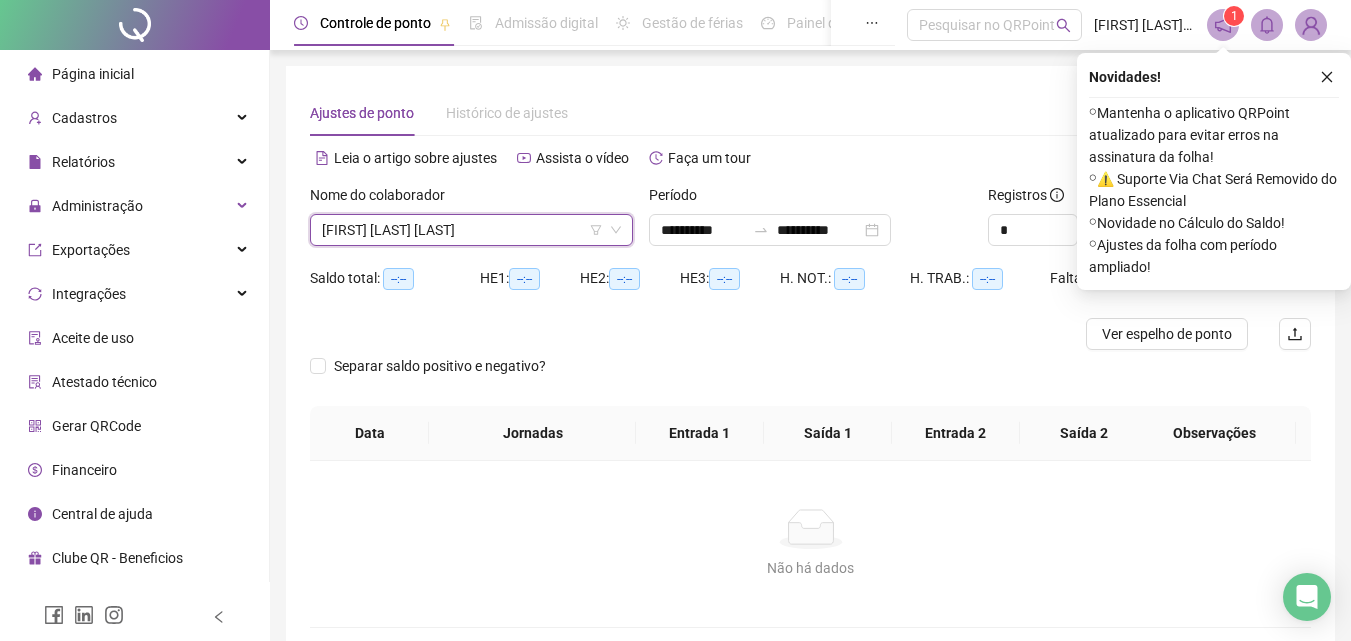 click at bounding box center (685, 334) 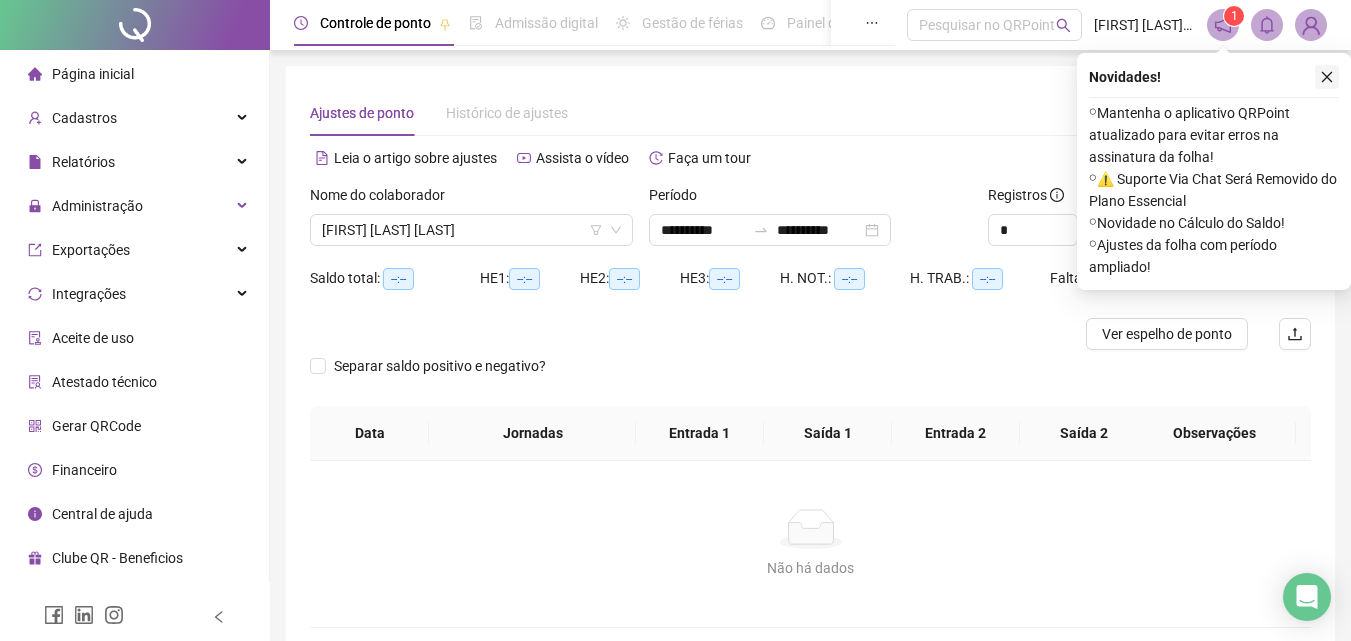 click 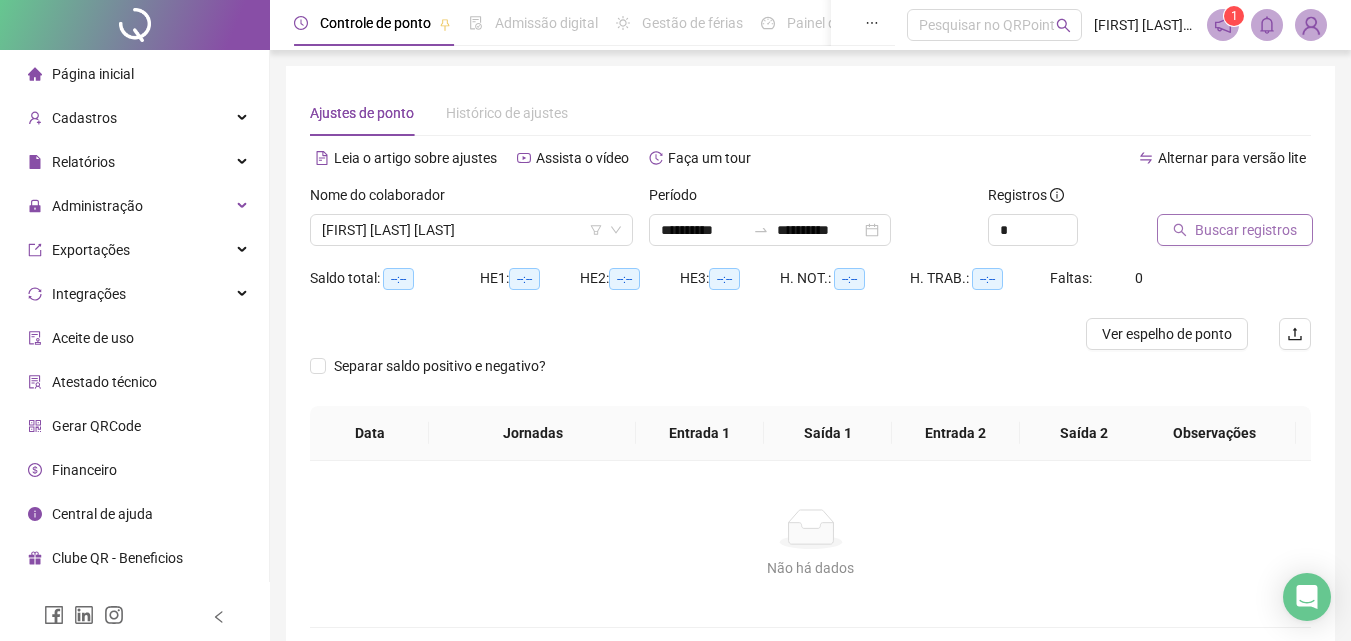 drag, startPoint x: 1253, startPoint y: 228, endPoint x: 1281, endPoint y: 234, distance: 28.635643 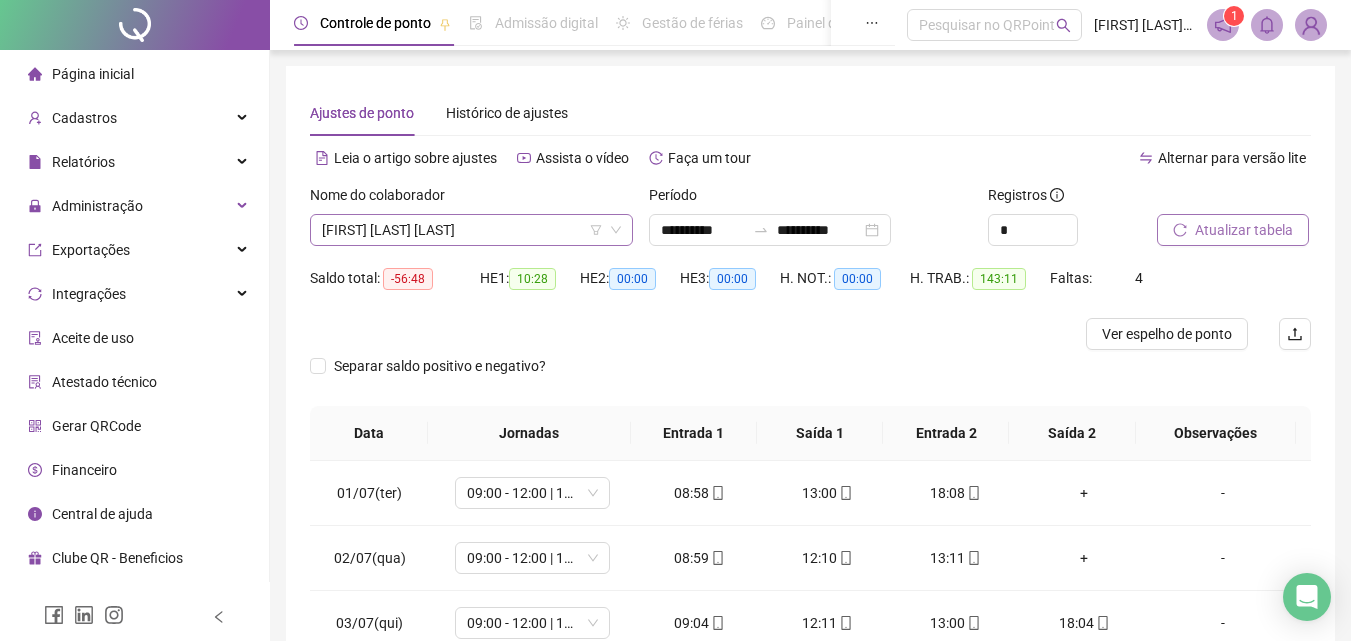 click on "[FIRST] [LAST] [LAST]" at bounding box center [471, 230] 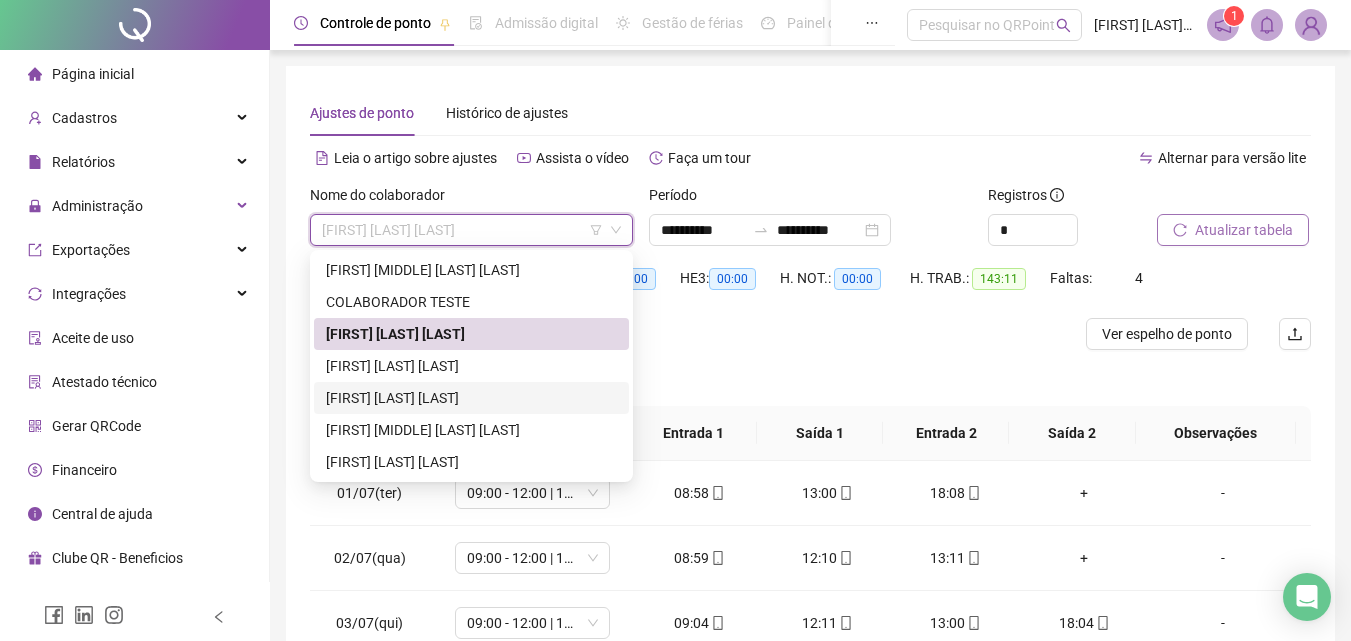 click on "[FIRST] [LAST] [LAST]" at bounding box center [471, 398] 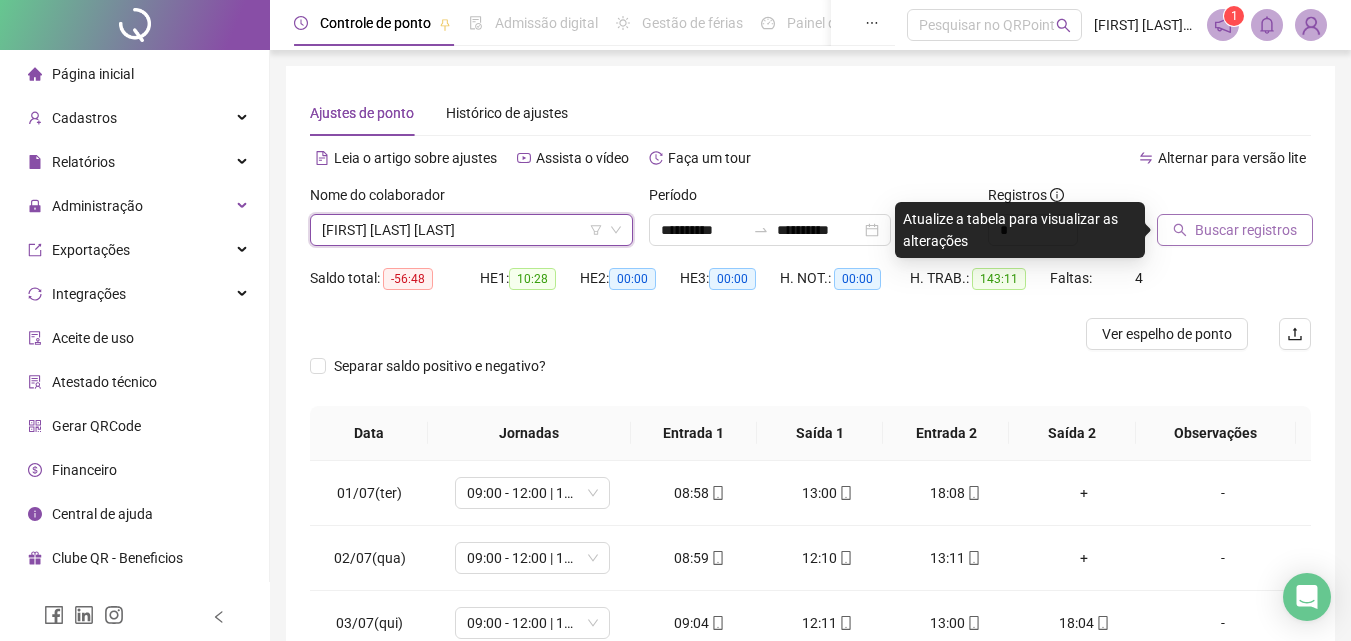 click at bounding box center (1209, 199) 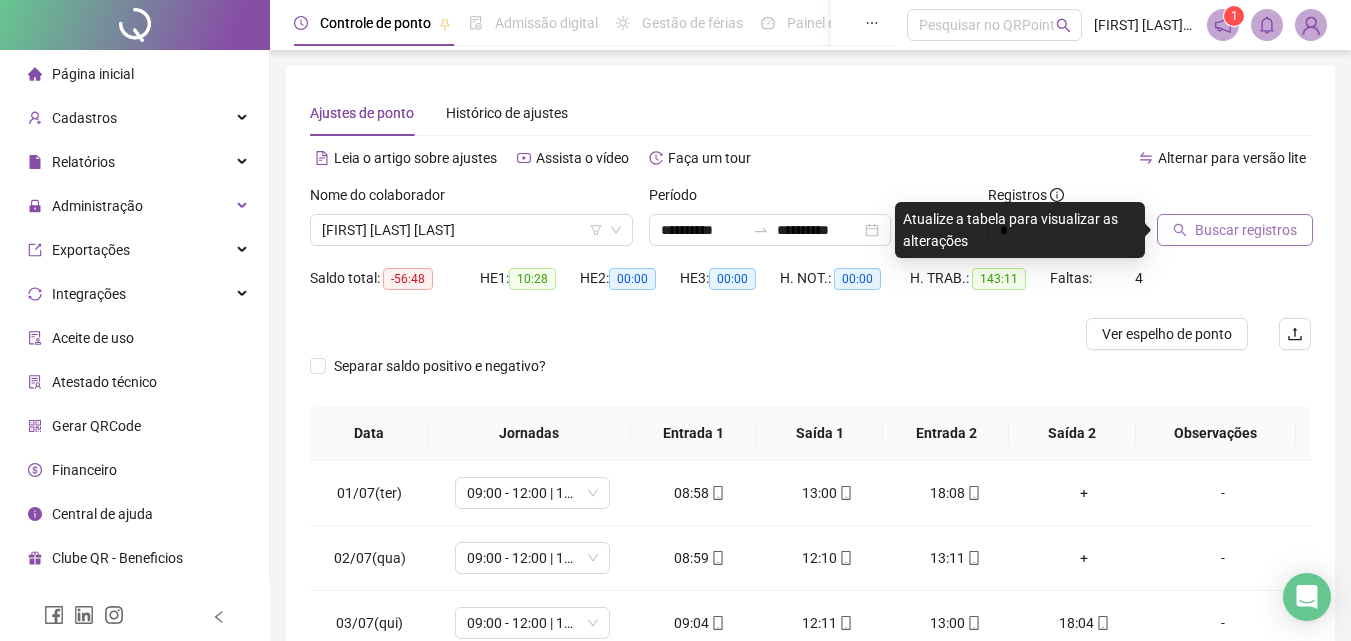 click on "Buscar registros" at bounding box center (1246, 230) 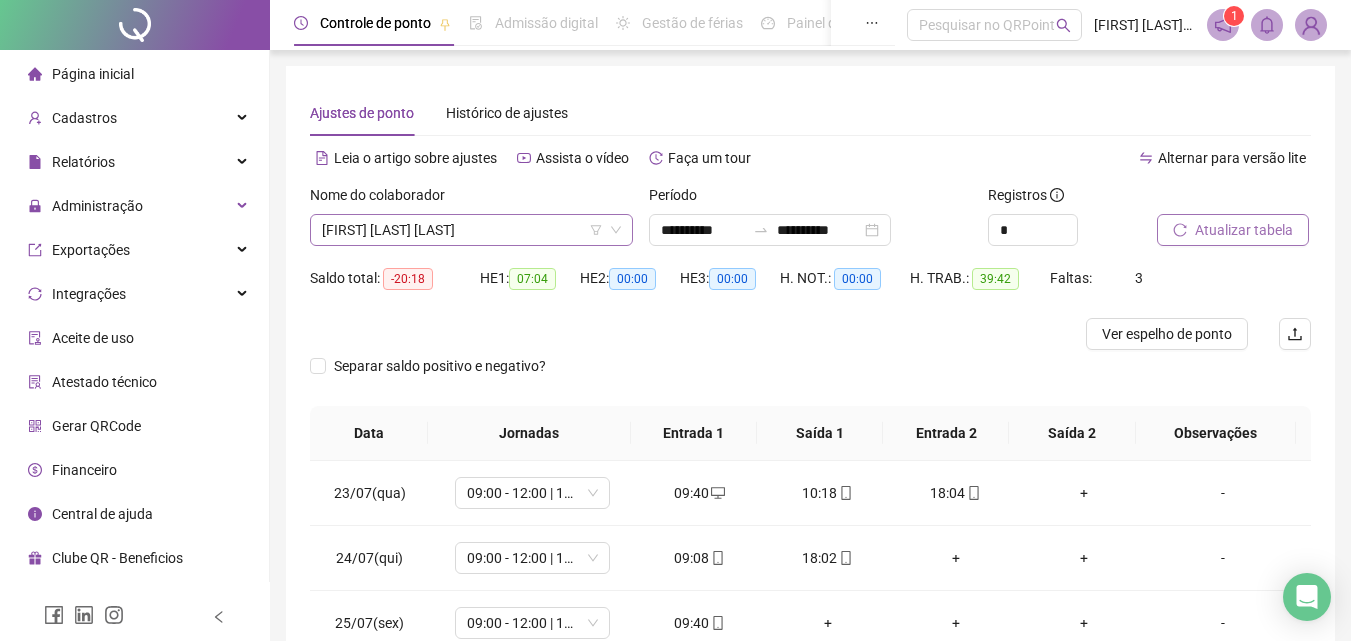 click on "[FIRST] [LAST] [LAST]" at bounding box center [471, 230] 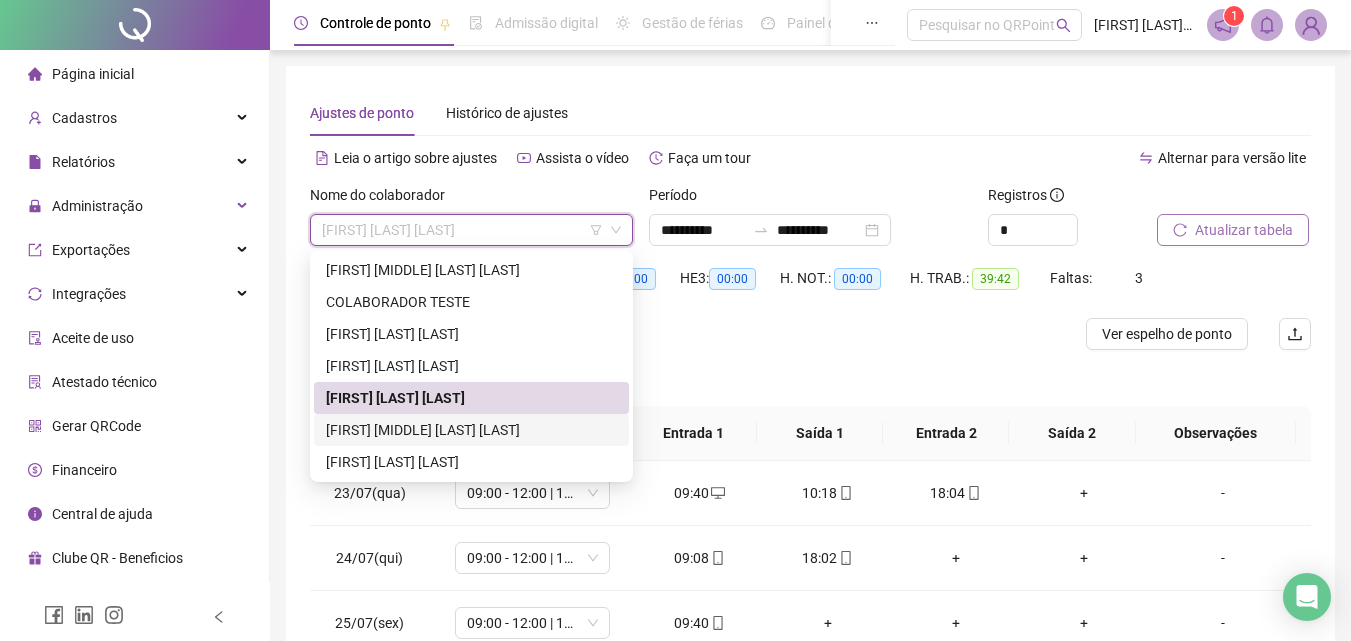 click on "[FIRST] [MIDDLE] [LAST] [LAST]" at bounding box center (471, 430) 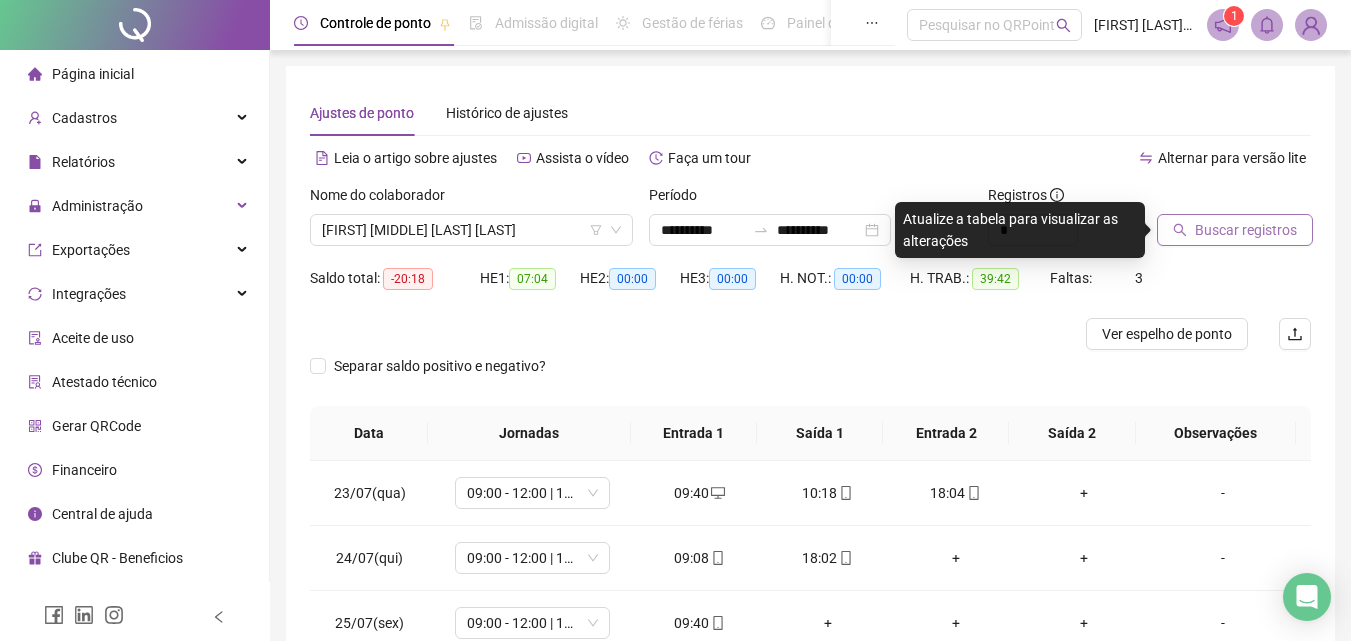 click on "Buscar registros" at bounding box center [1246, 230] 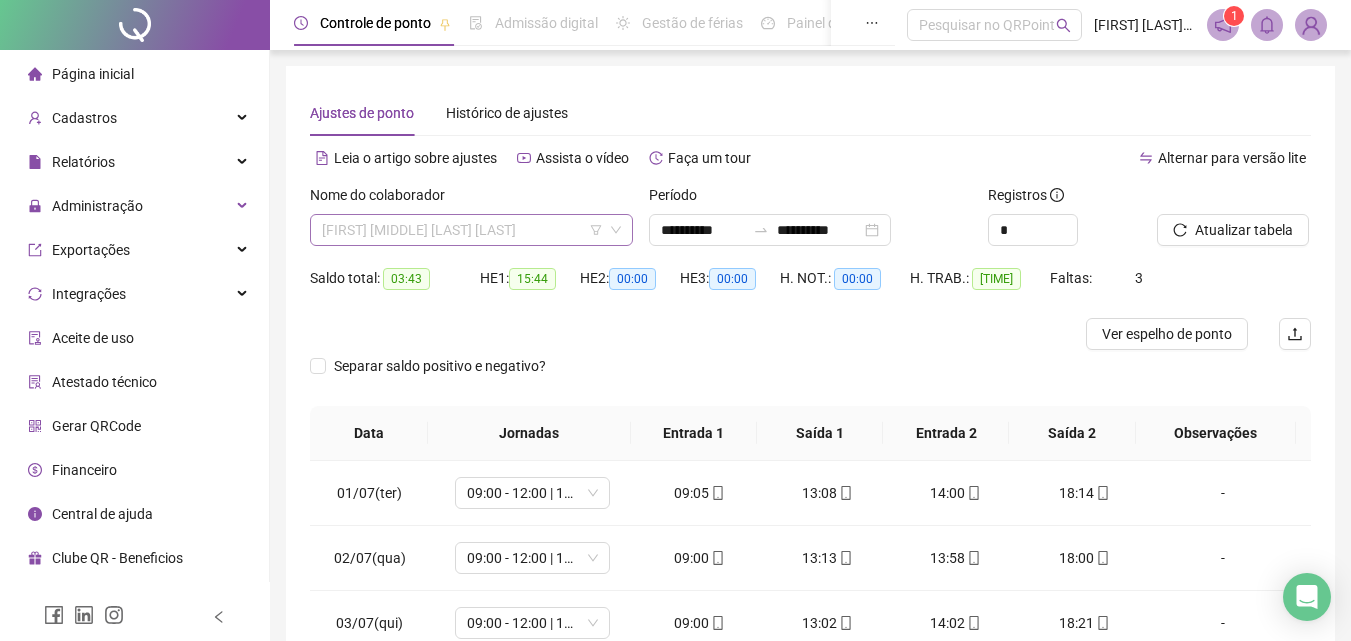 click on "[FIRST] [MIDDLE] [LAST] [LAST]" at bounding box center (471, 230) 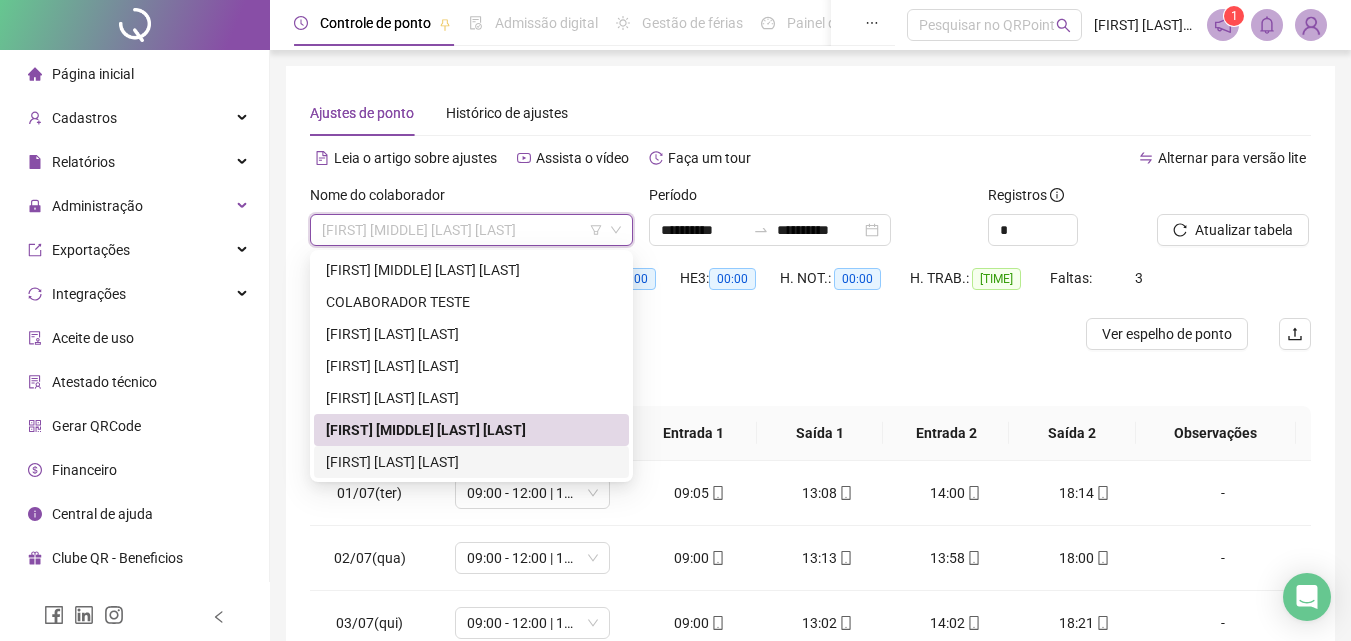 drag, startPoint x: 517, startPoint y: 466, endPoint x: 566, endPoint y: 464, distance: 49.0408 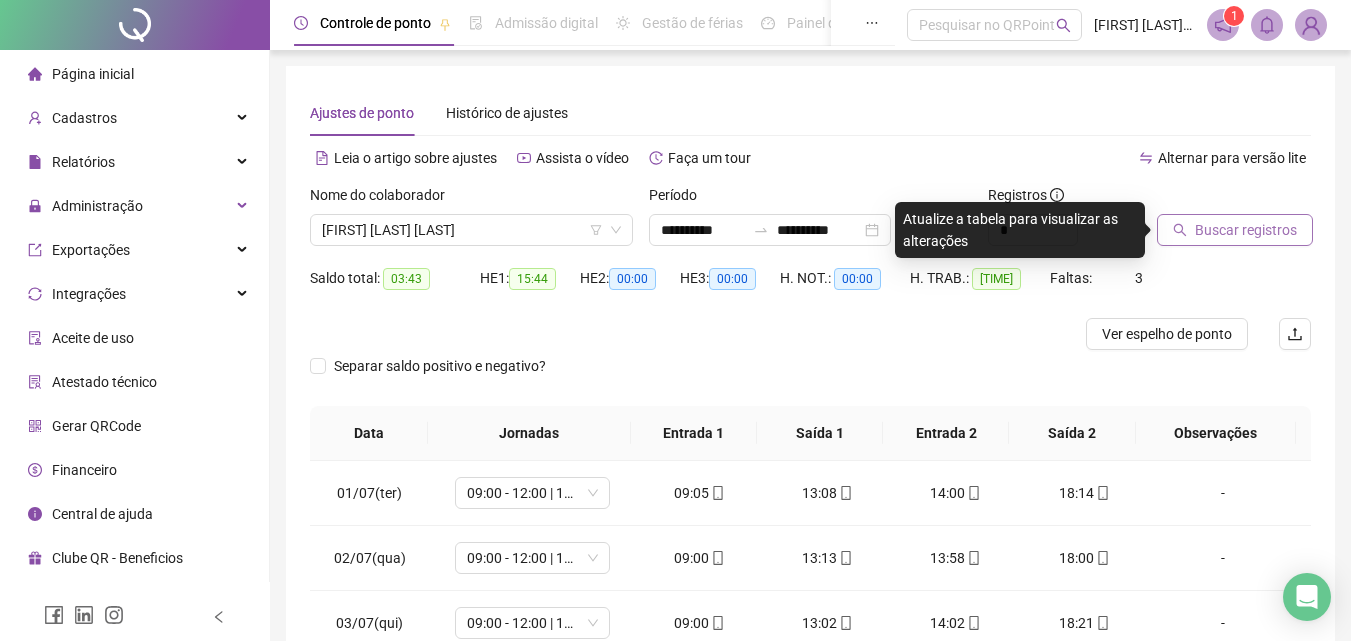 click on "Buscar registros" at bounding box center [1246, 230] 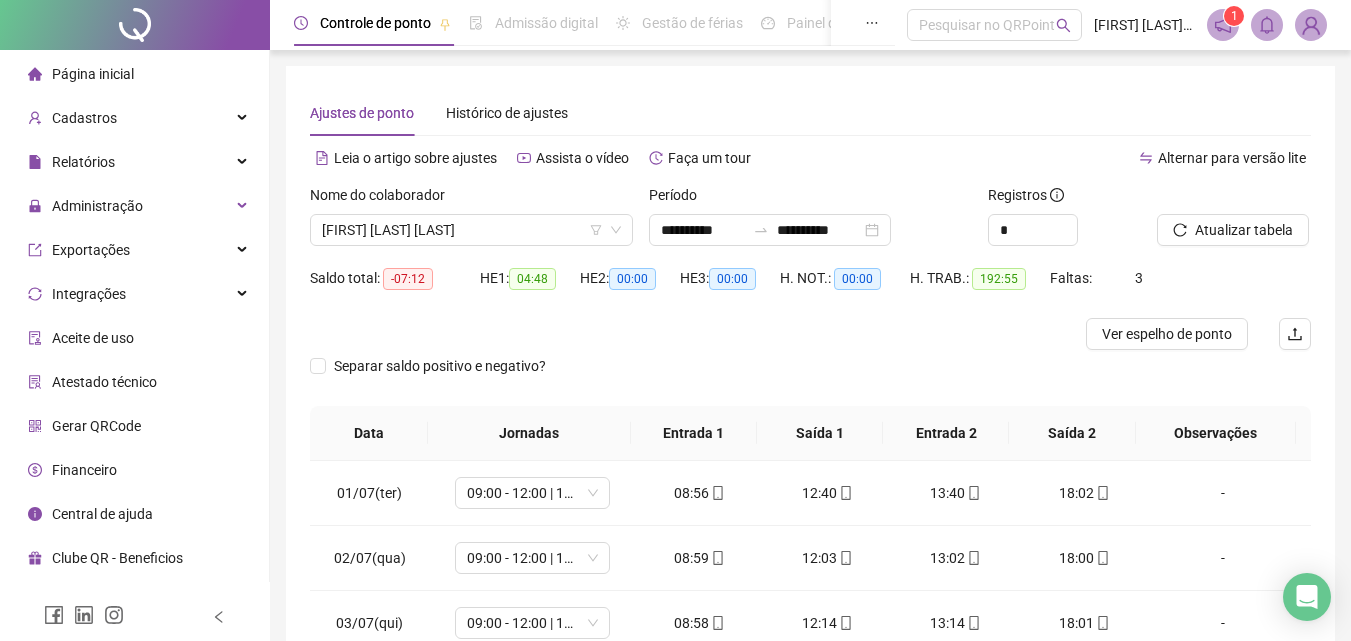 click at bounding box center [1311, 25] 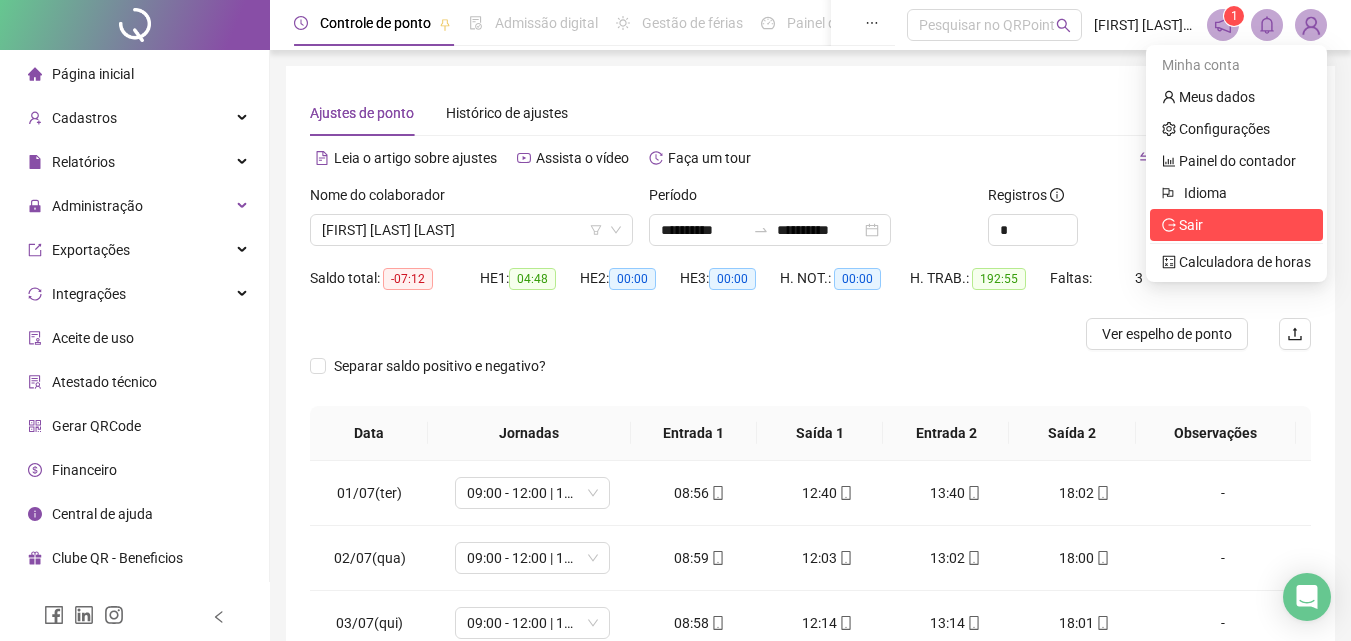 click 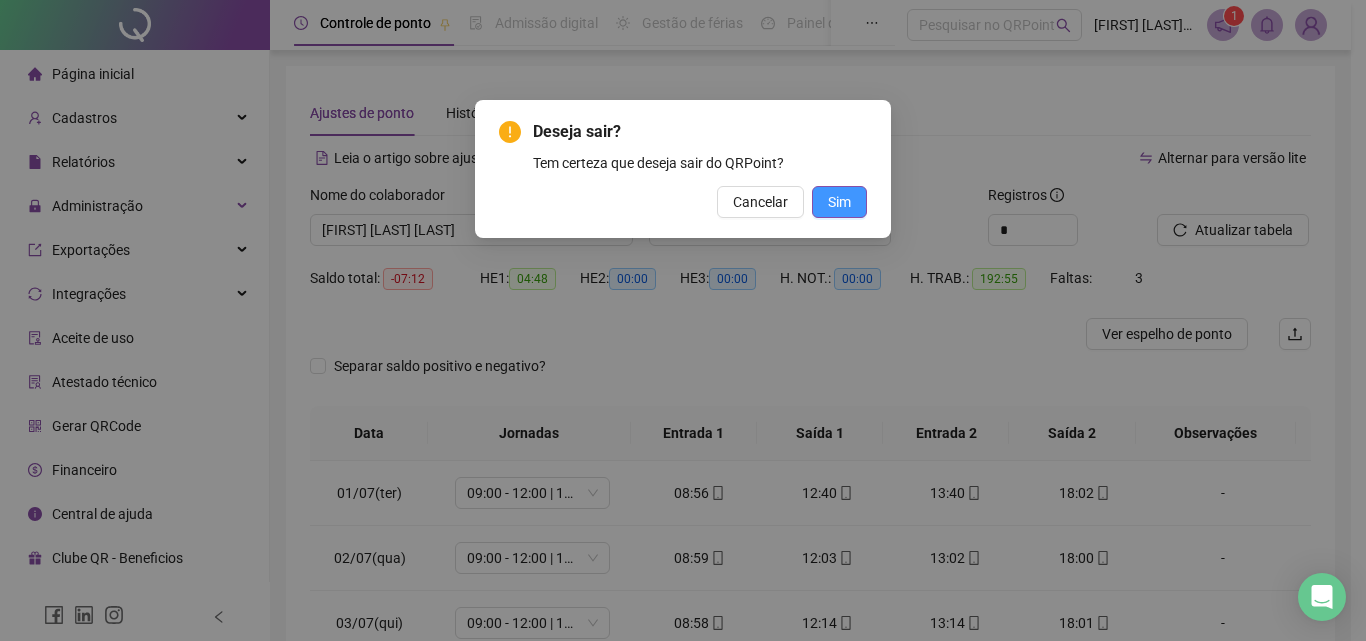 click on "Sim" at bounding box center (839, 202) 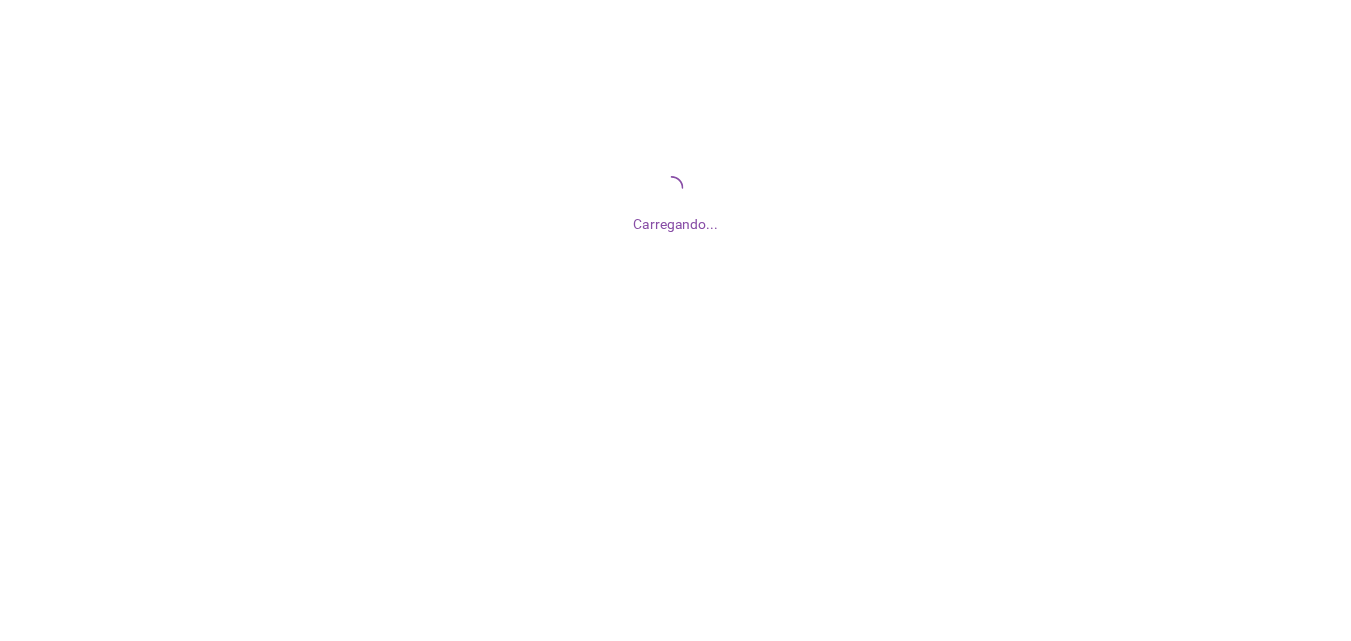 scroll, scrollTop: 0, scrollLeft: 0, axis: both 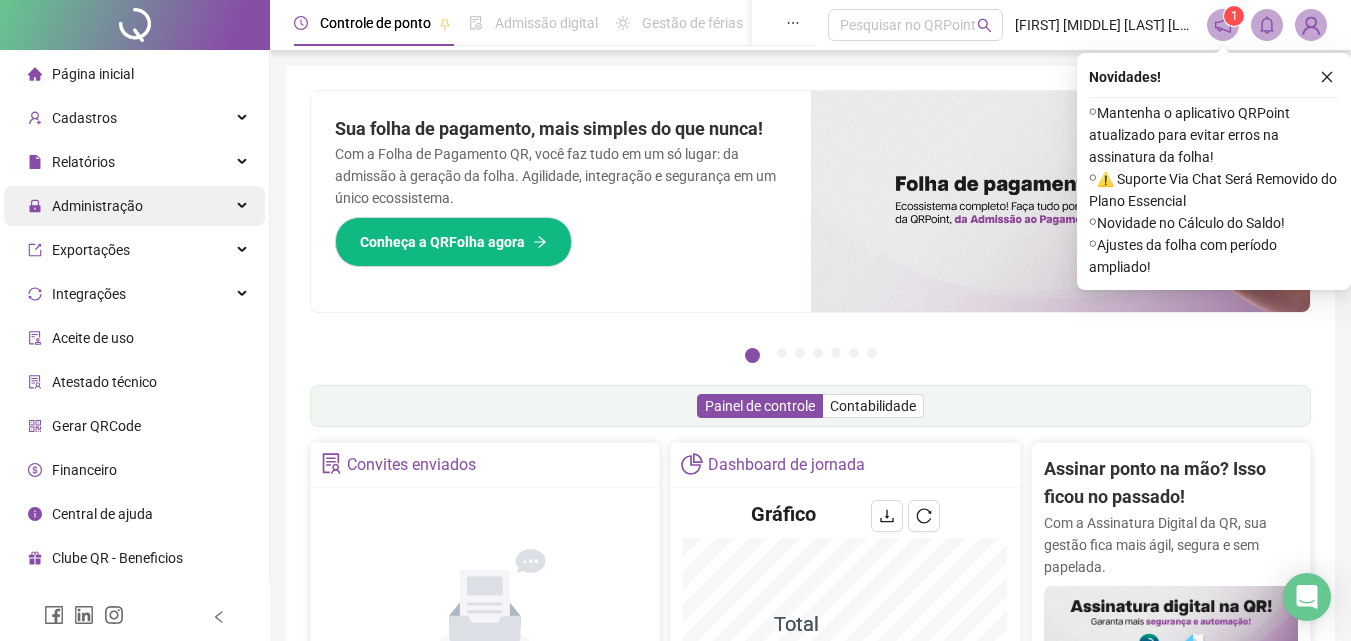 click on "Administração" at bounding box center [97, 206] 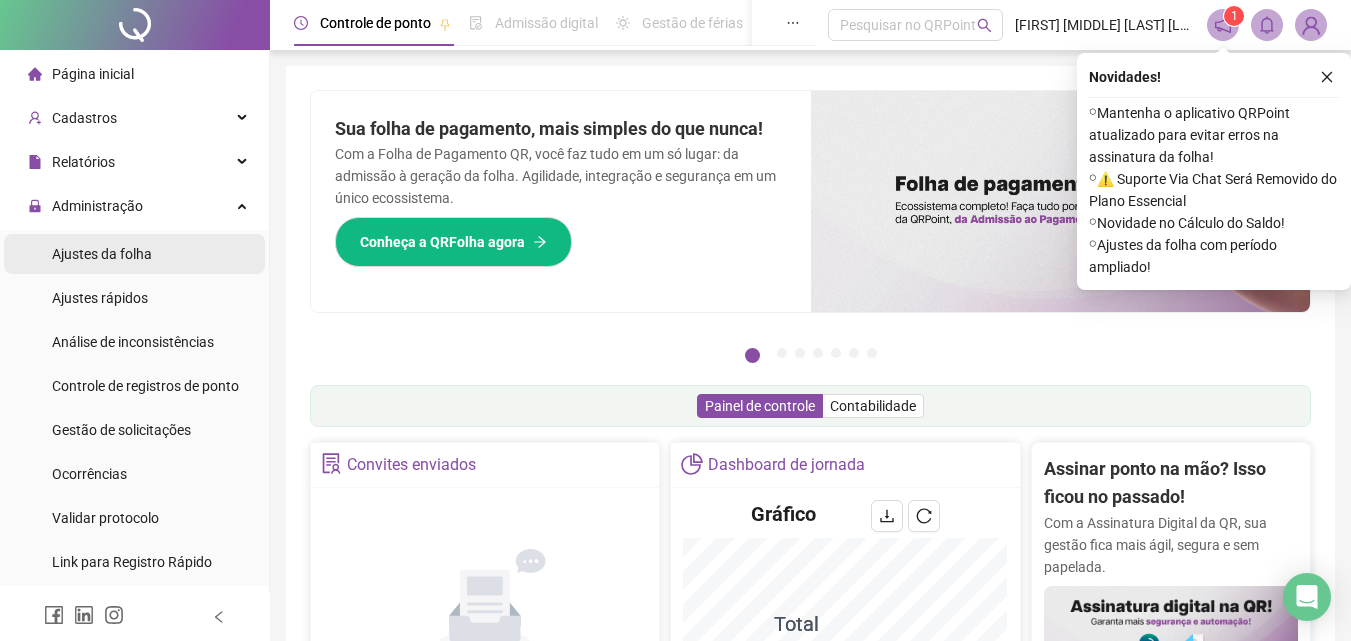 click on "Ajustes da folha" at bounding box center [102, 254] 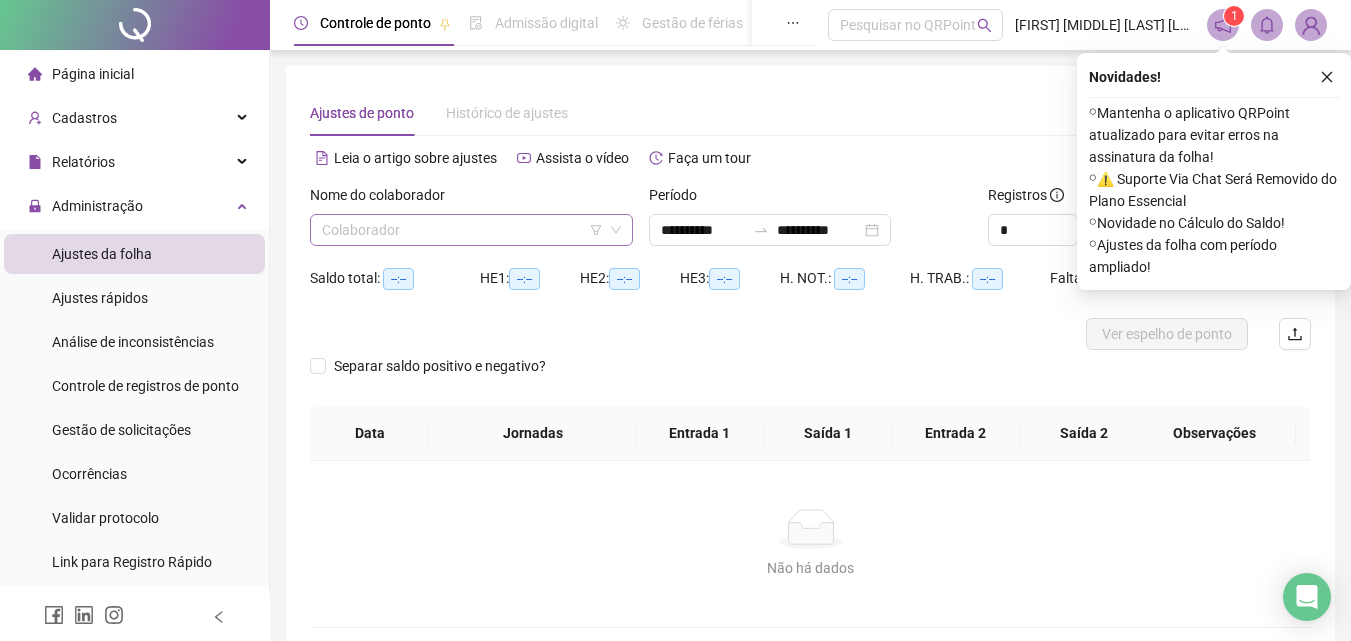 click at bounding box center (462, 230) 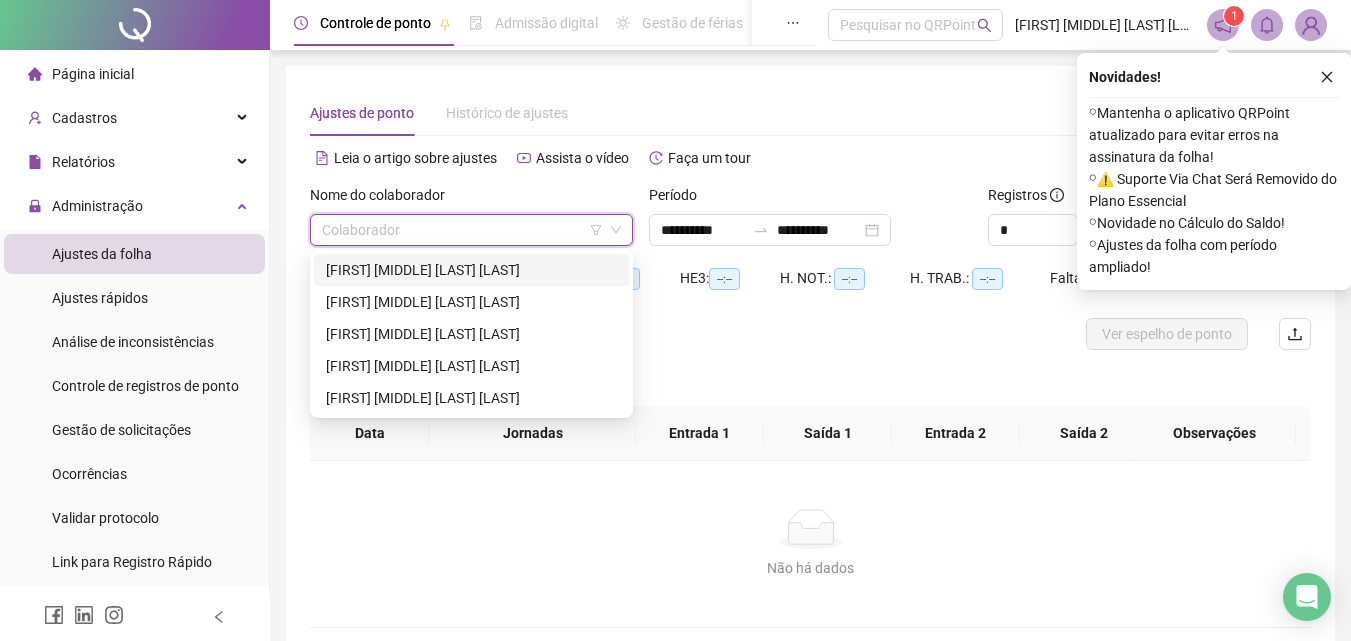 click on "AMANDA KAREN ROLAND MORAES" at bounding box center (471, 270) 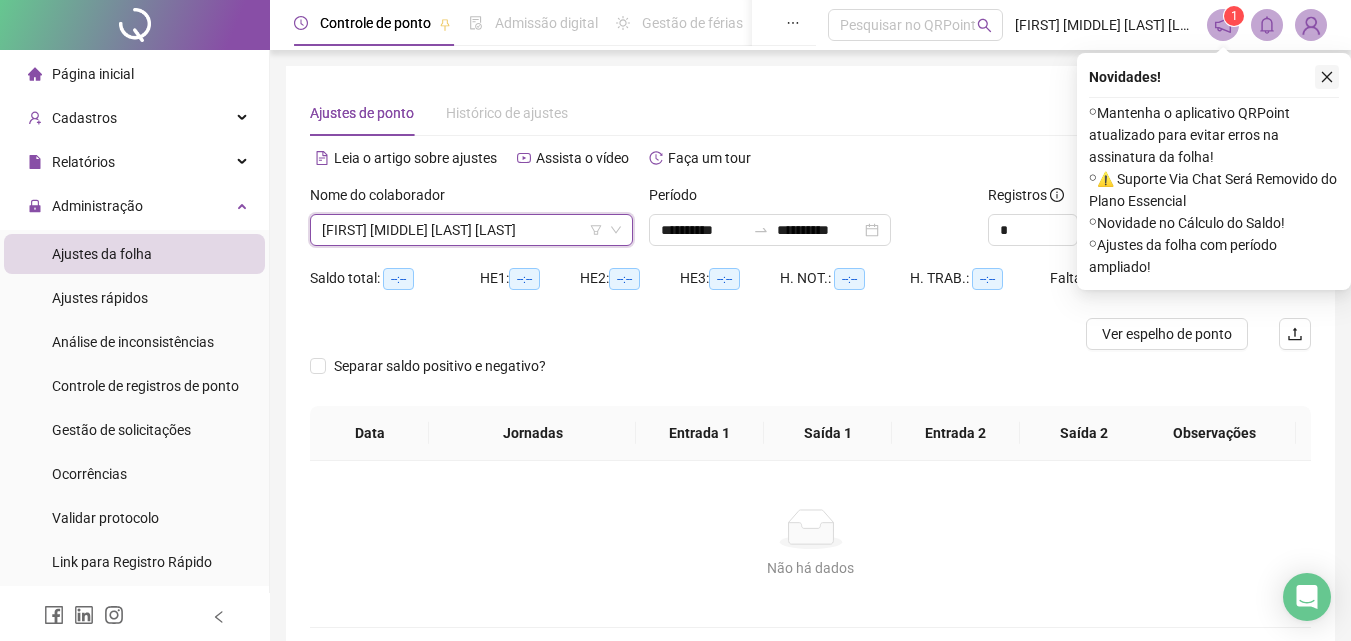 click 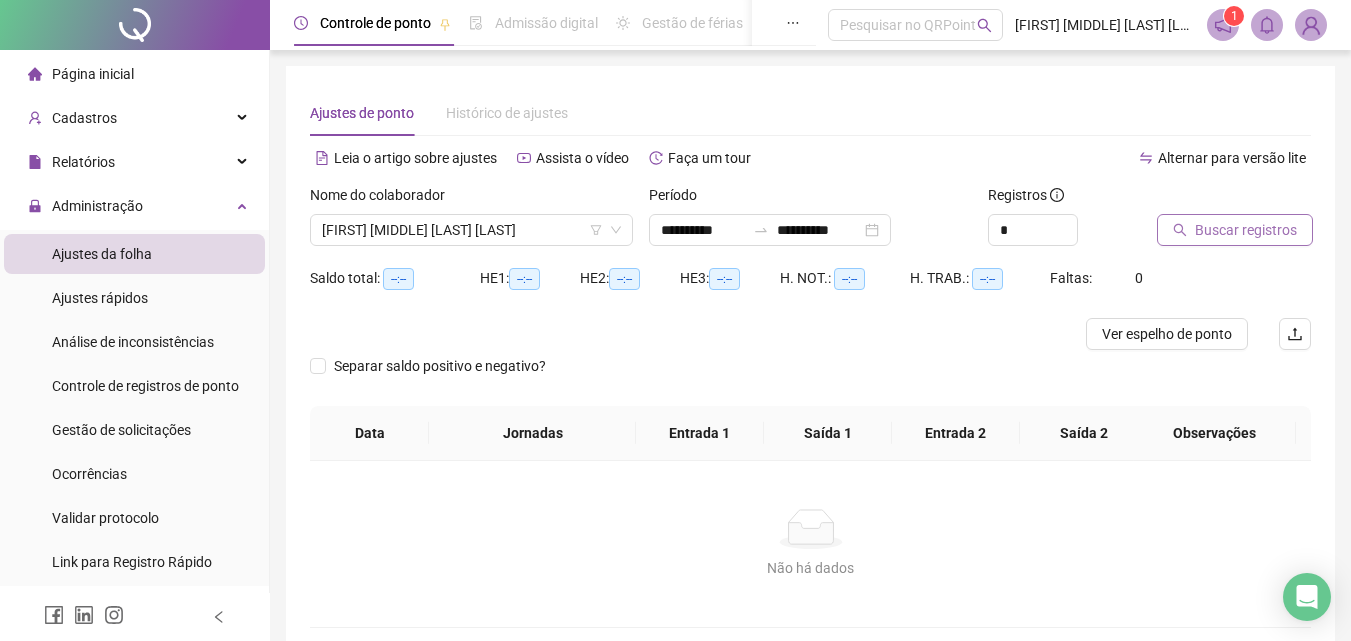 click on "Buscar registros" at bounding box center [1246, 230] 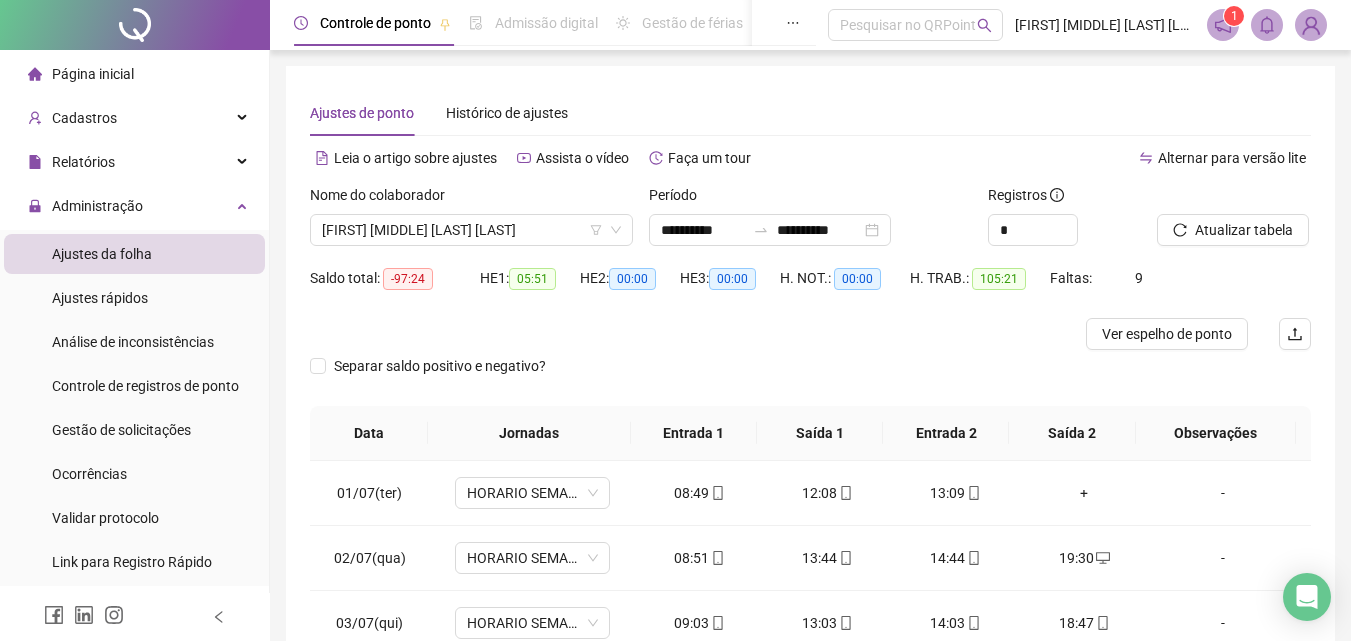 scroll, scrollTop: 200, scrollLeft: 0, axis: vertical 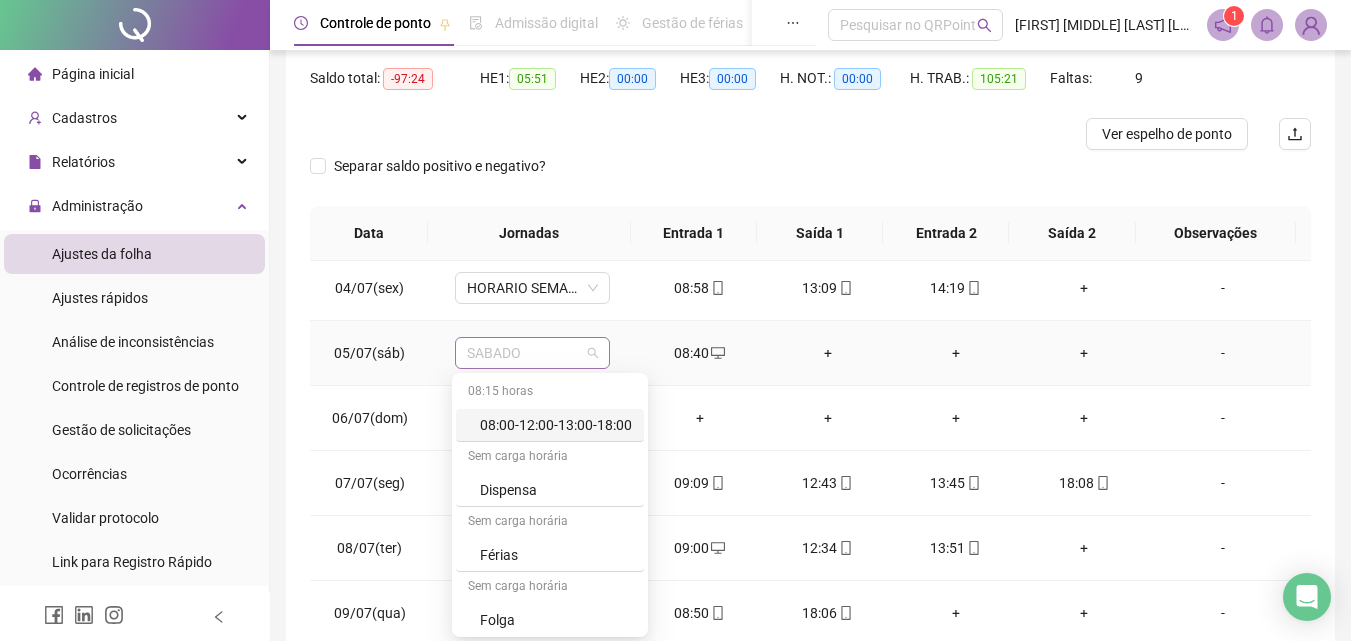 click on "SABADO" at bounding box center (532, 353) 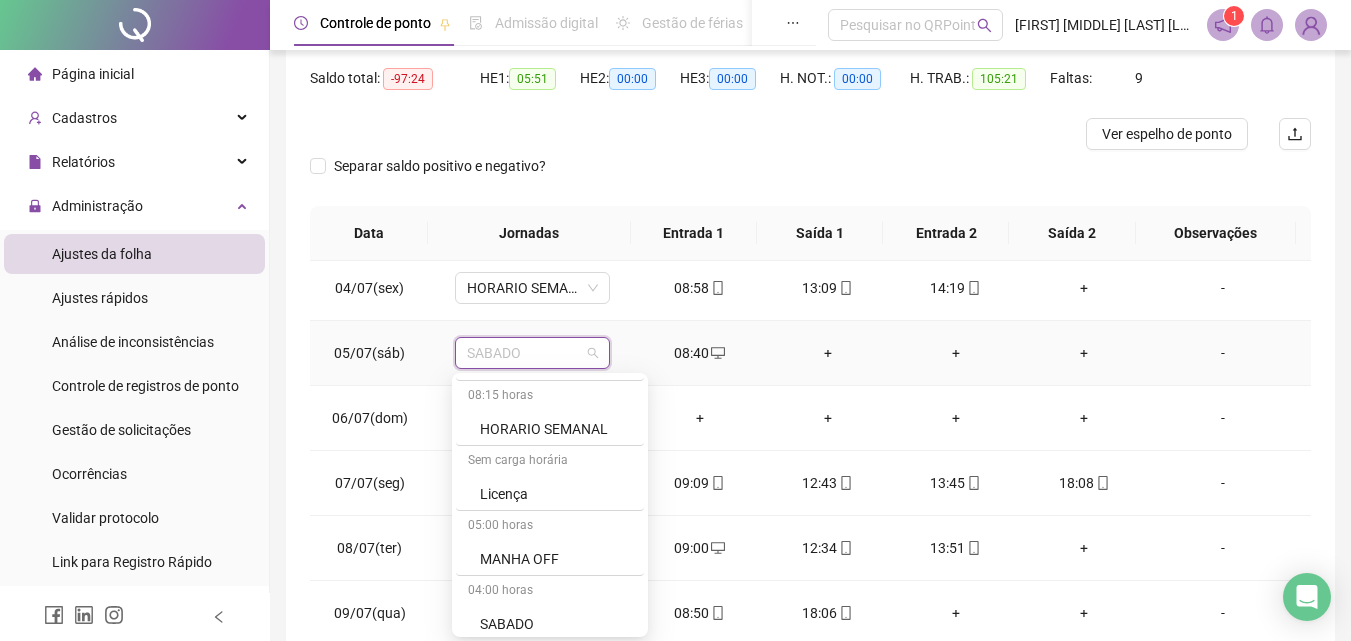 scroll, scrollTop: 329, scrollLeft: 0, axis: vertical 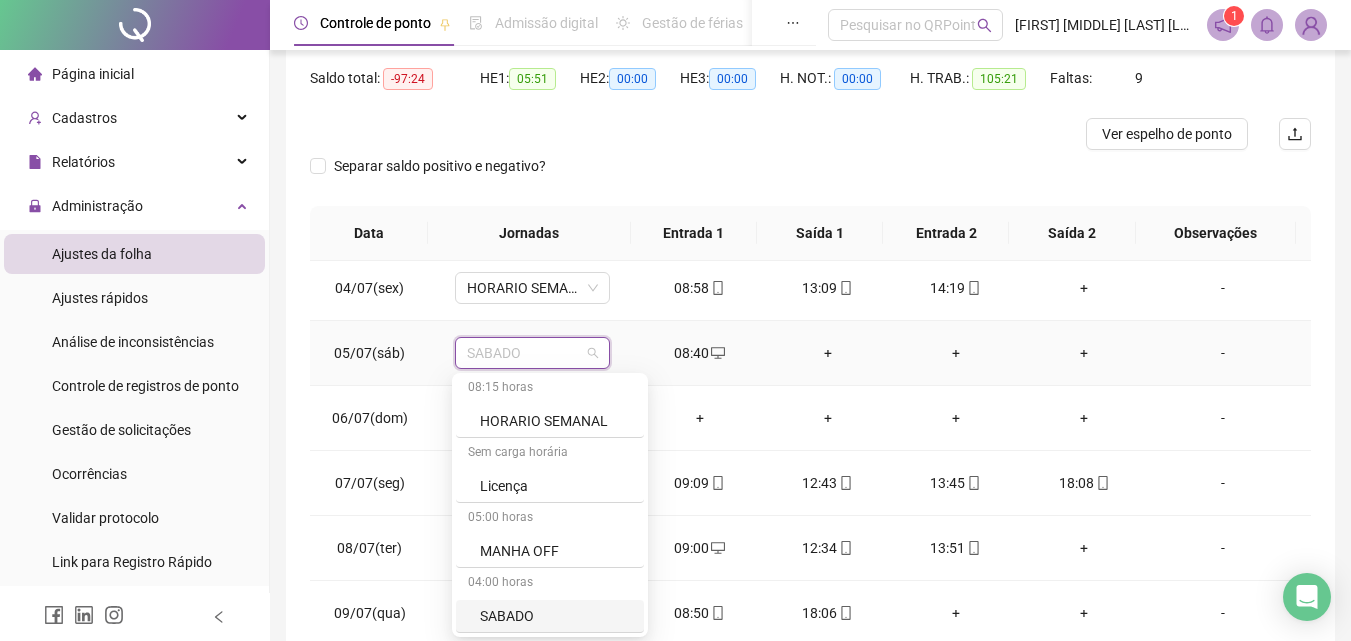 drag, startPoint x: 560, startPoint y: 611, endPoint x: 575, endPoint y: 566, distance: 47.434166 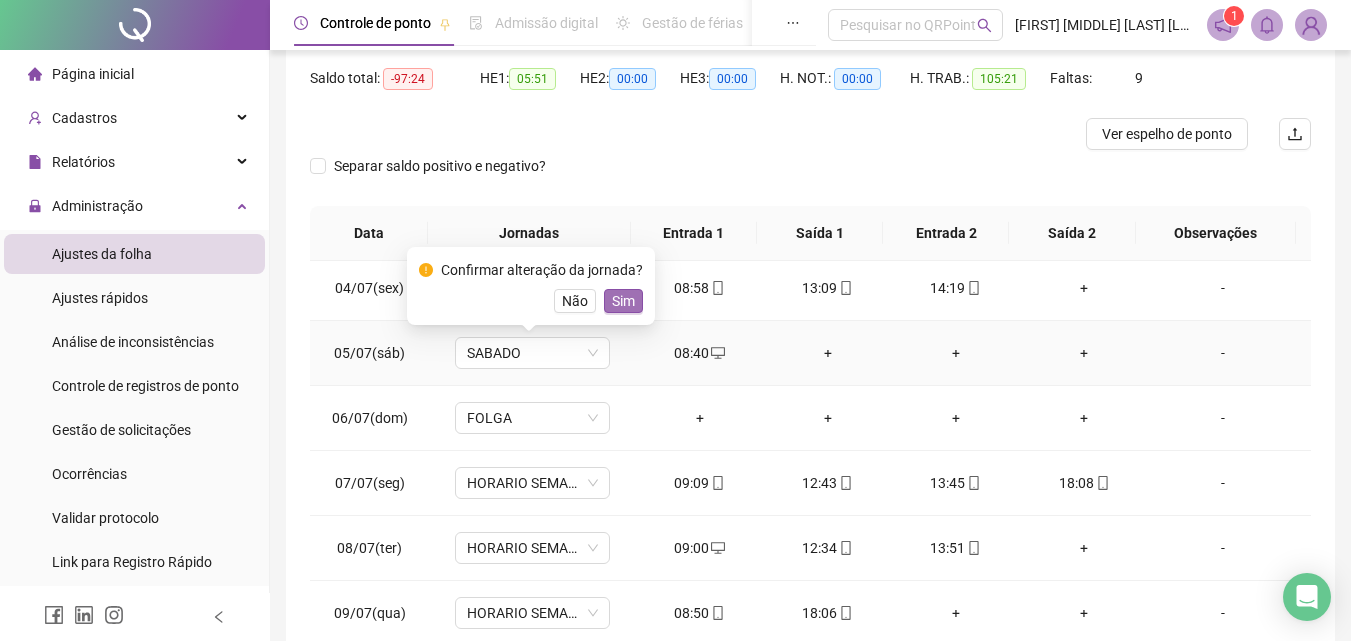 click on "Sim" at bounding box center [623, 301] 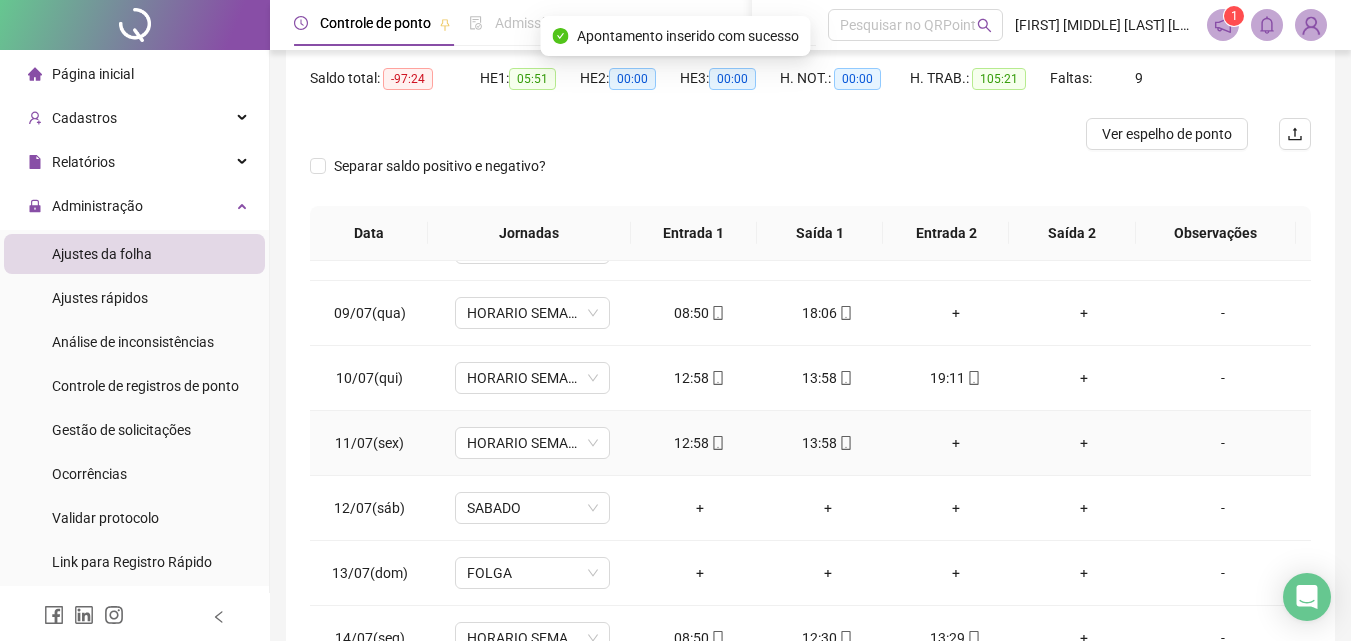 scroll, scrollTop: 600, scrollLeft: 0, axis: vertical 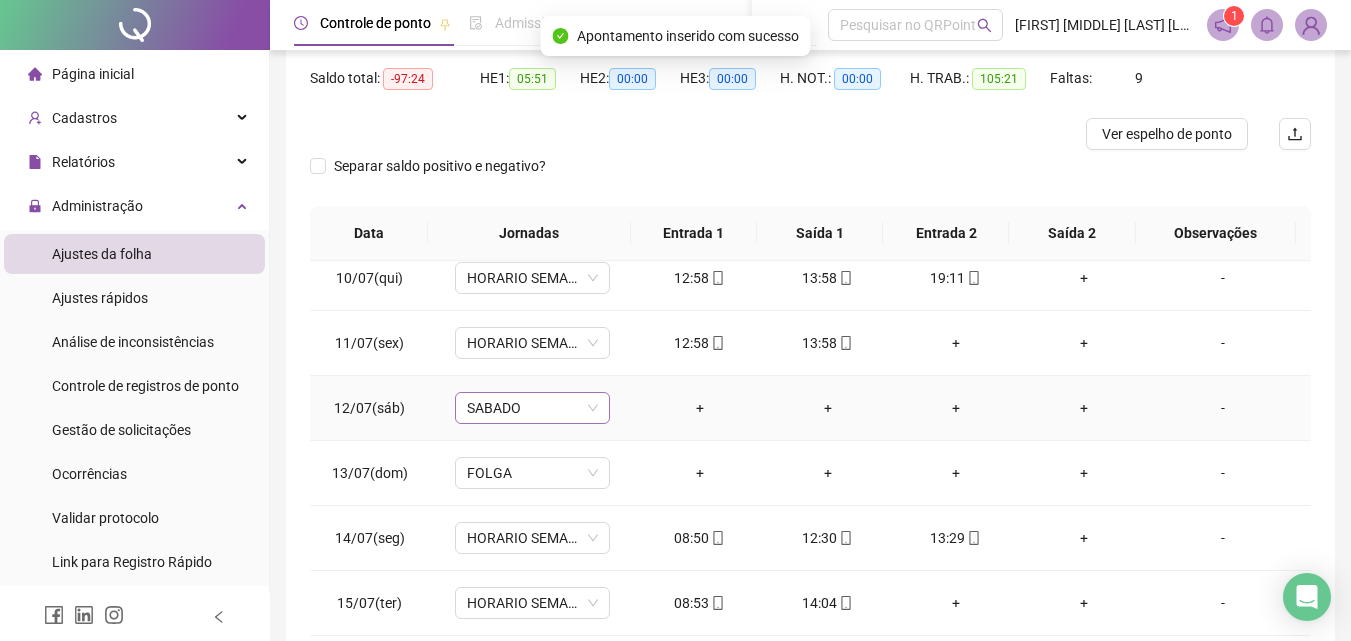 click on "SABADO" at bounding box center (532, 408) 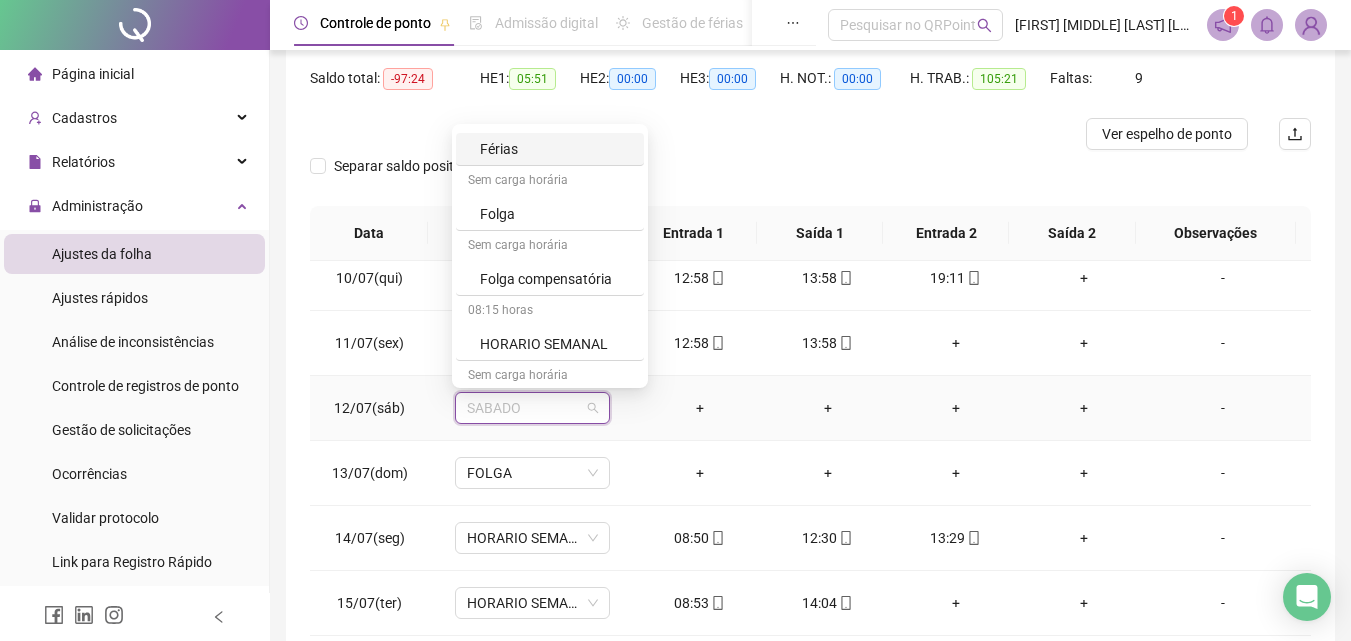 scroll, scrollTop: 329, scrollLeft: 0, axis: vertical 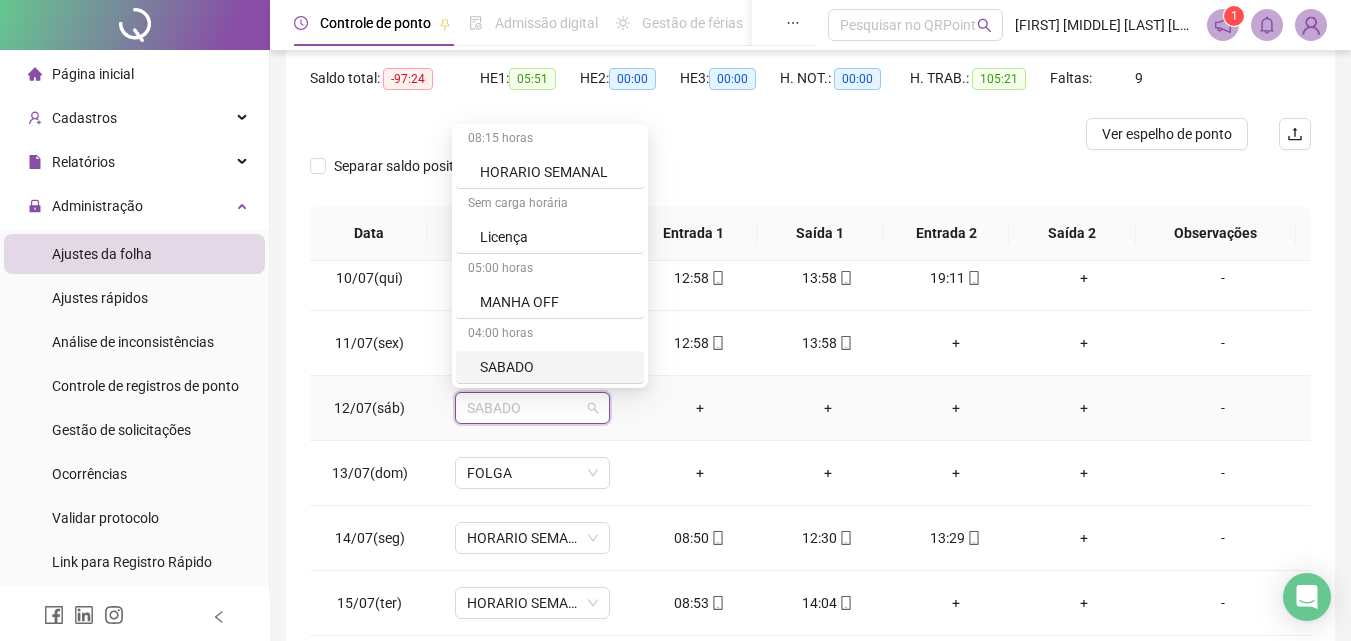 click on "SABADO" at bounding box center (556, 367) 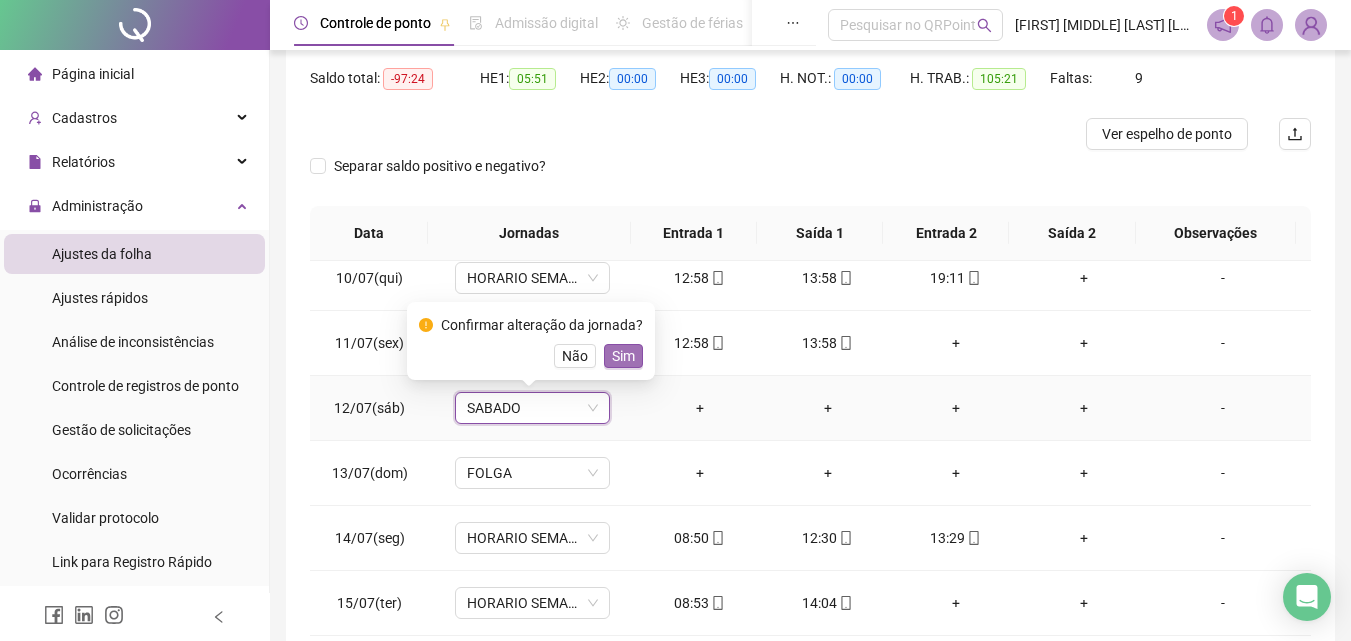 click on "Sim" at bounding box center [623, 356] 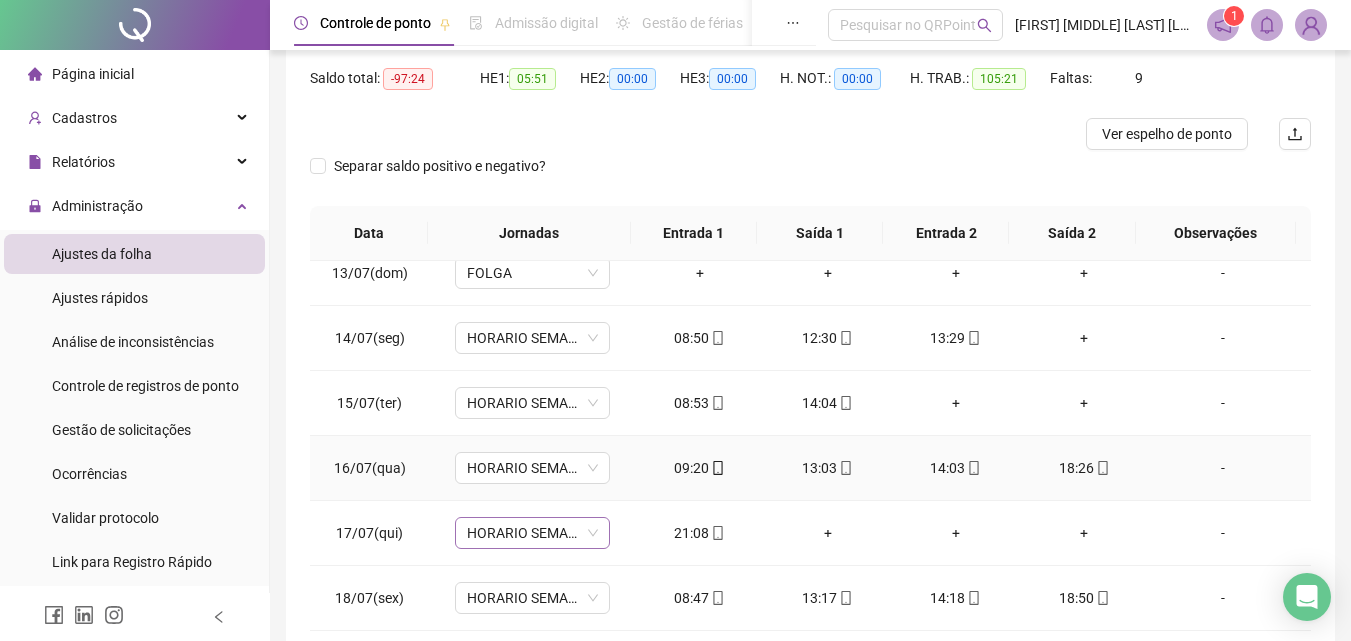 scroll, scrollTop: 1000, scrollLeft: 0, axis: vertical 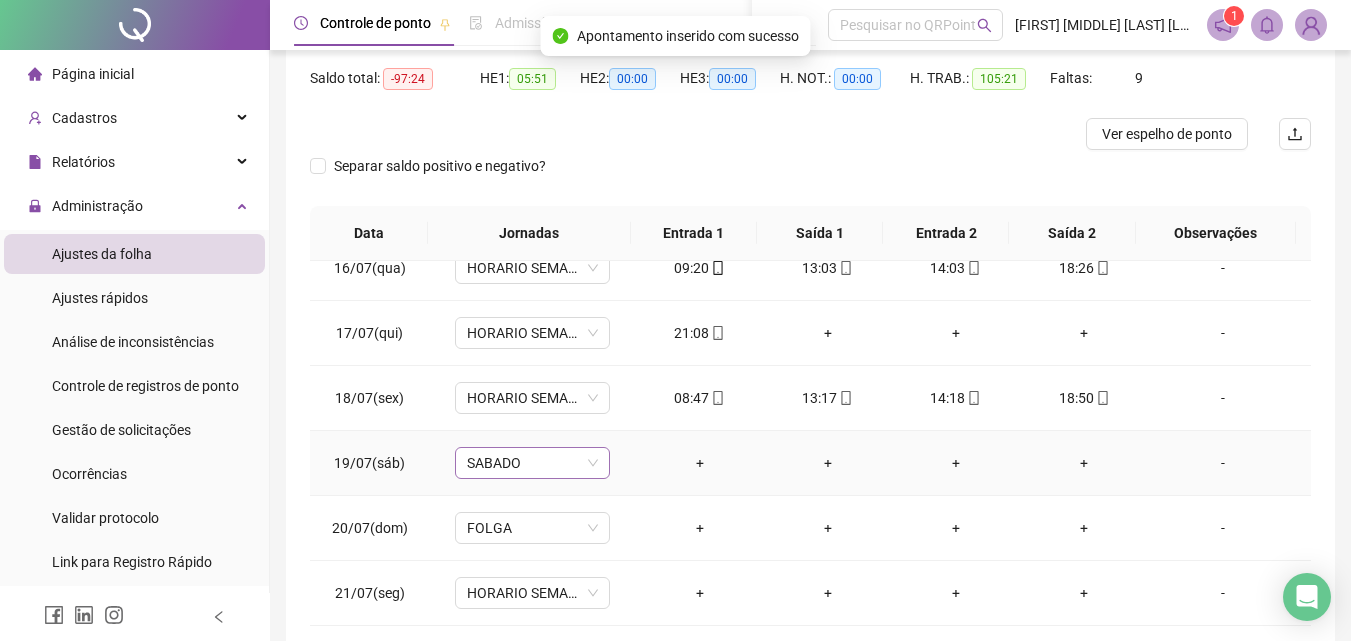 click on "SABADO" at bounding box center (532, 463) 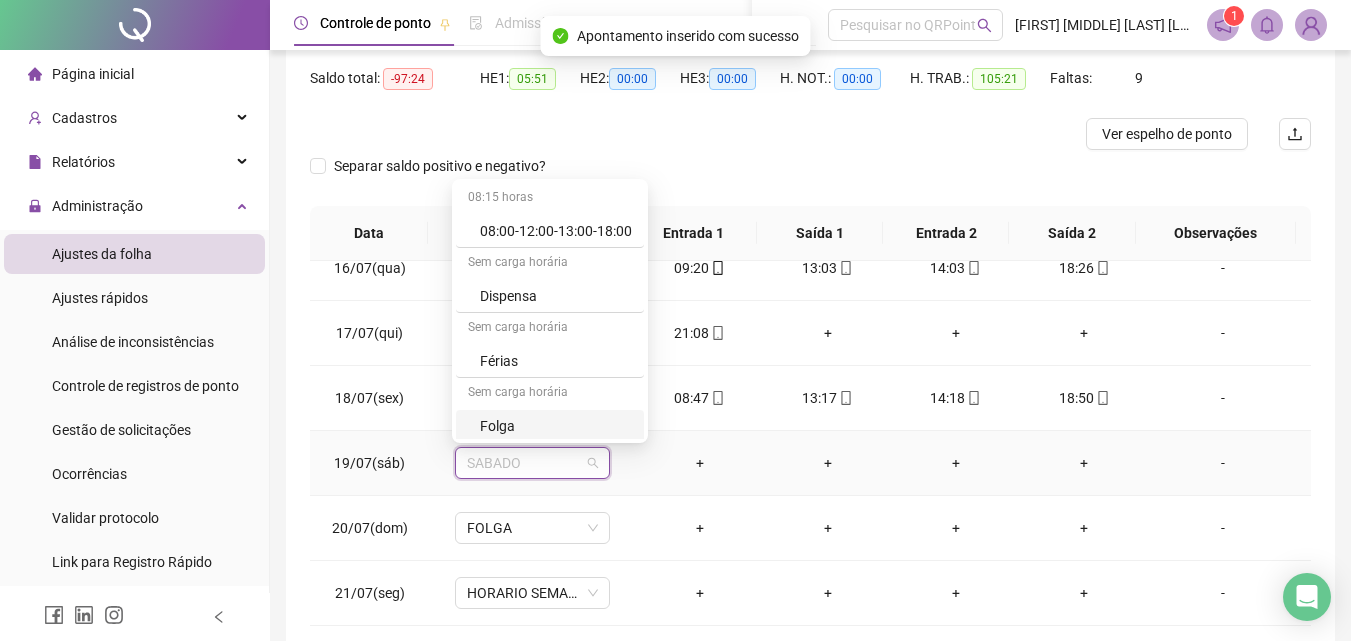 scroll, scrollTop: 329, scrollLeft: 0, axis: vertical 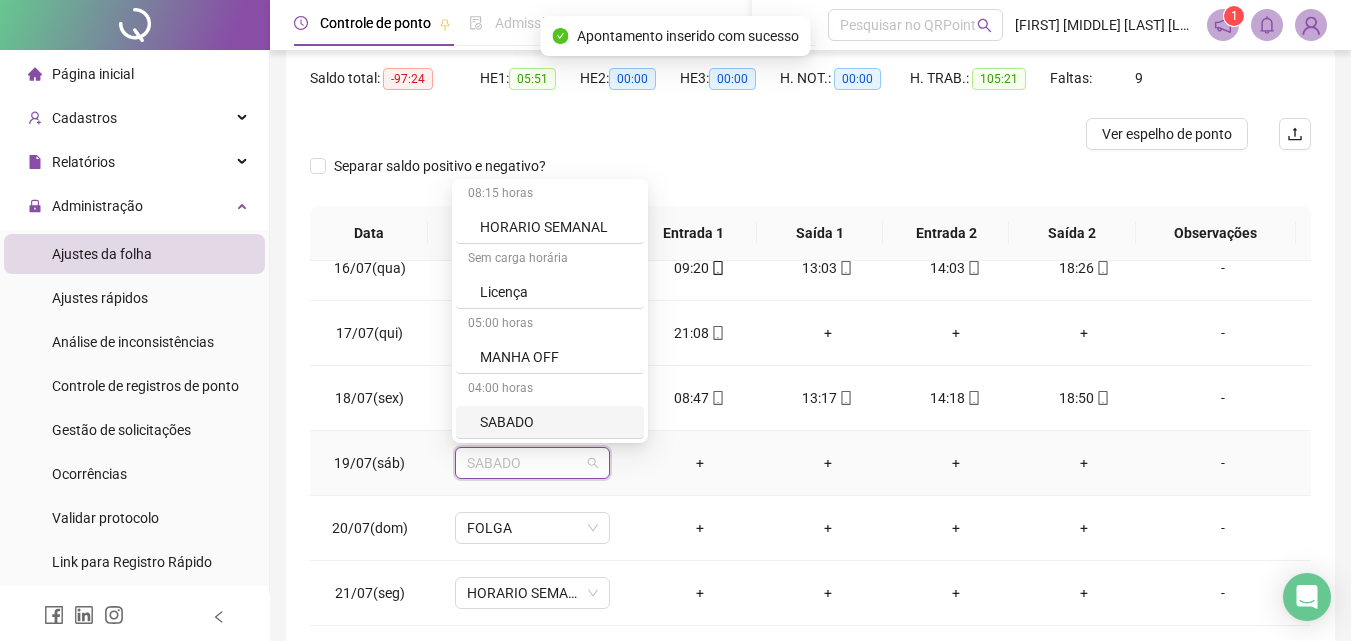 click on "SABADO" at bounding box center [556, 422] 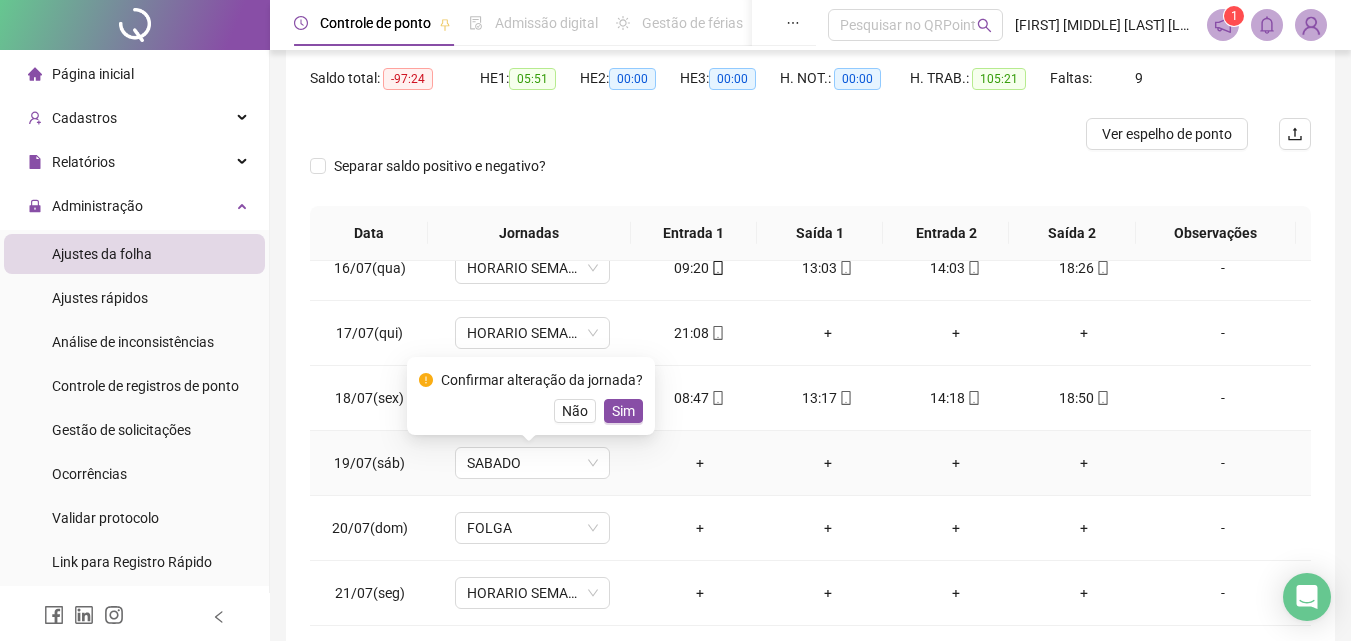 drag, startPoint x: 623, startPoint y: 416, endPoint x: 634, endPoint y: 410, distance: 12.529964 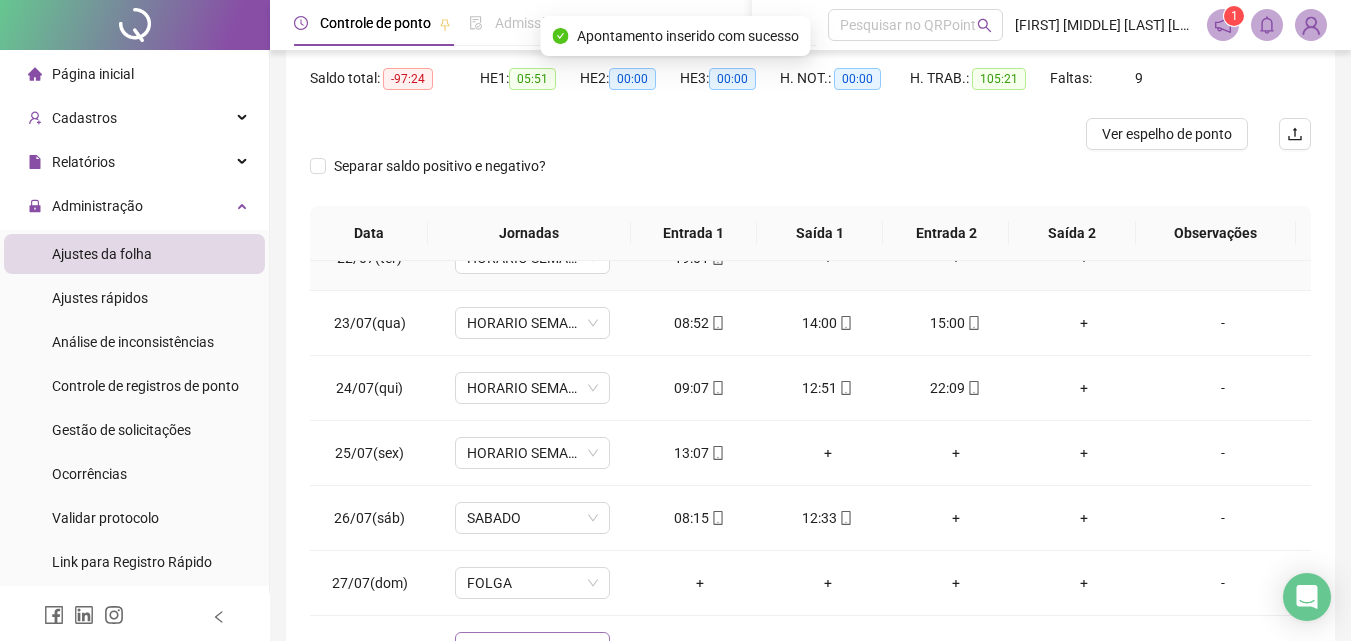 scroll, scrollTop: 1588, scrollLeft: 0, axis: vertical 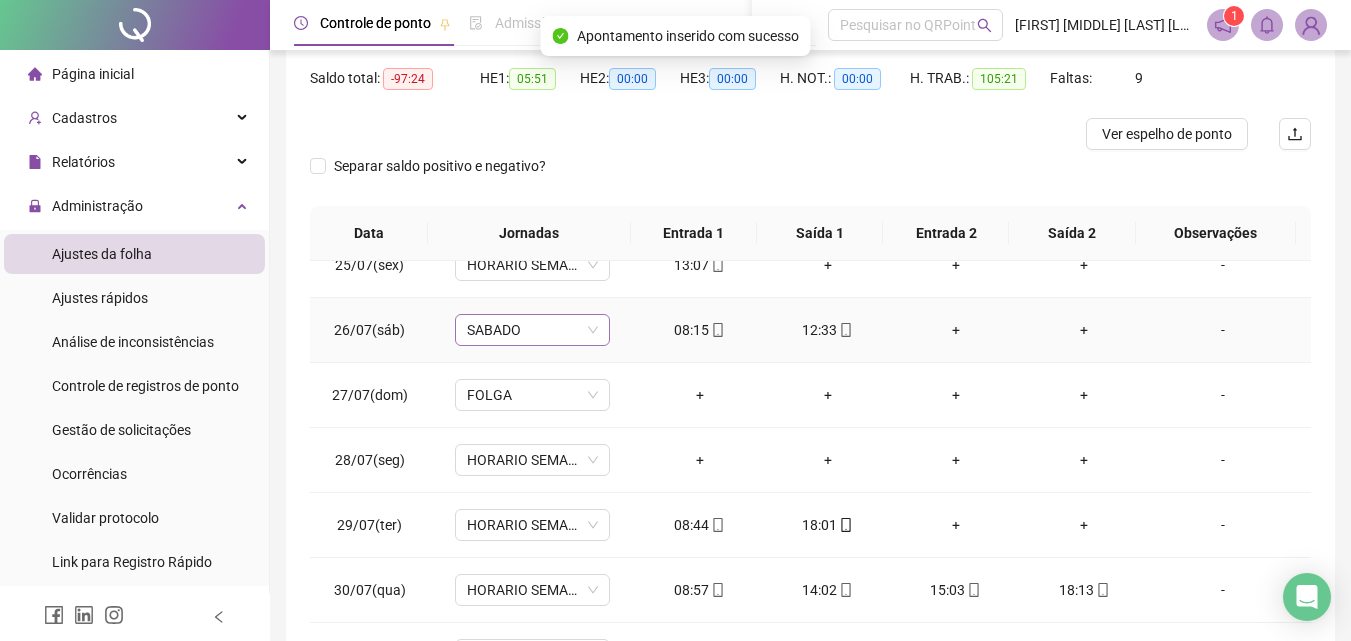 click on "SABADO" at bounding box center [532, 330] 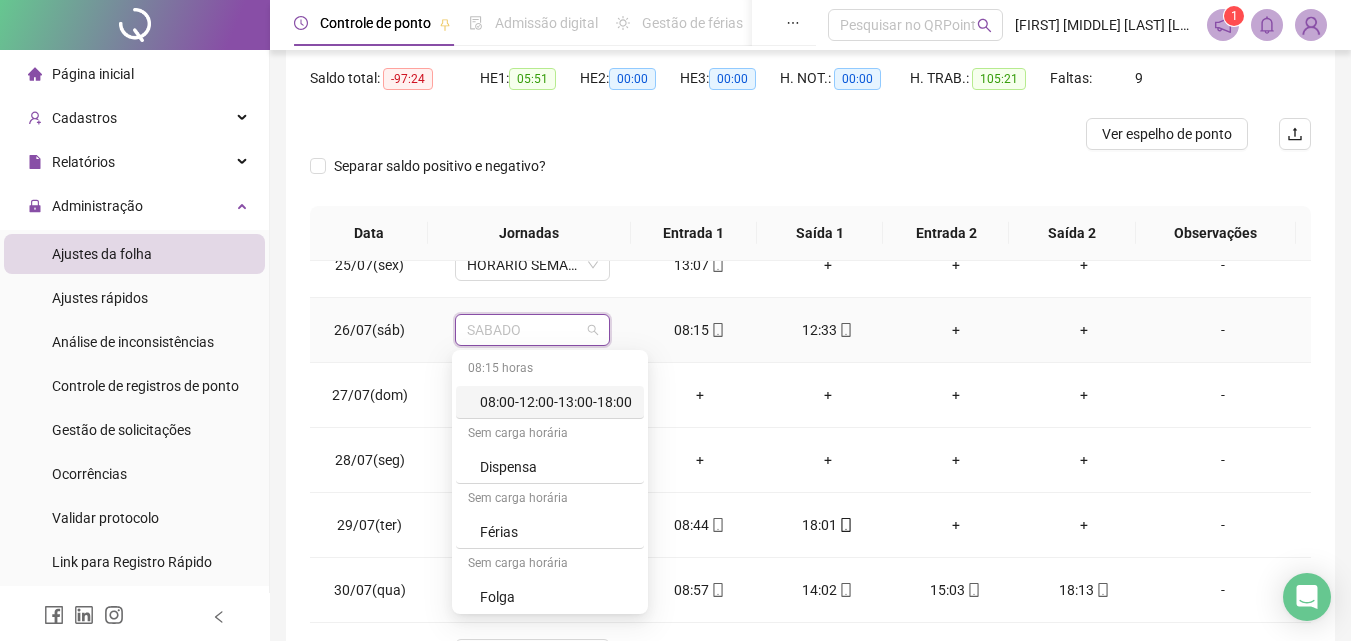 drag, startPoint x: 641, startPoint y: 420, endPoint x: 652, endPoint y: 443, distance: 25.495098 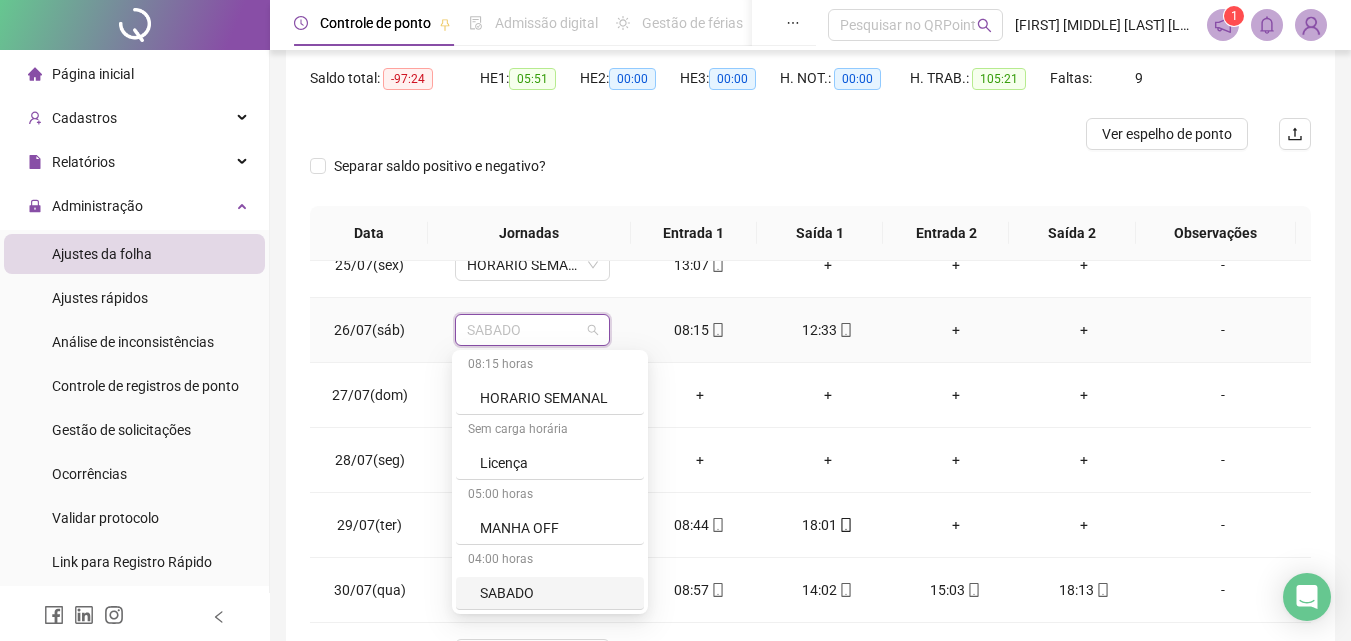 click on "SABADO" at bounding box center (556, 593) 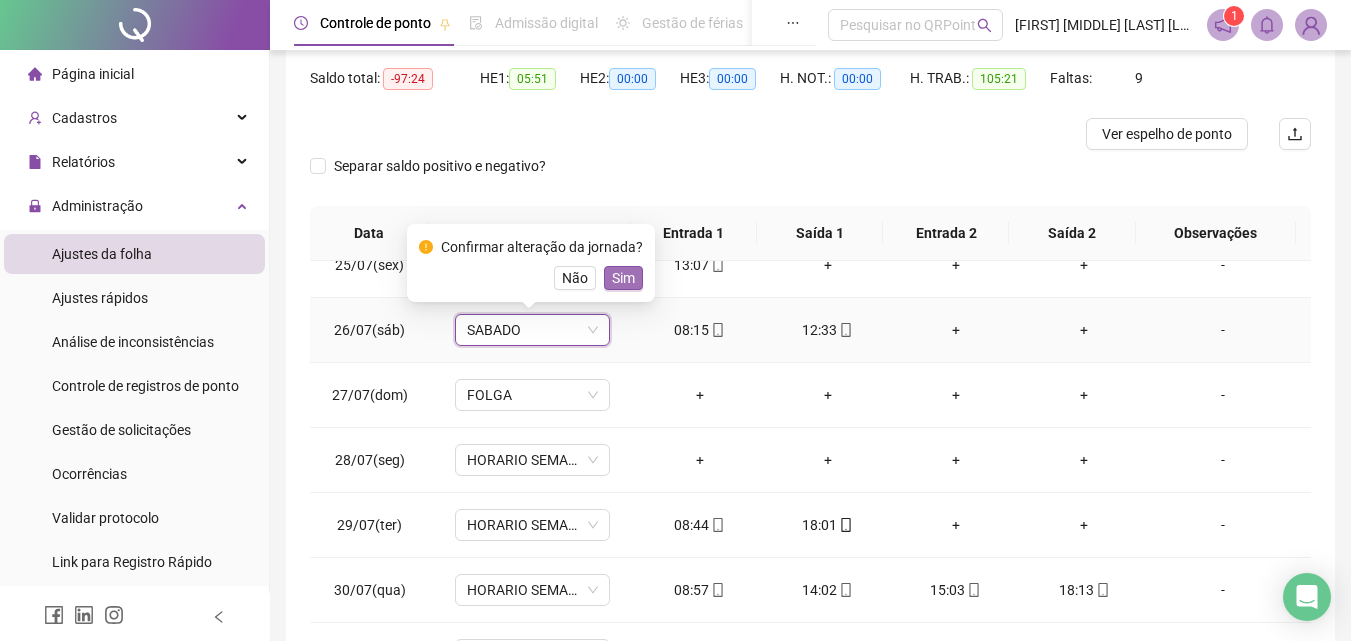 click on "Confirmar alteração da jornada? Não Sim" at bounding box center (531, 263) 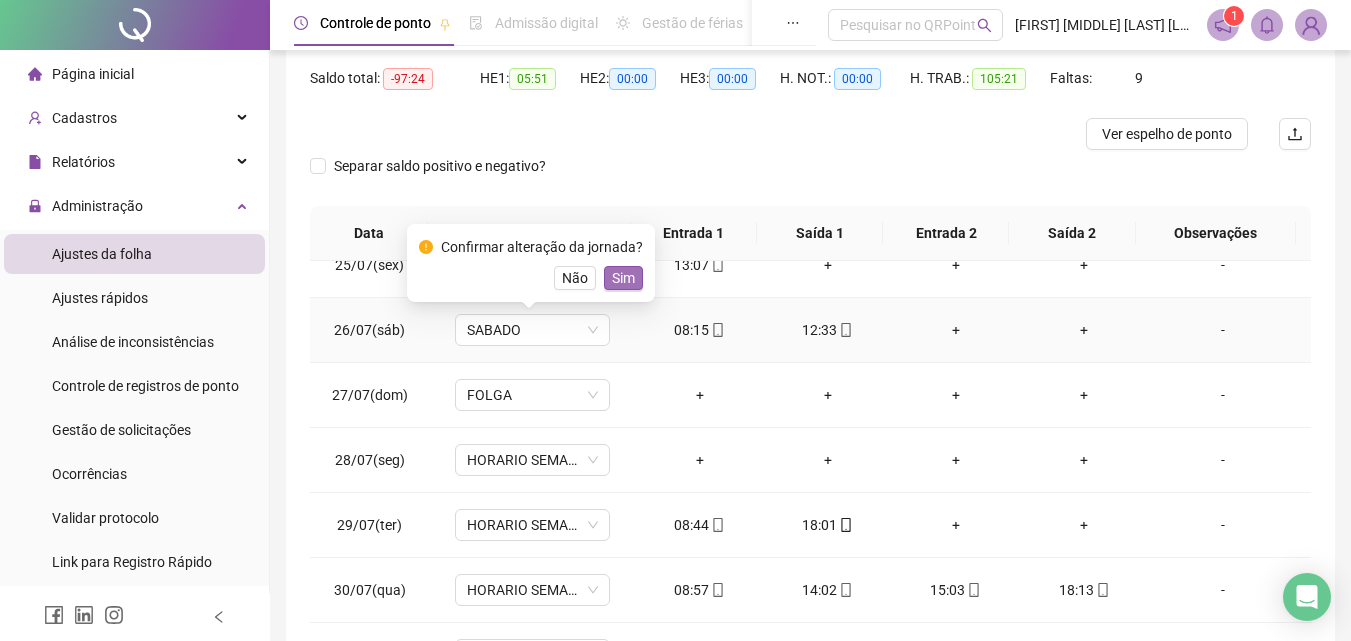 click on "Sim" at bounding box center [623, 278] 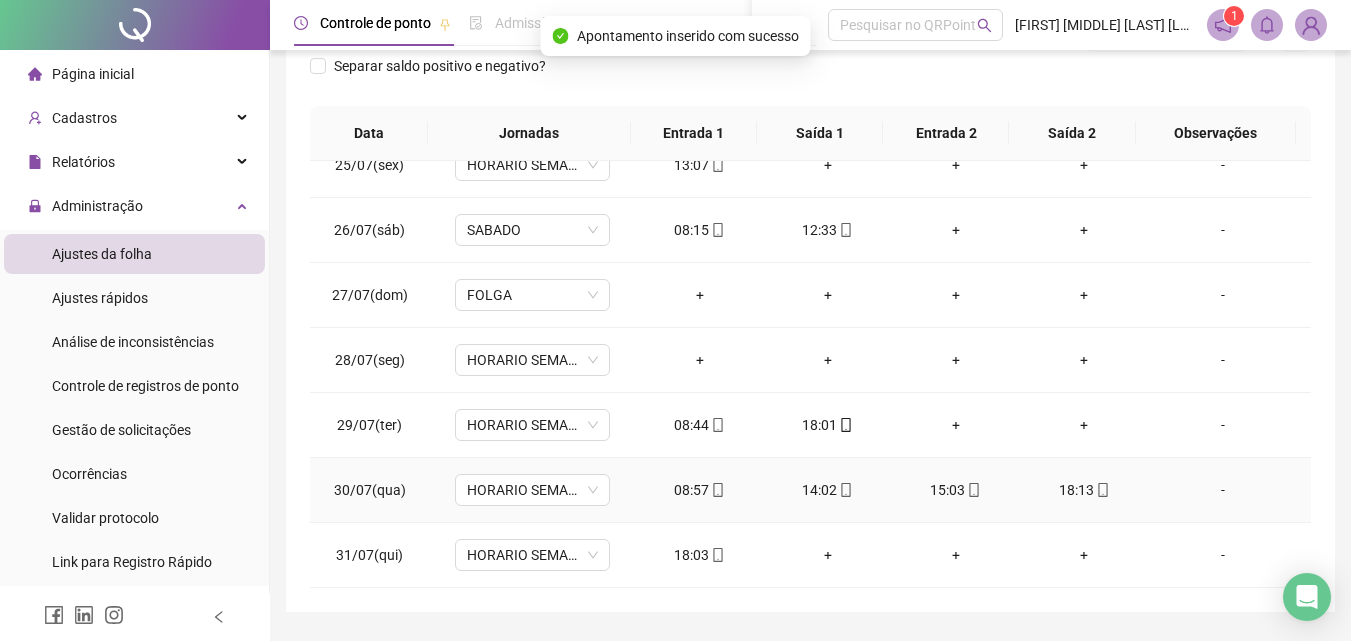 scroll, scrollTop: 357, scrollLeft: 0, axis: vertical 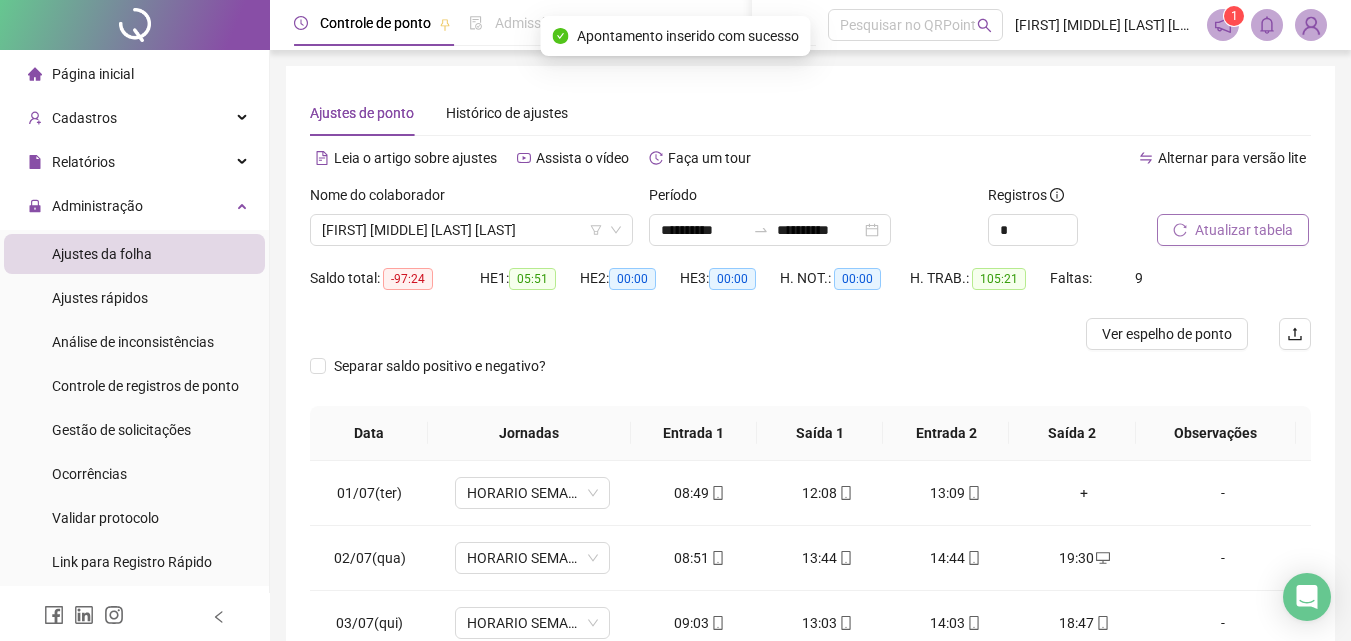 click on "Atualizar tabela" at bounding box center [1233, 230] 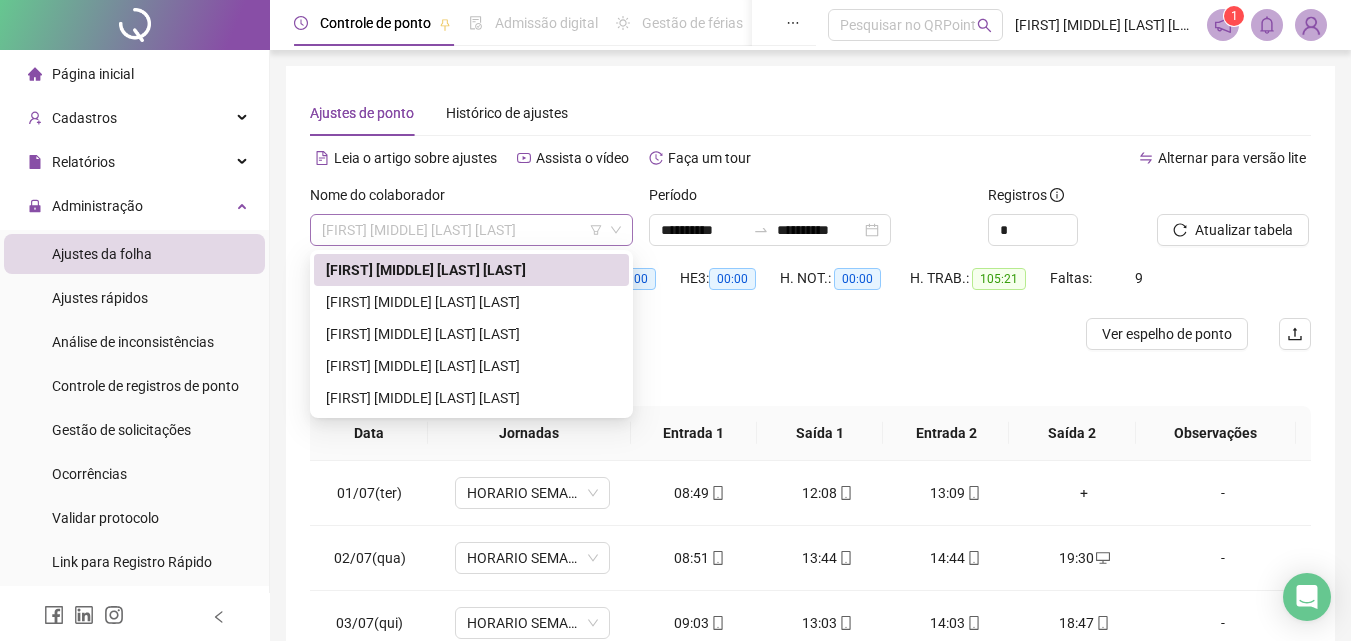 click on "AMANDA KAREN ROLAND MORAES" at bounding box center [471, 230] 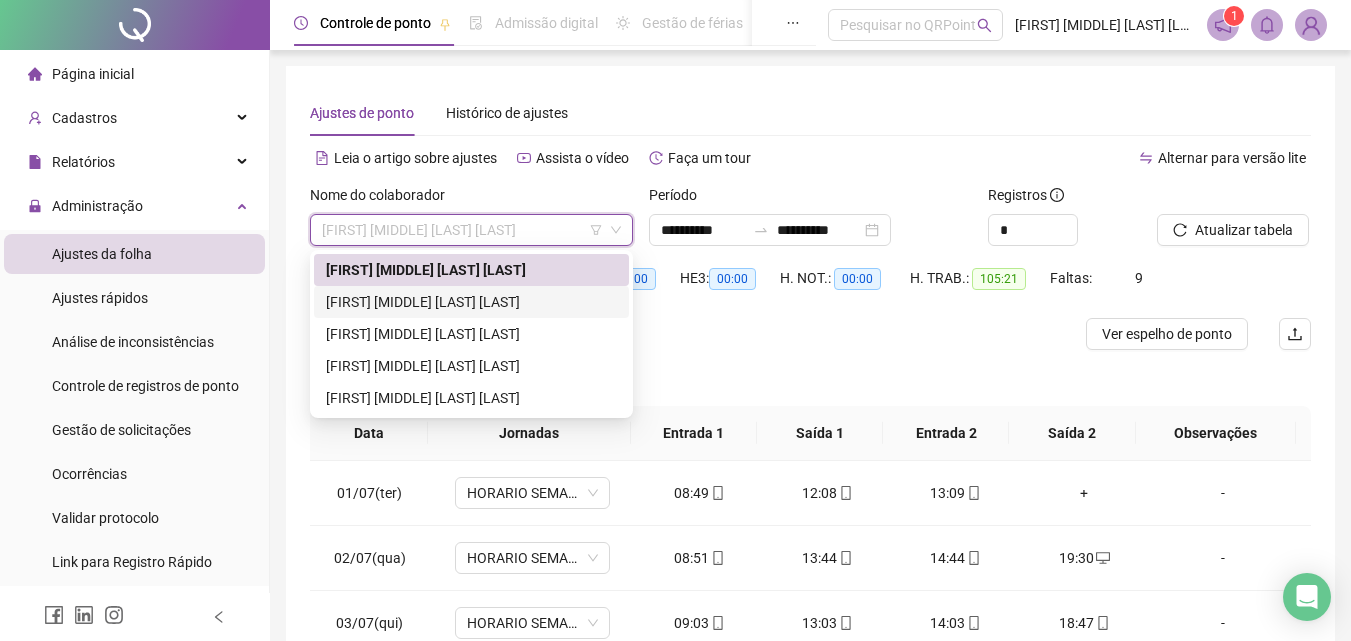 click on "ANNE KAROLINNE COSTA GODINHO" at bounding box center (471, 302) 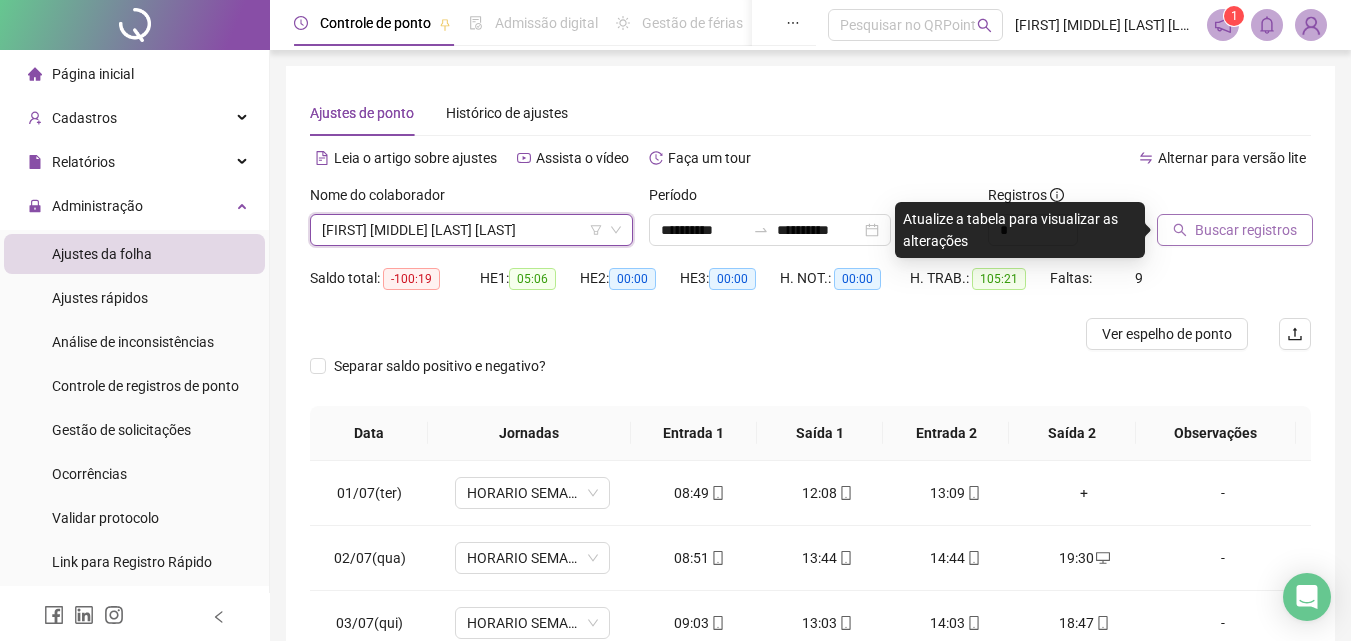 click on "Buscar registros" at bounding box center [1246, 230] 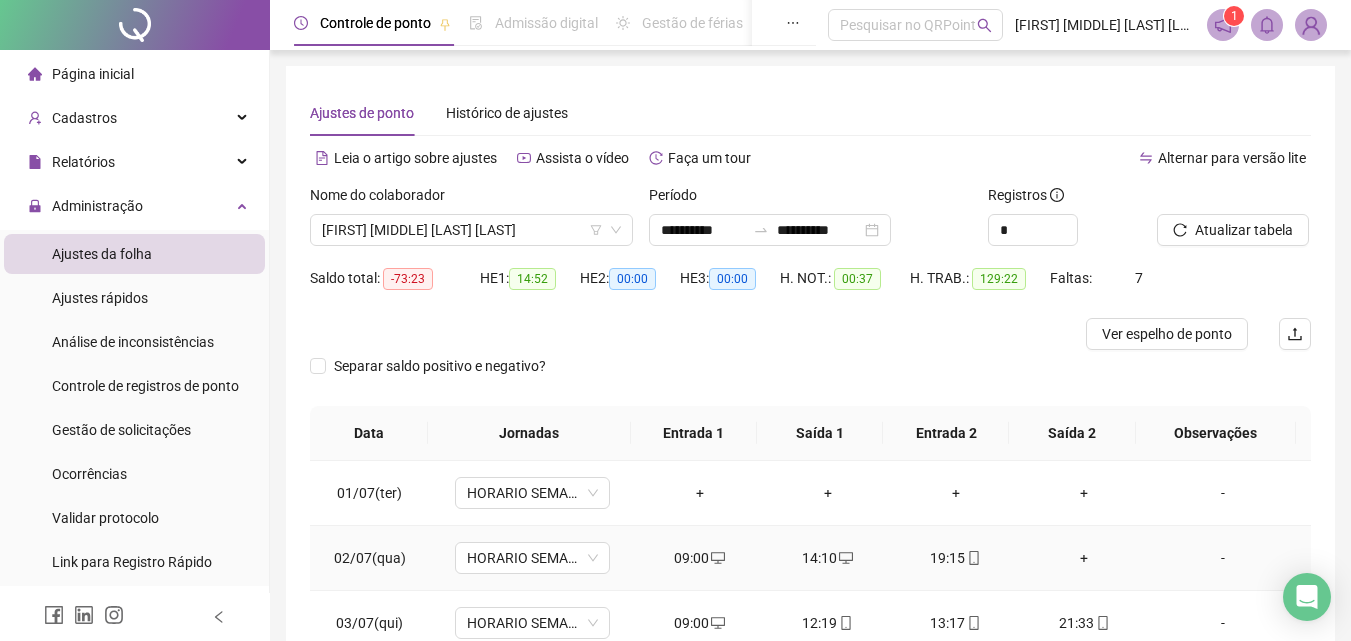 scroll, scrollTop: 100, scrollLeft: 0, axis: vertical 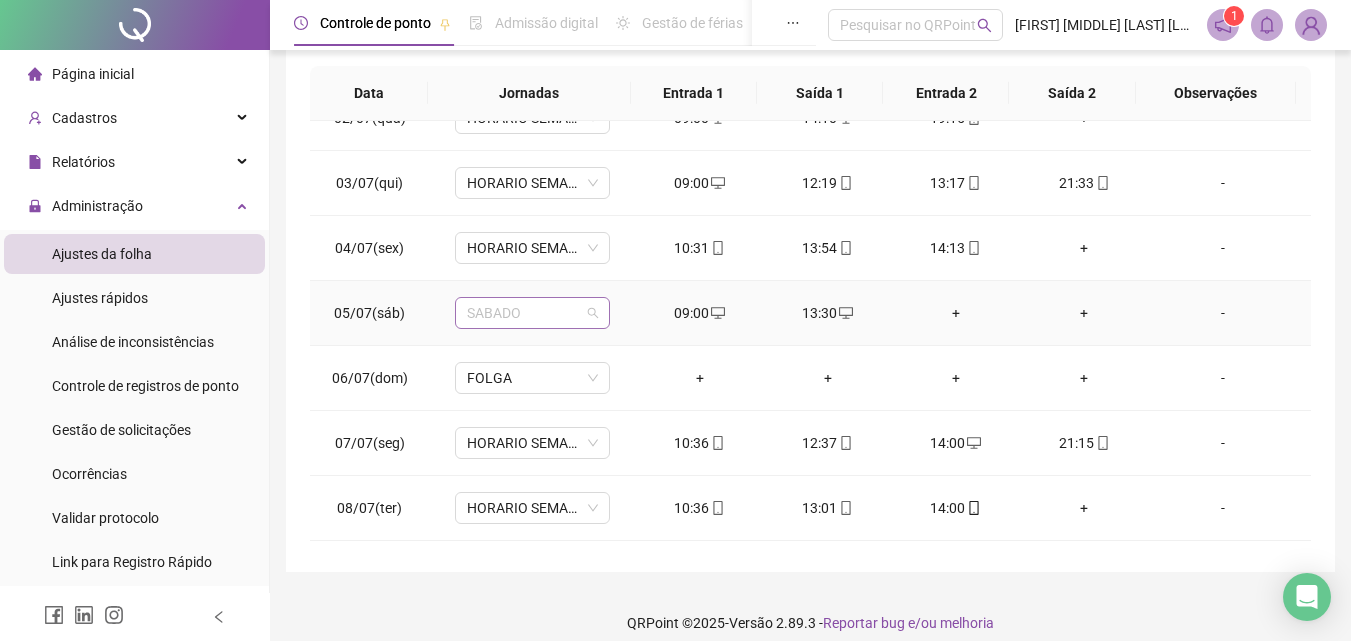 click on "SABADO" at bounding box center [532, 313] 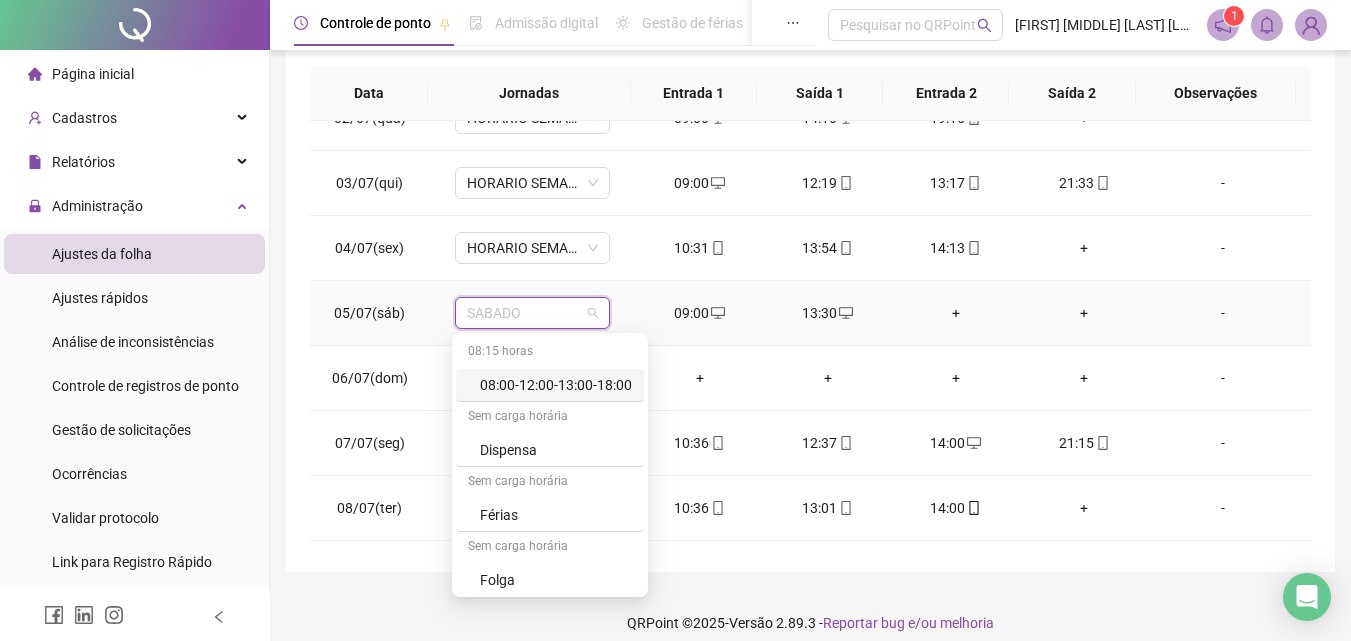 scroll, scrollTop: 329, scrollLeft: 0, axis: vertical 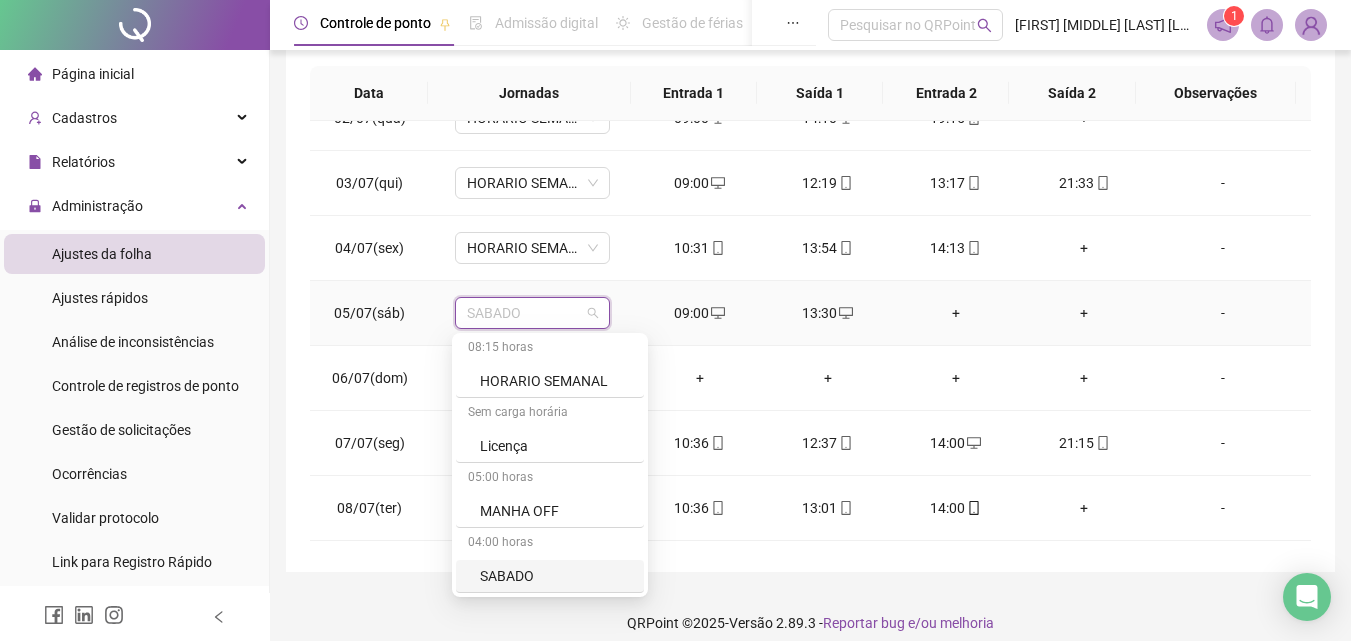 drag, startPoint x: 548, startPoint y: 578, endPoint x: 617, endPoint y: 515, distance: 93.43447 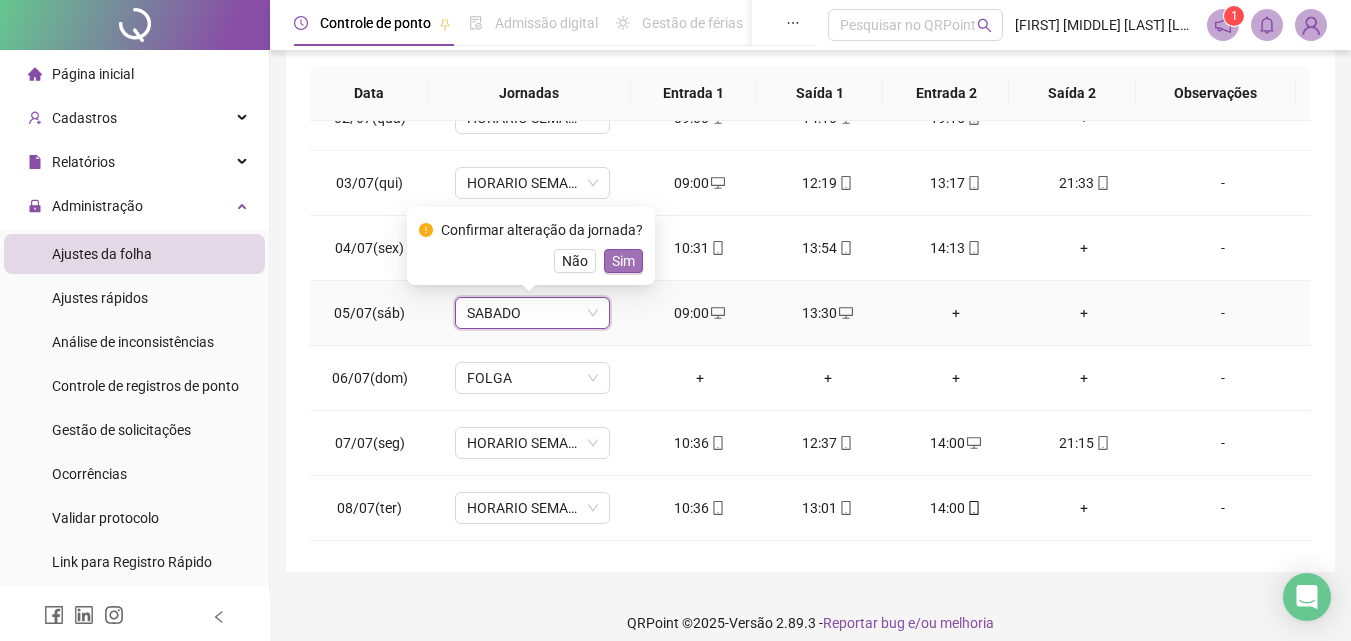 click on "Sim" at bounding box center [623, 261] 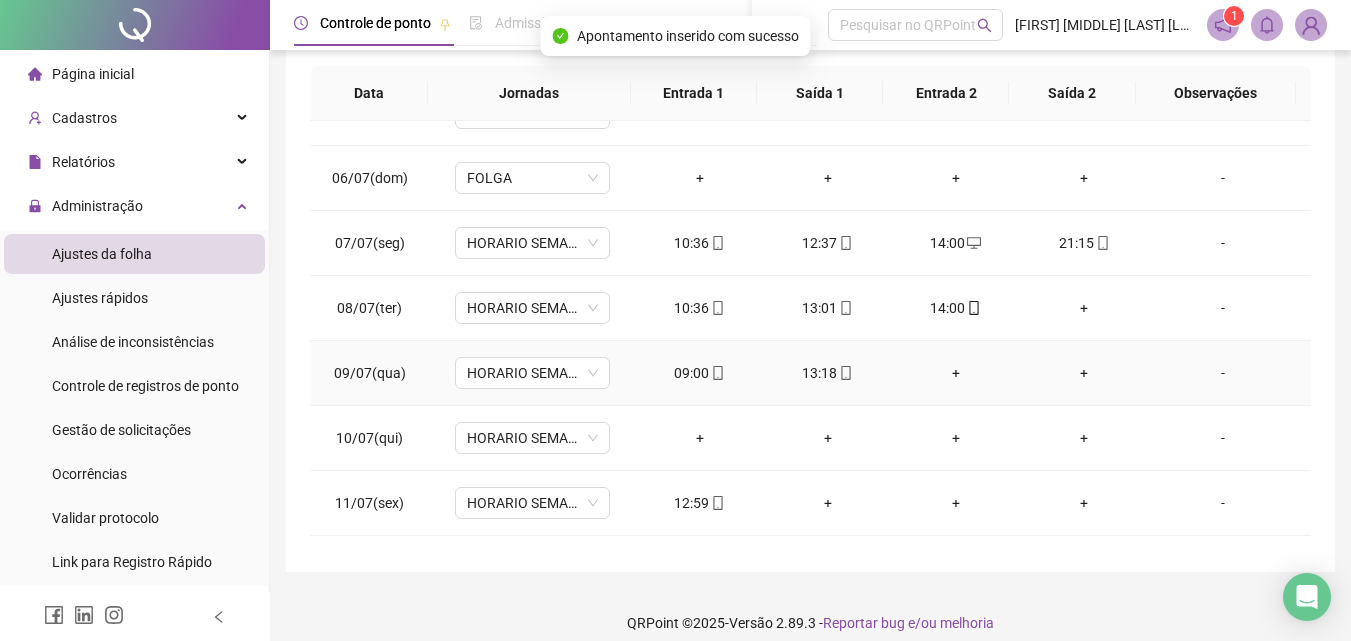 scroll, scrollTop: 400, scrollLeft: 0, axis: vertical 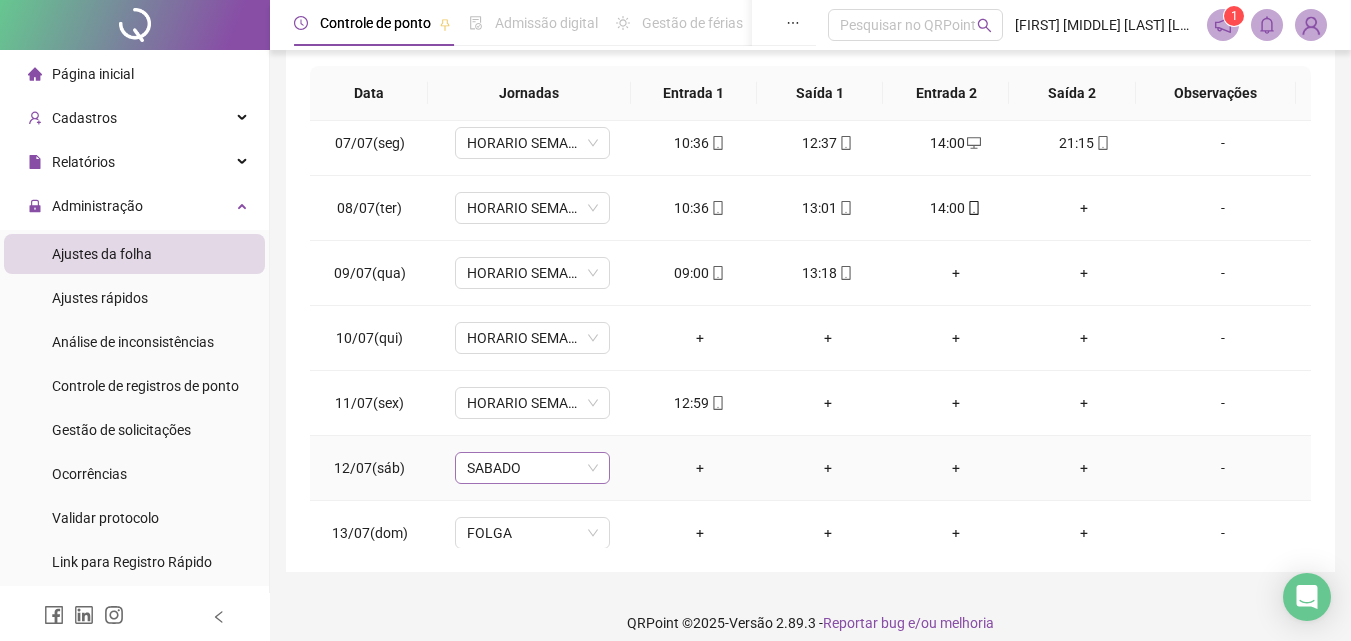 click on "SABADO" at bounding box center [532, 468] 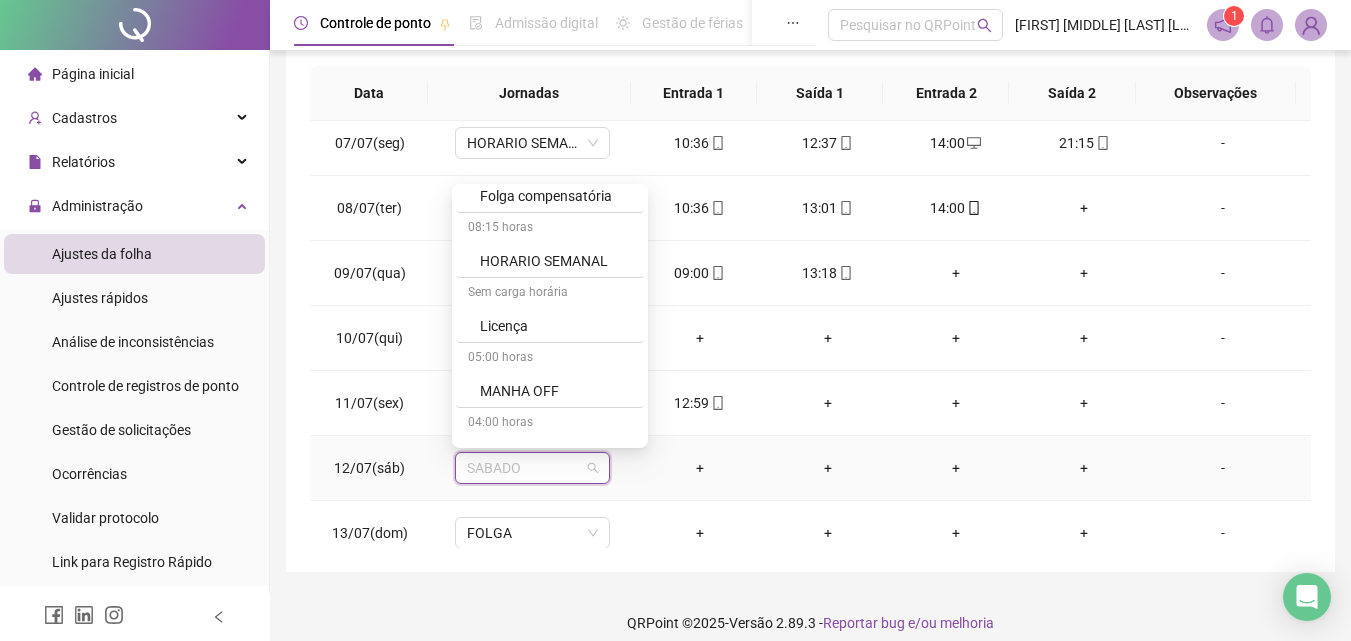 scroll, scrollTop: 329, scrollLeft: 0, axis: vertical 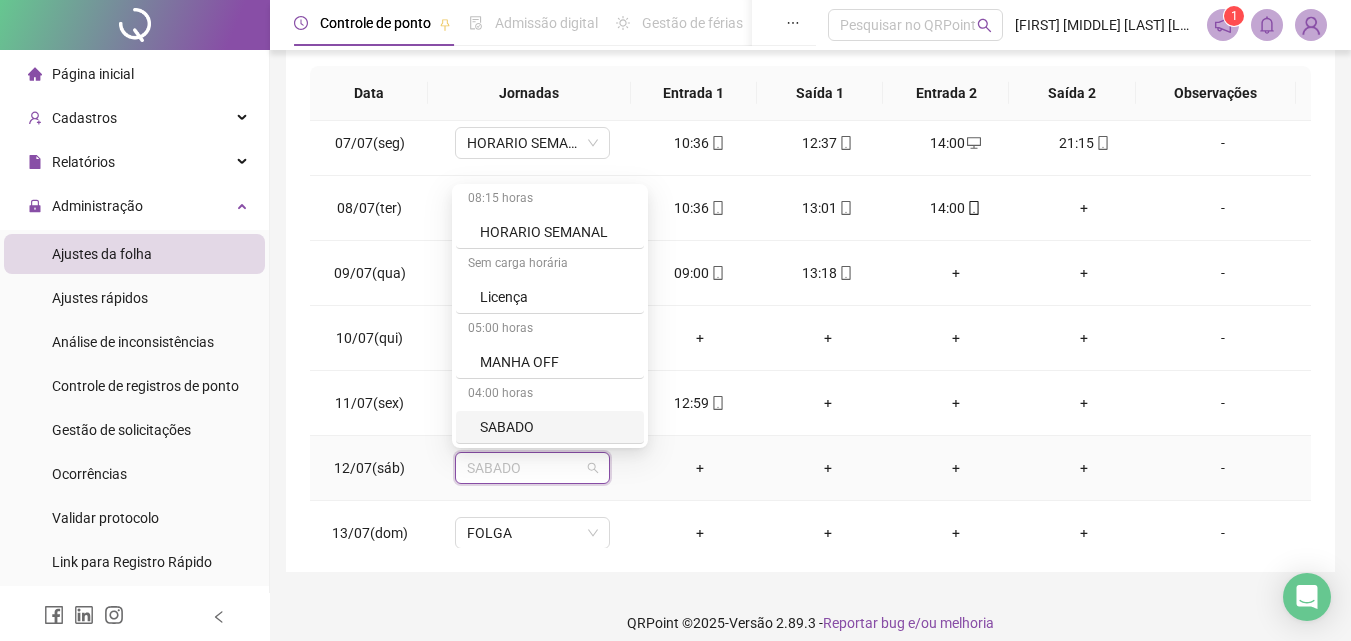 click on "SABADO" at bounding box center [550, 427] 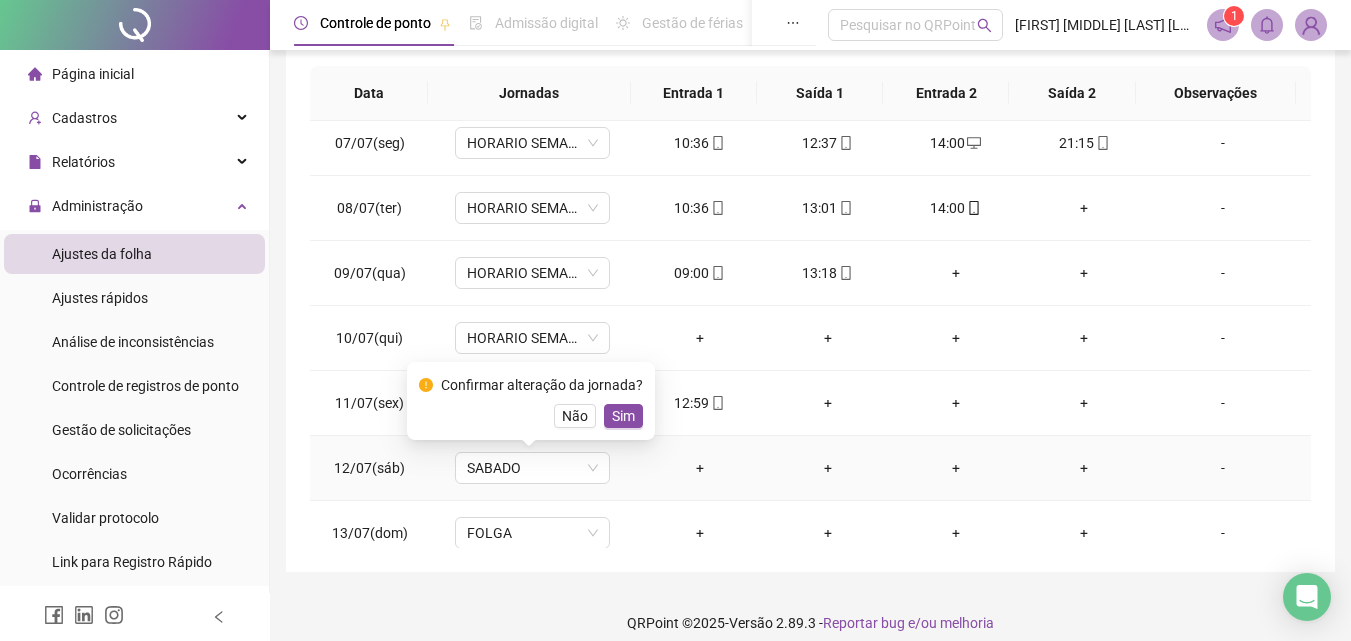 drag, startPoint x: 625, startPoint y: 418, endPoint x: 636, endPoint y: 431, distance: 17.029387 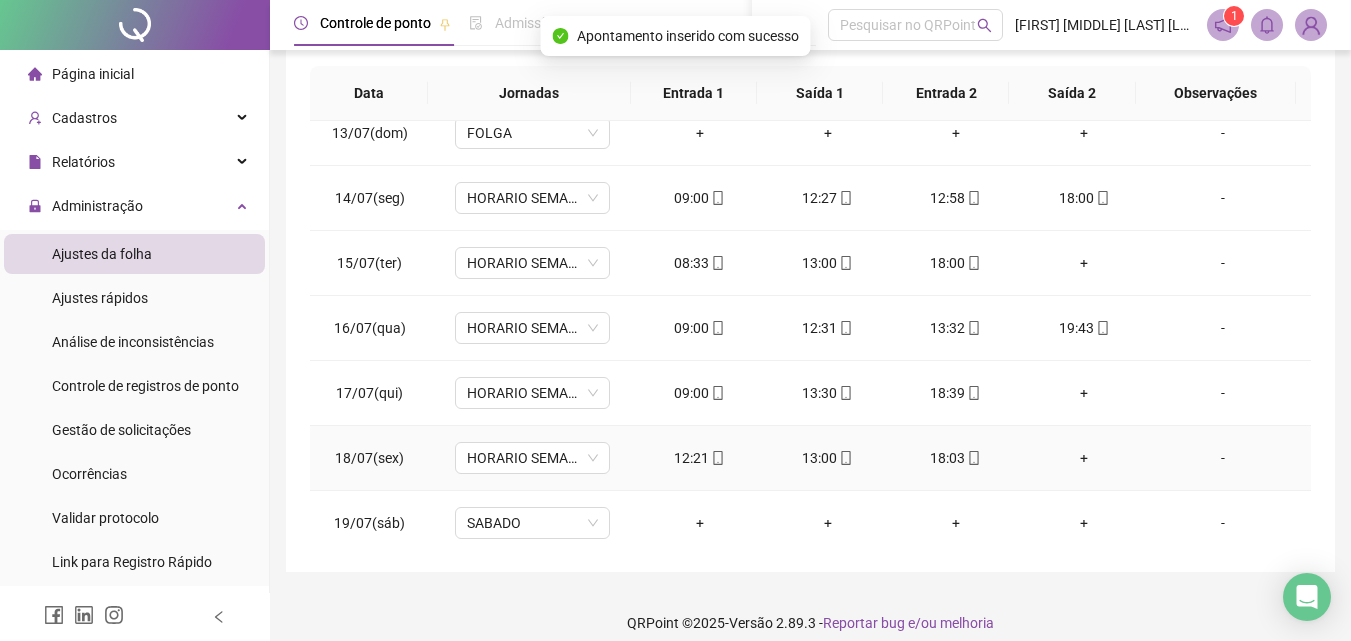 scroll, scrollTop: 900, scrollLeft: 0, axis: vertical 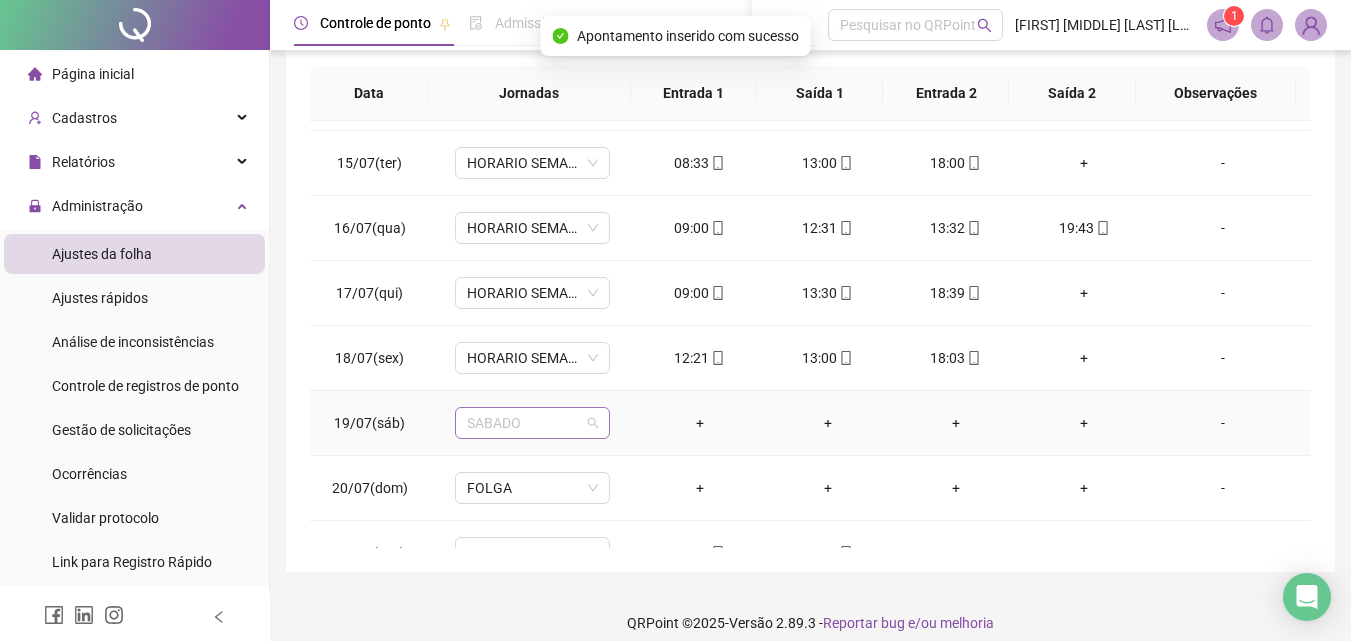 click on "SABADO" at bounding box center (532, 423) 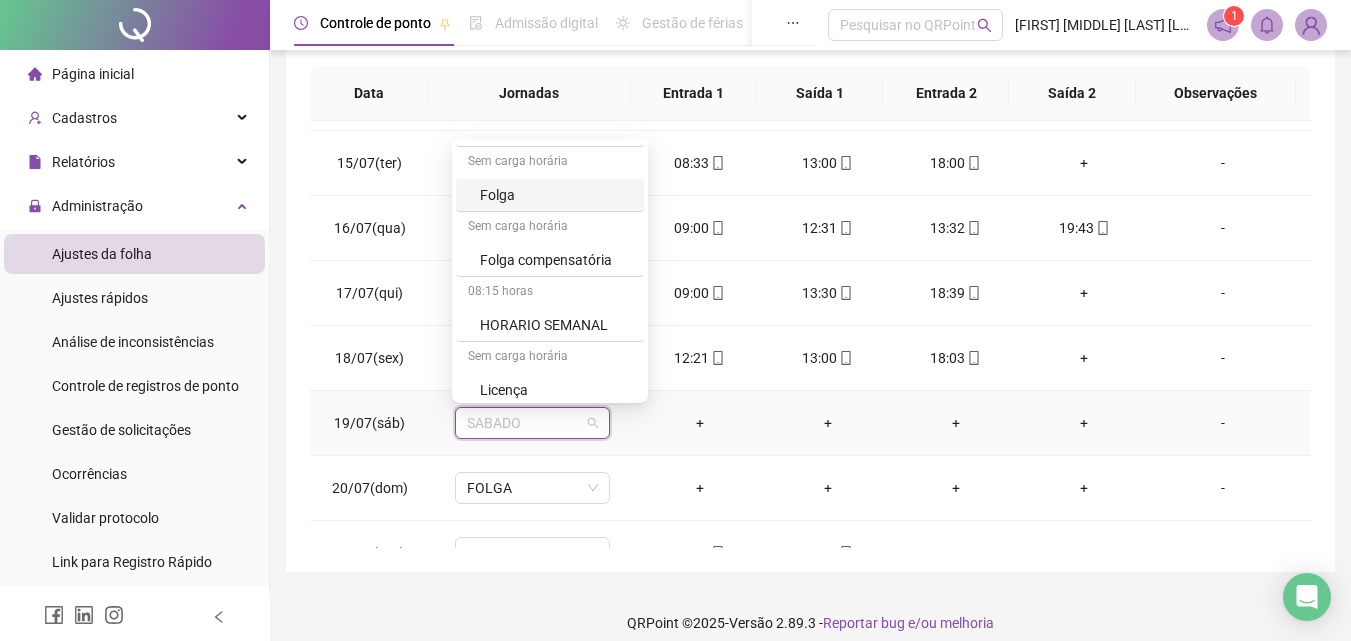 scroll, scrollTop: 329, scrollLeft: 0, axis: vertical 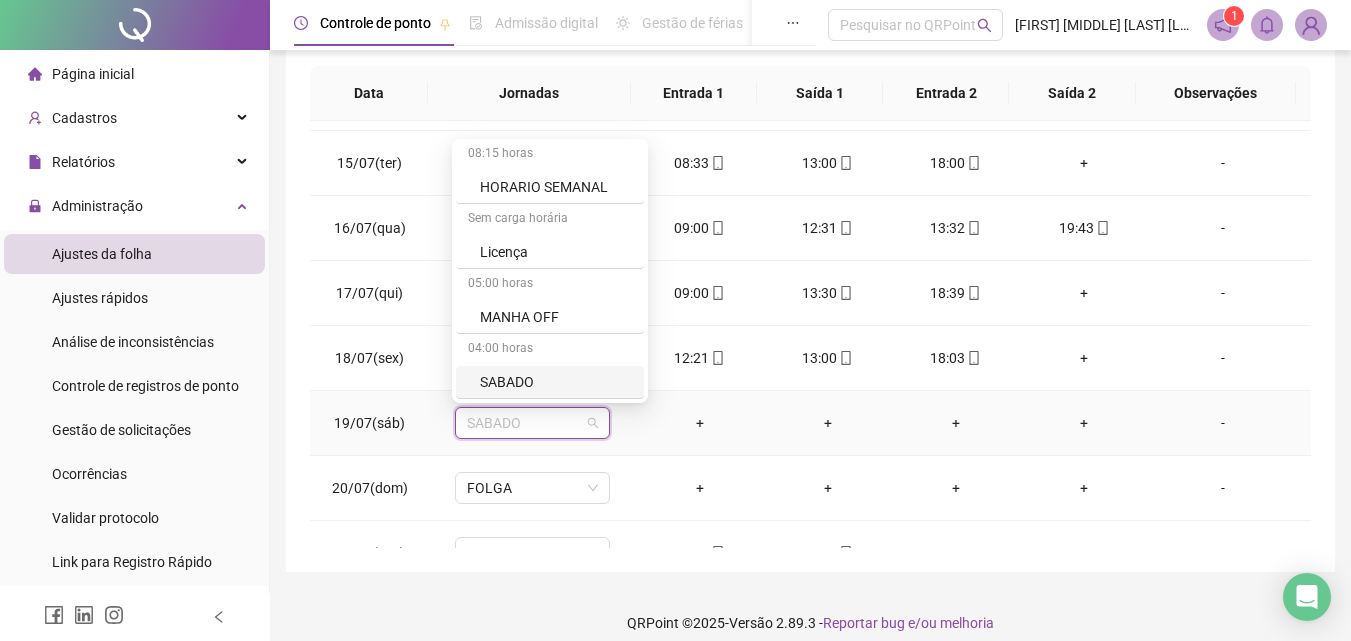 click on "SABADO" at bounding box center (556, 382) 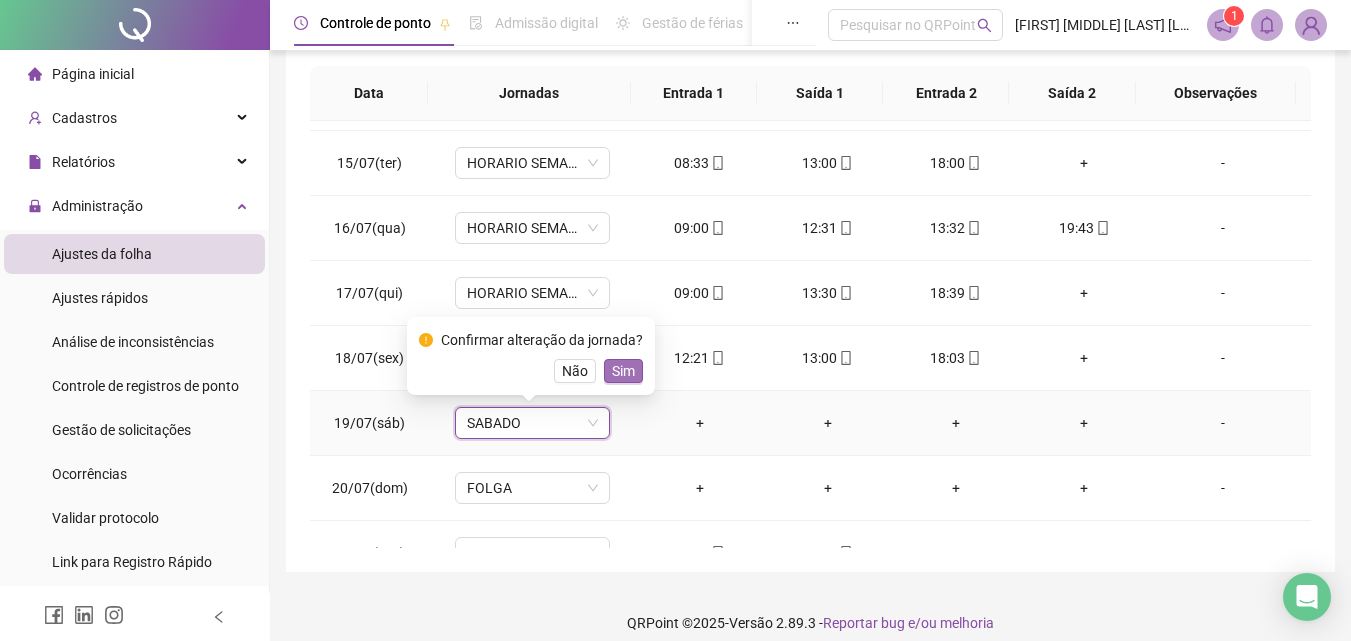 click on "Sim" at bounding box center [623, 371] 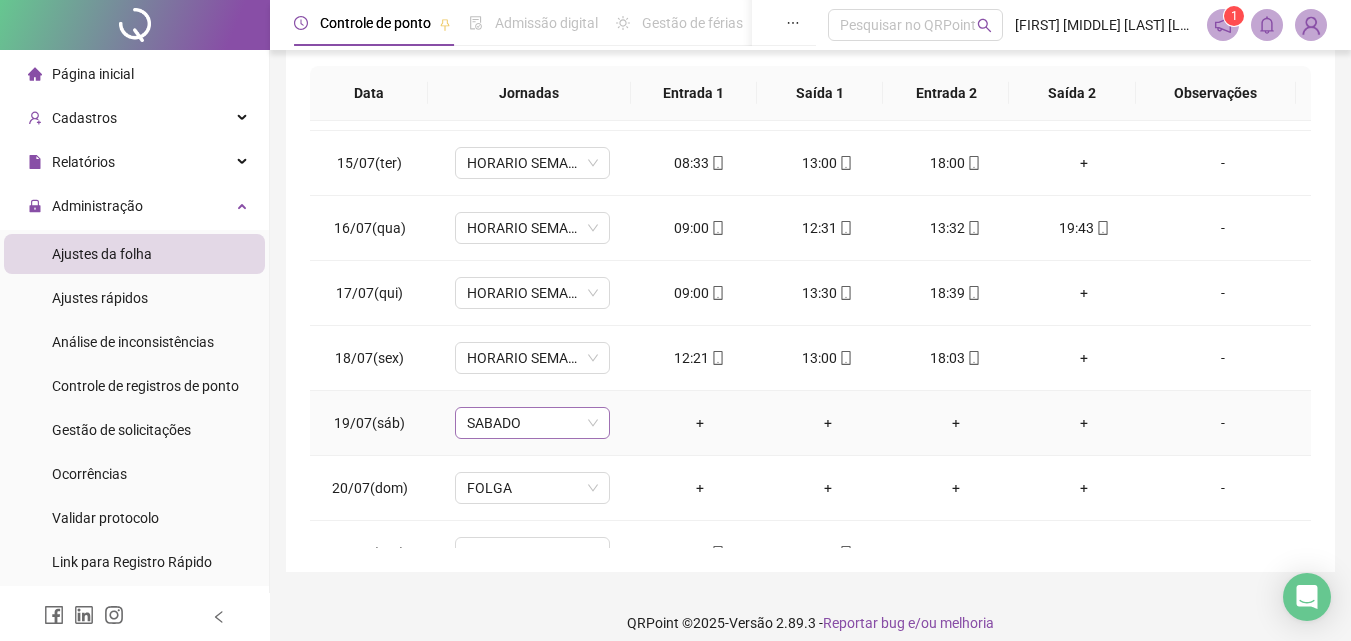 click on "SABADO" at bounding box center [532, 423] 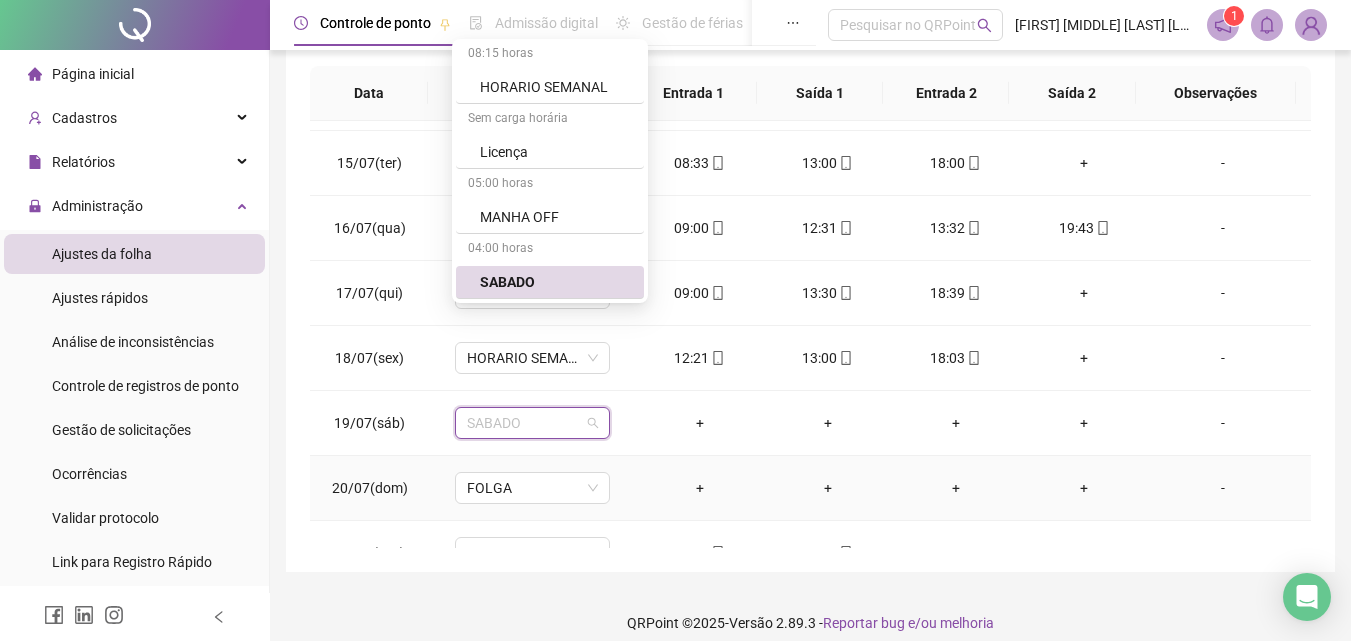 scroll, scrollTop: 1100, scrollLeft: 0, axis: vertical 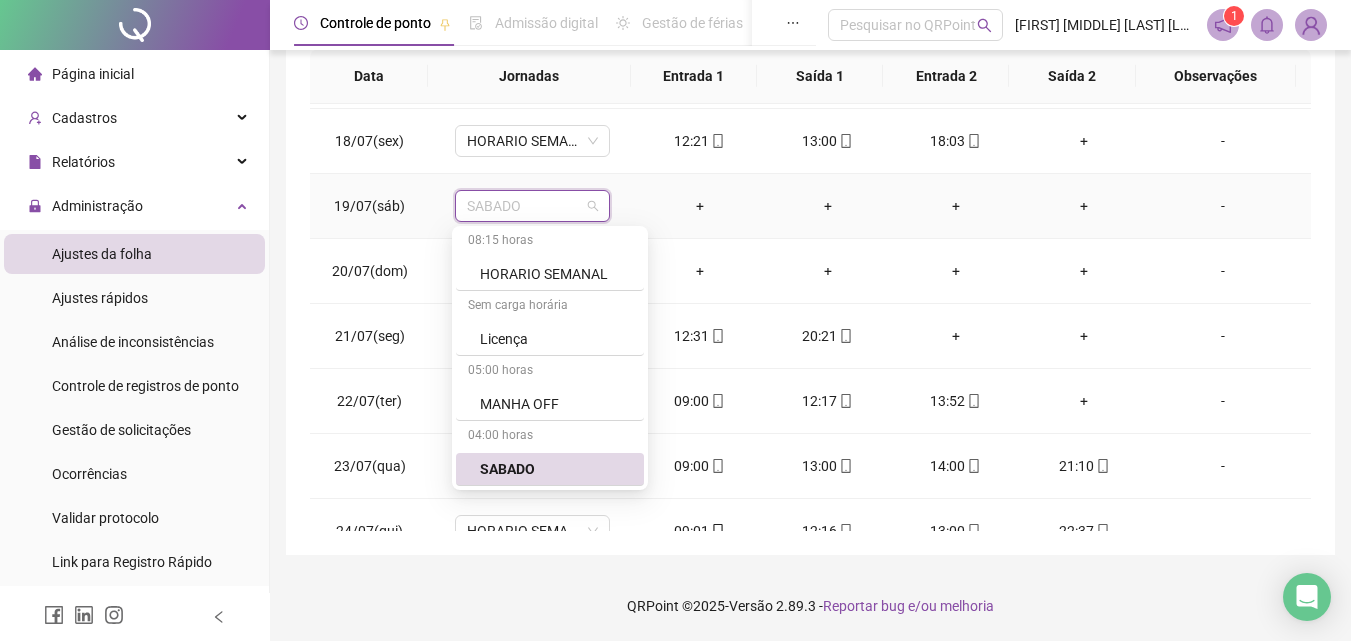 click on "SABADO" at bounding box center [556, 469] 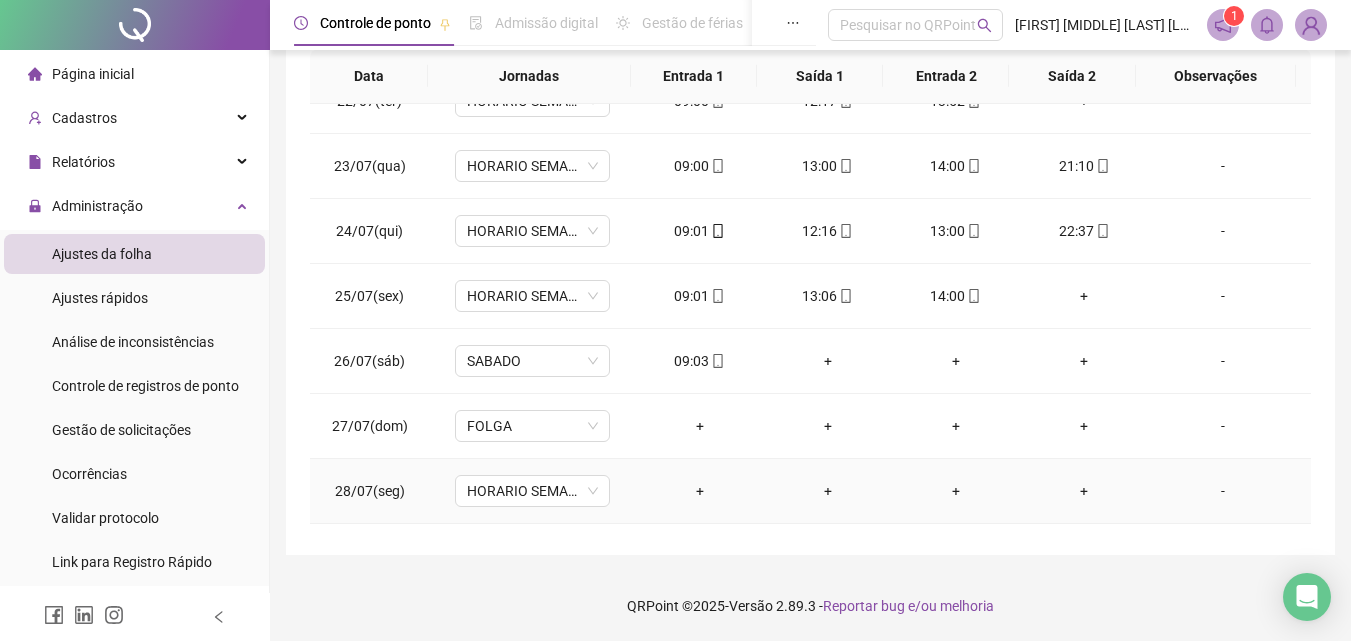 scroll, scrollTop: 1500, scrollLeft: 0, axis: vertical 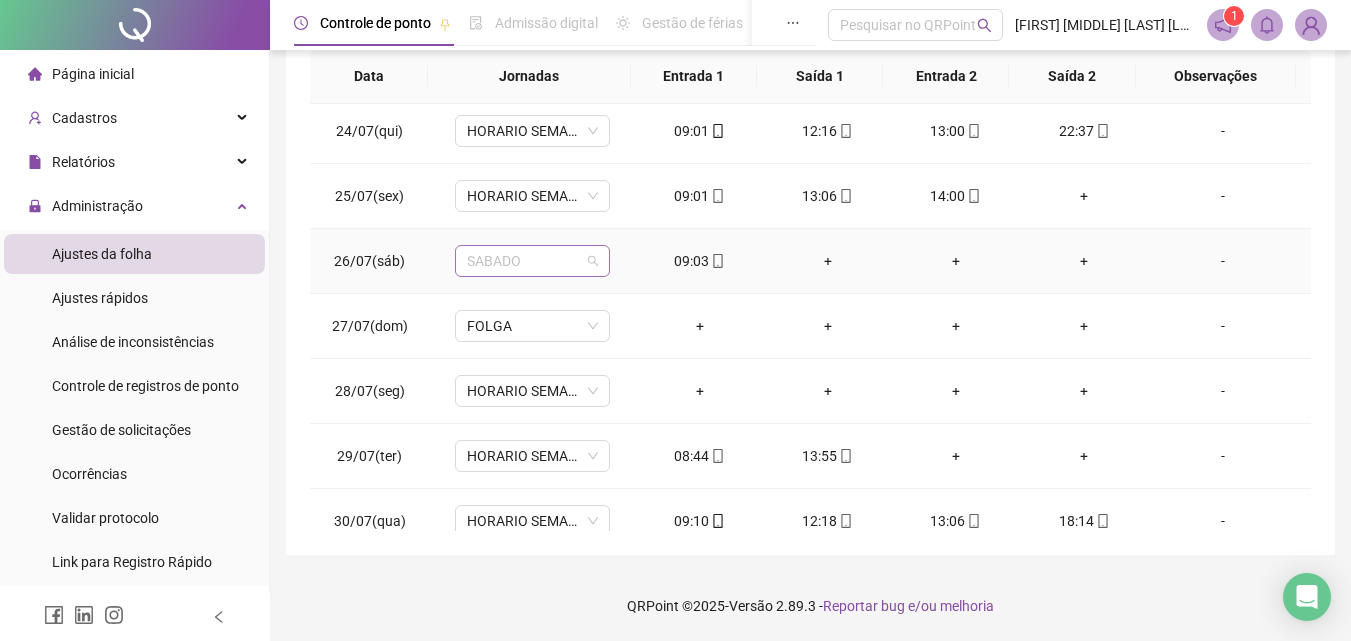 click on "SABADO" at bounding box center [532, 261] 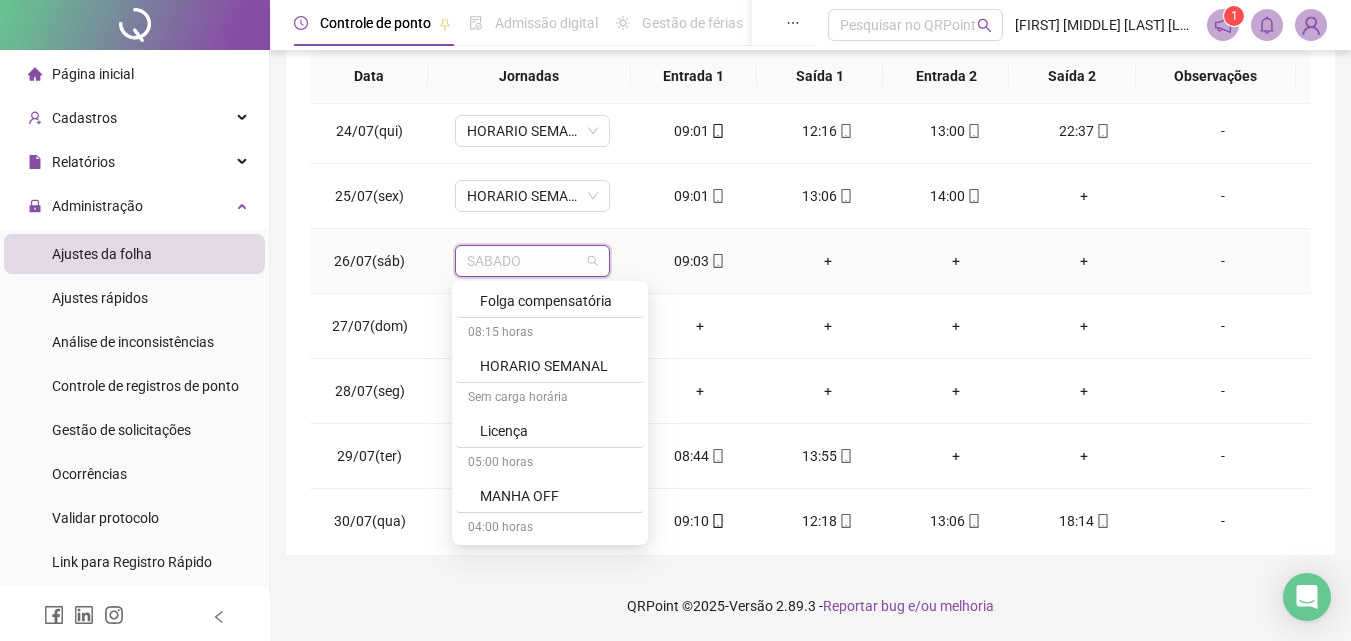 scroll, scrollTop: 329, scrollLeft: 0, axis: vertical 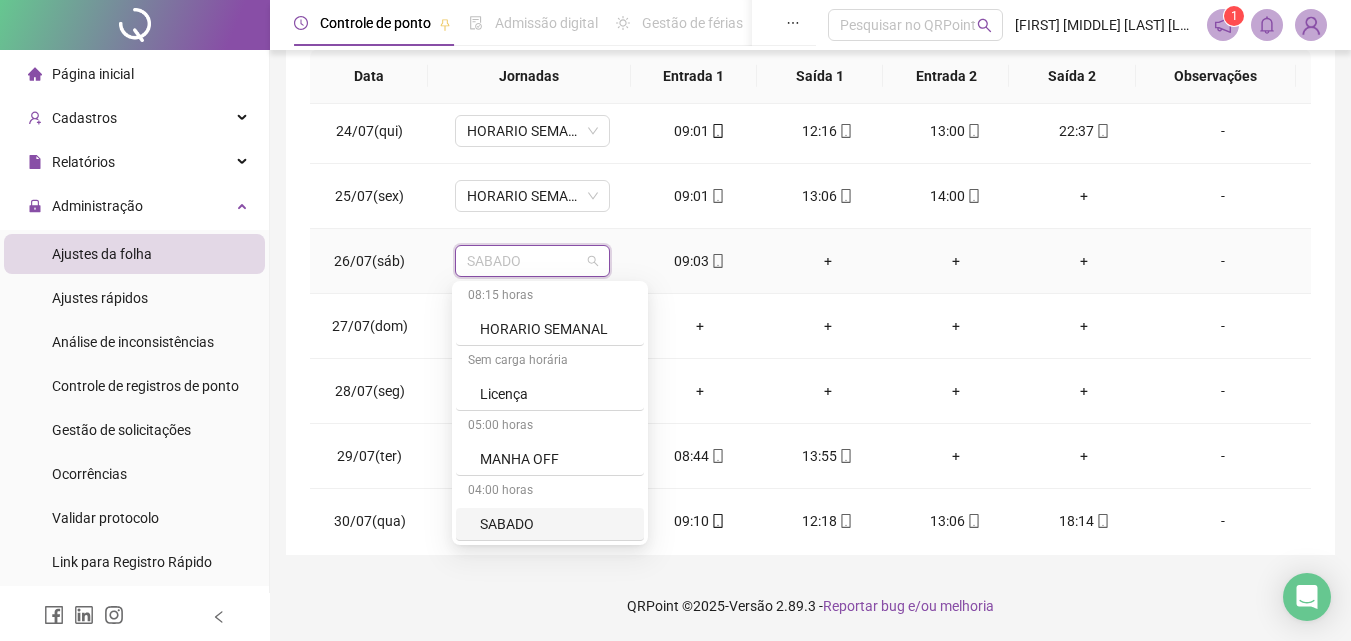 click on "SABADO" at bounding box center (556, 524) 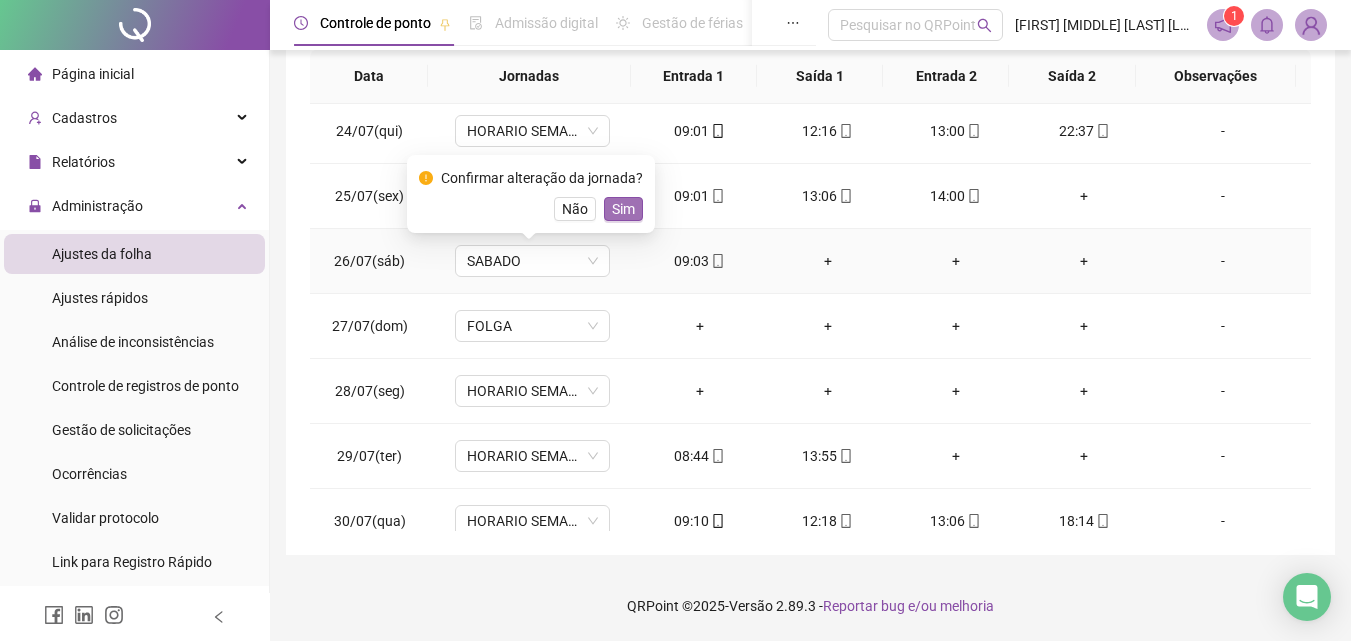 click on "Sim" at bounding box center (623, 209) 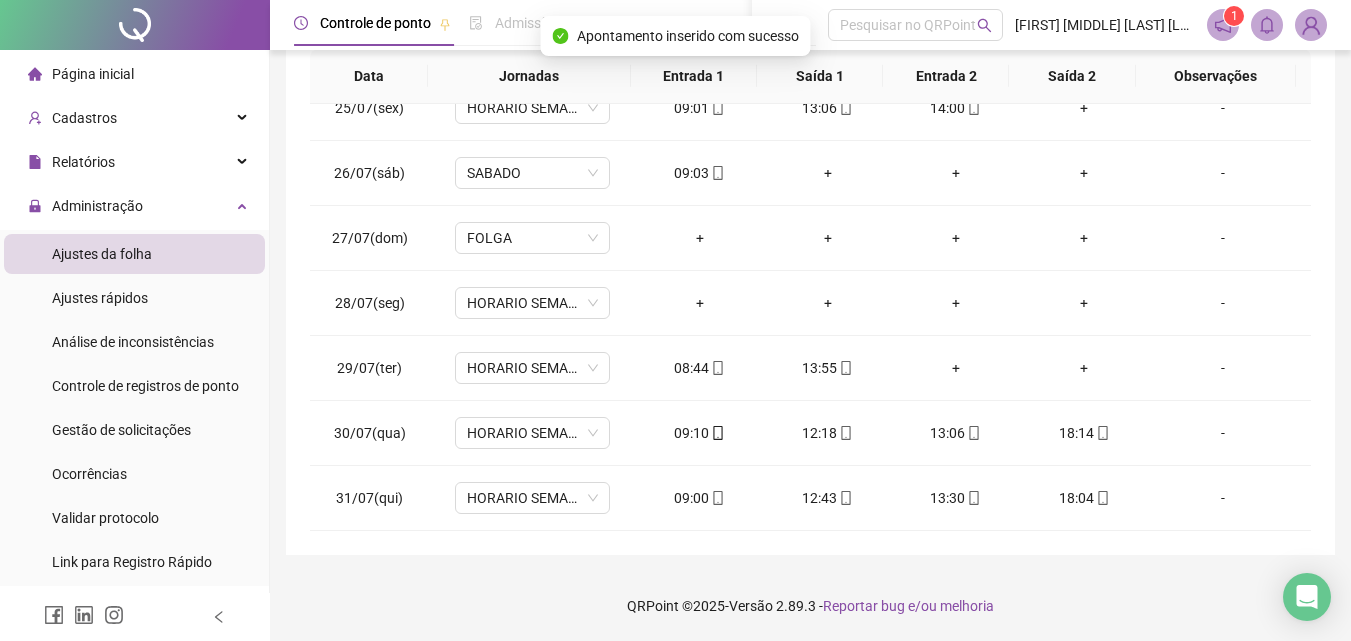 scroll, scrollTop: 1188, scrollLeft: 0, axis: vertical 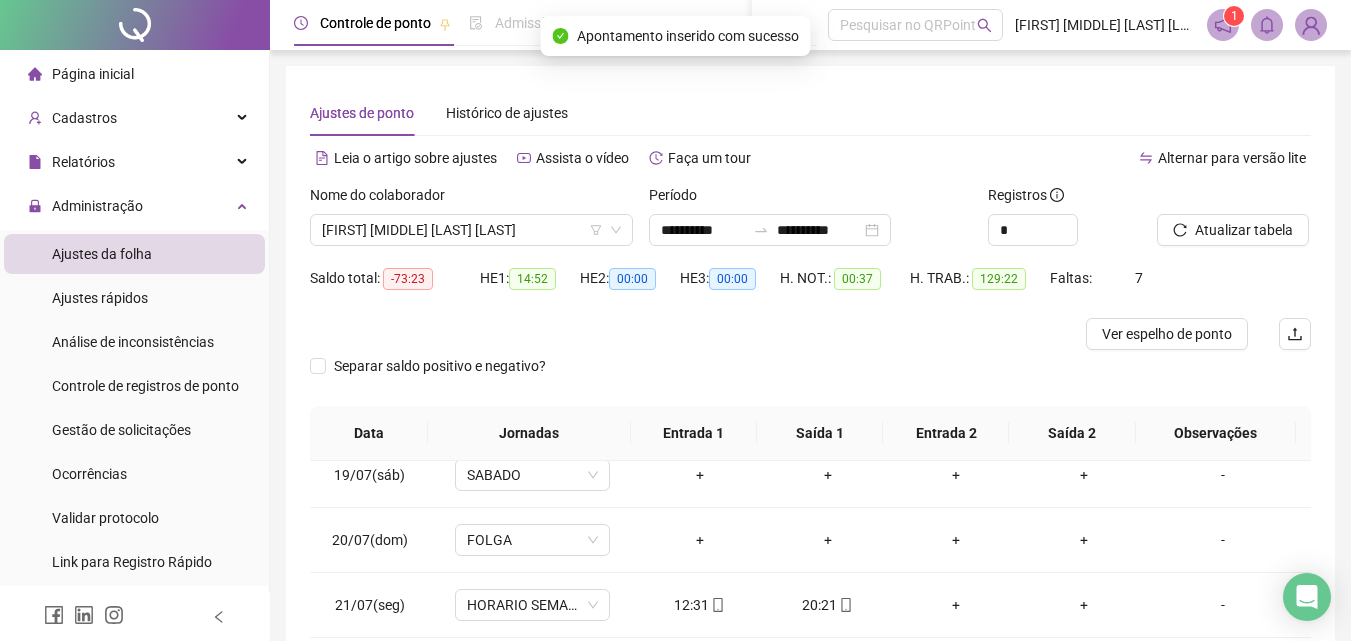 click at bounding box center (1209, 199) 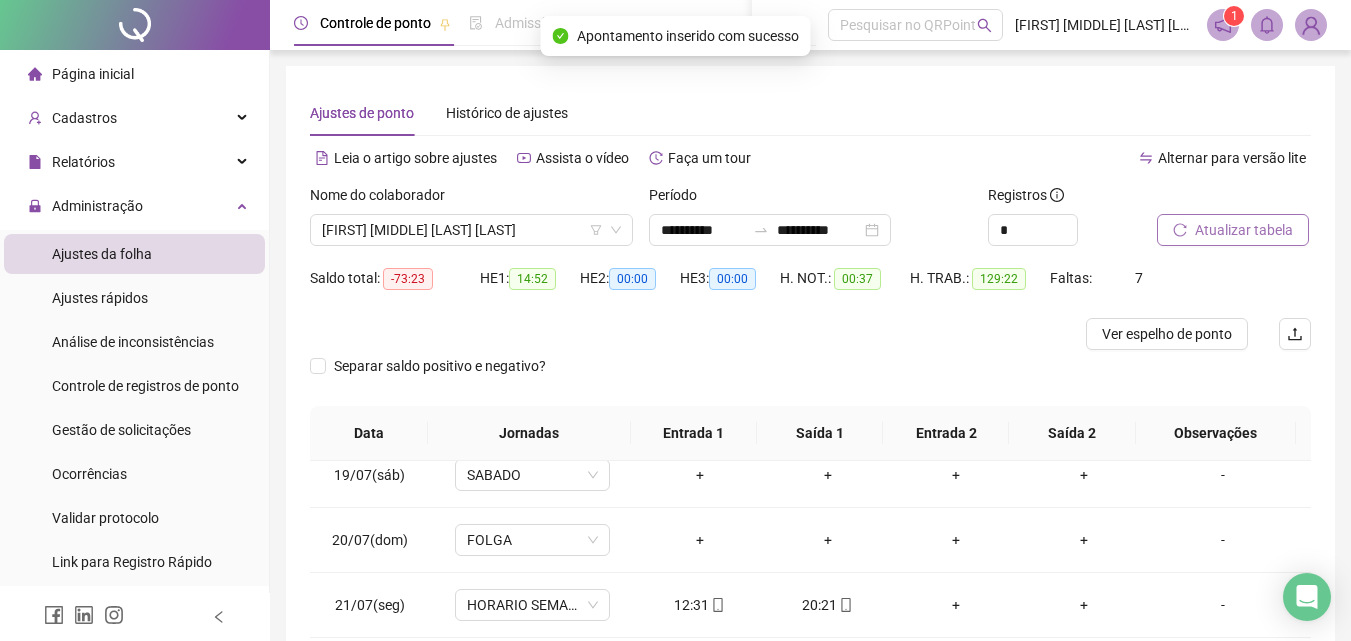 click on "Atualizar tabela" at bounding box center [1244, 230] 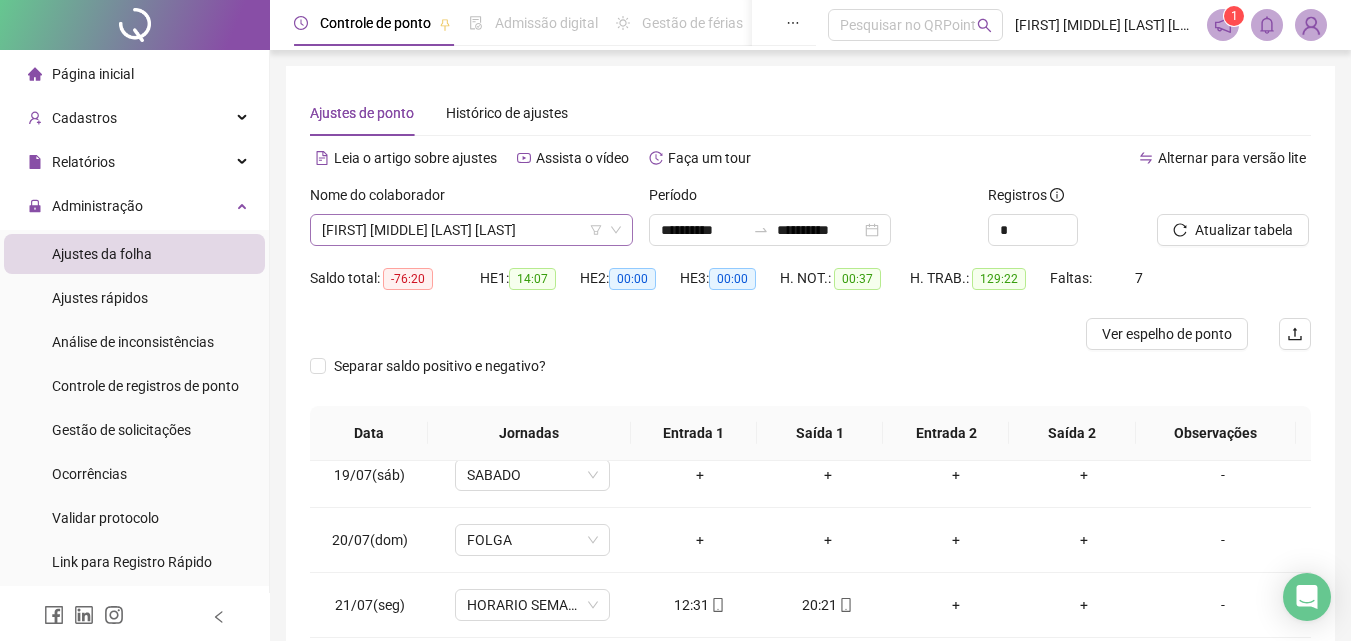 click on "ANNE KAROLINNE COSTA GODINHO" at bounding box center (471, 230) 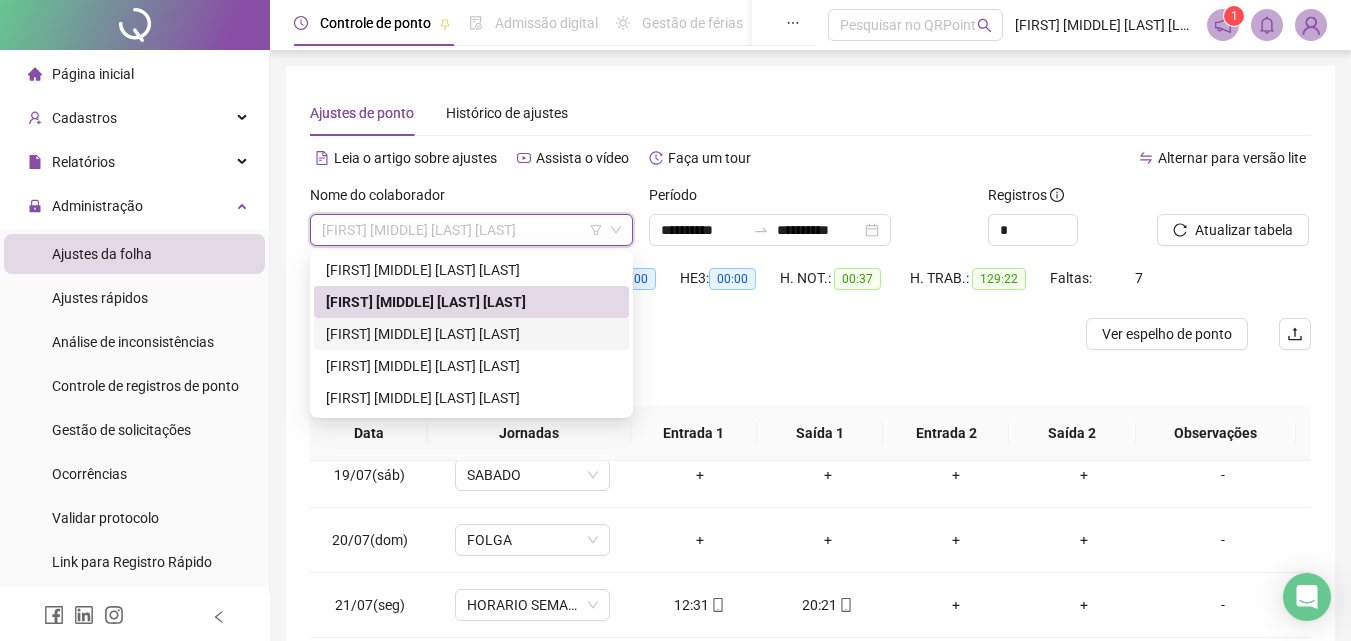 click on "BRENDA MHAYARA SILVA REIS" at bounding box center [471, 334] 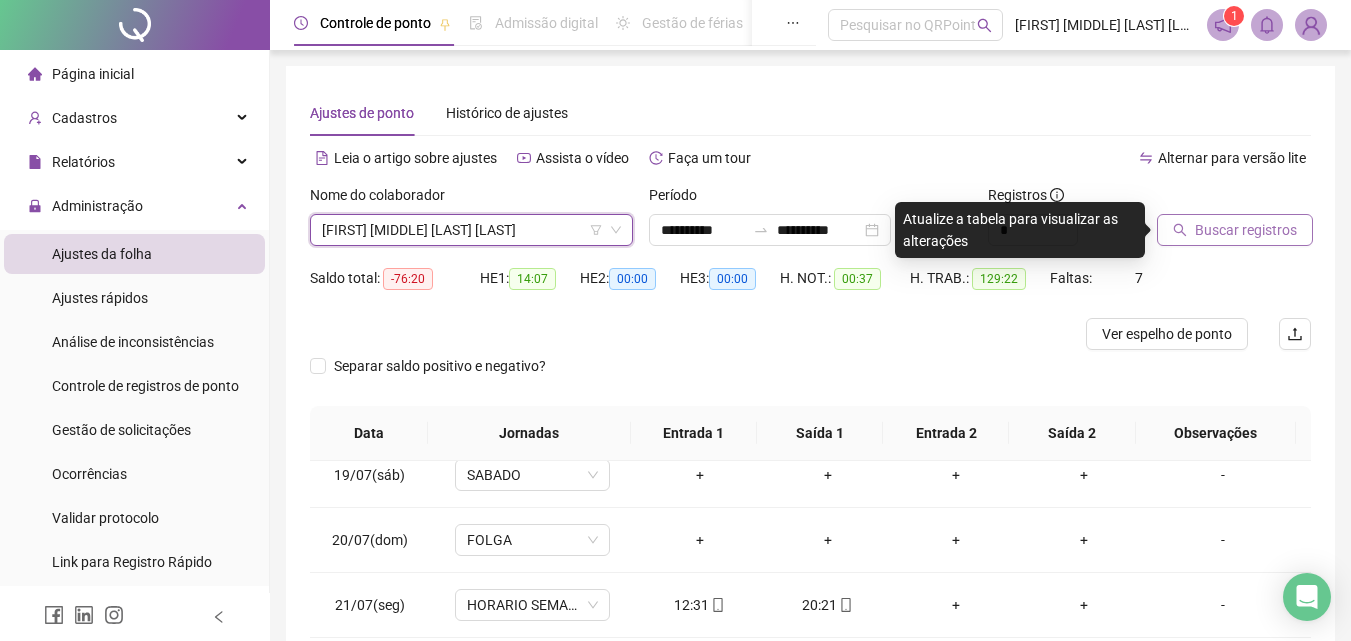 click on "Buscar registros" at bounding box center [1246, 230] 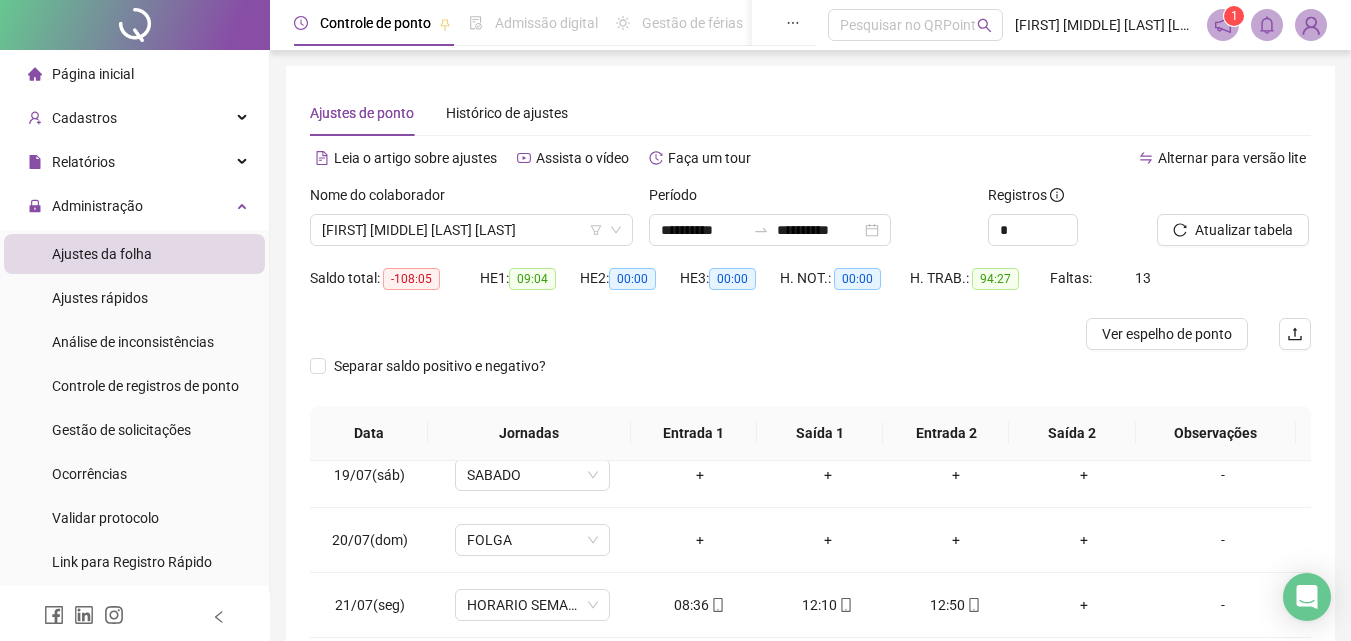 scroll, scrollTop: 200, scrollLeft: 0, axis: vertical 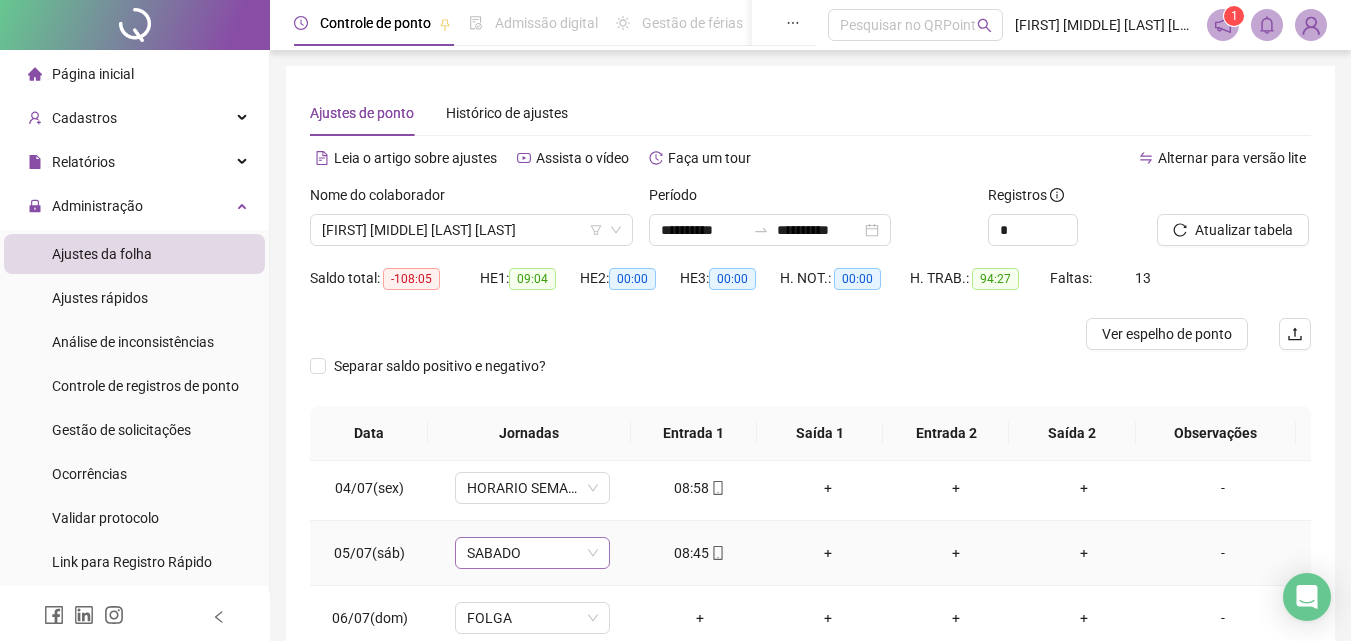 drag, startPoint x: 521, startPoint y: 555, endPoint x: 565, endPoint y: 538, distance: 47.169907 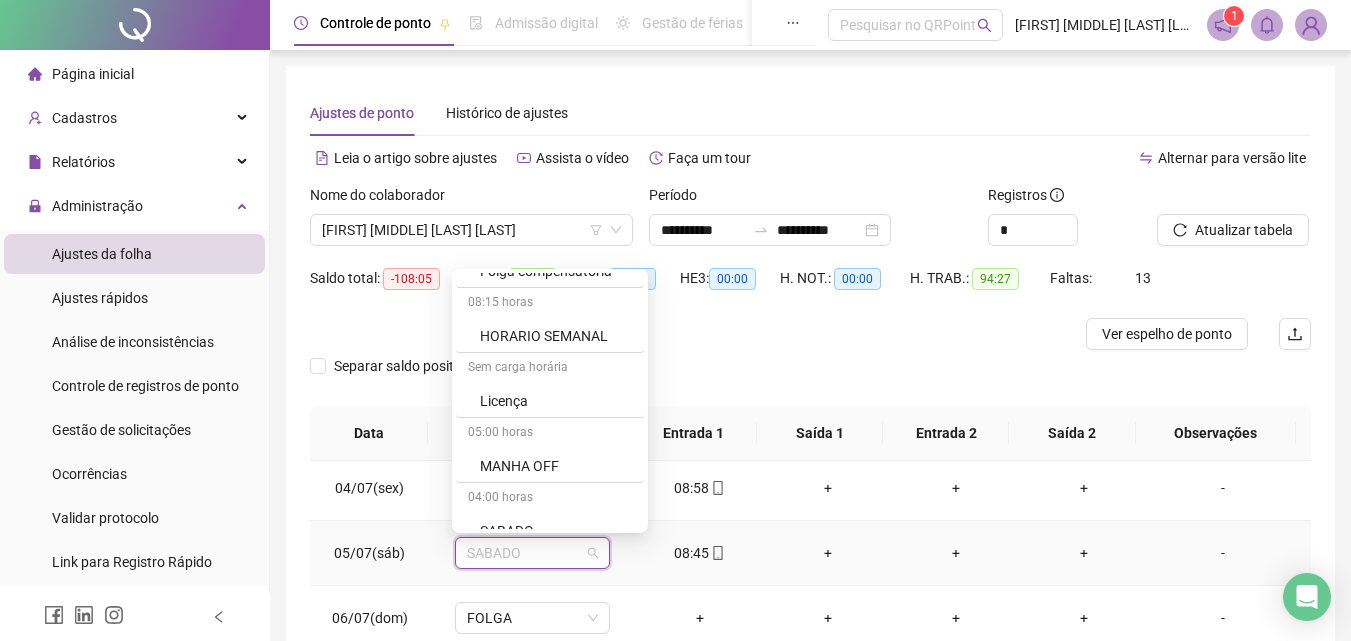 scroll, scrollTop: 329, scrollLeft: 0, axis: vertical 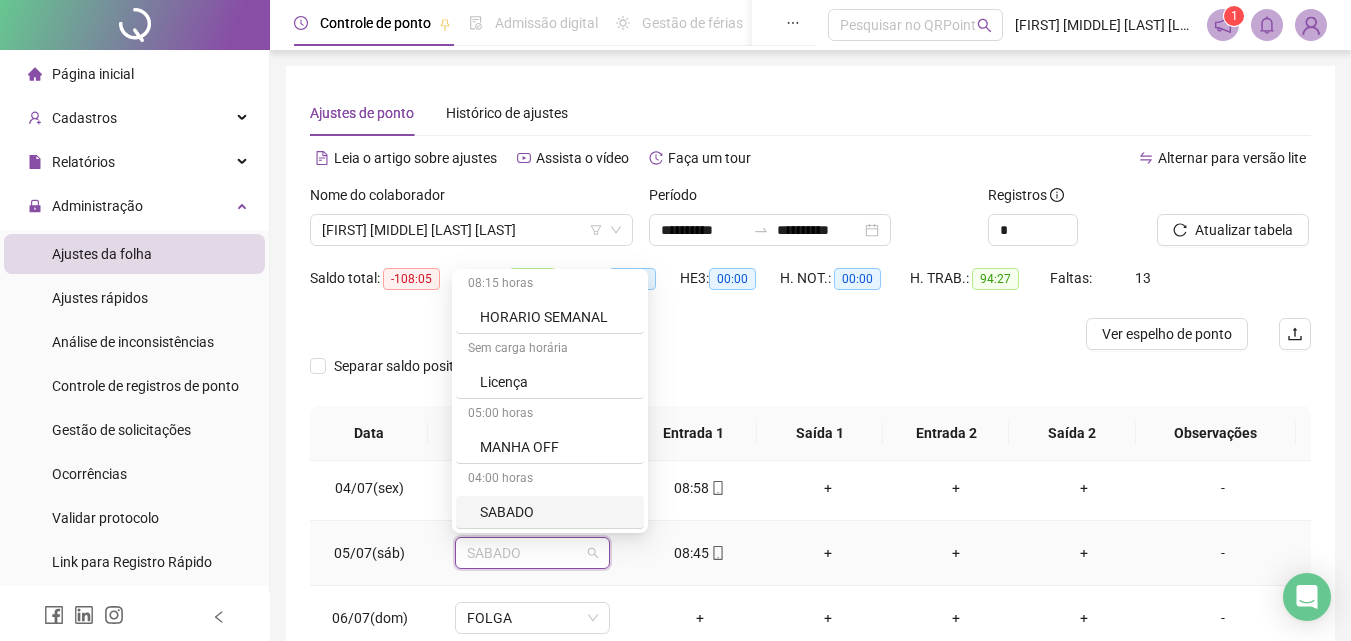 click on "SABADO" at bounding box center (556, 512) 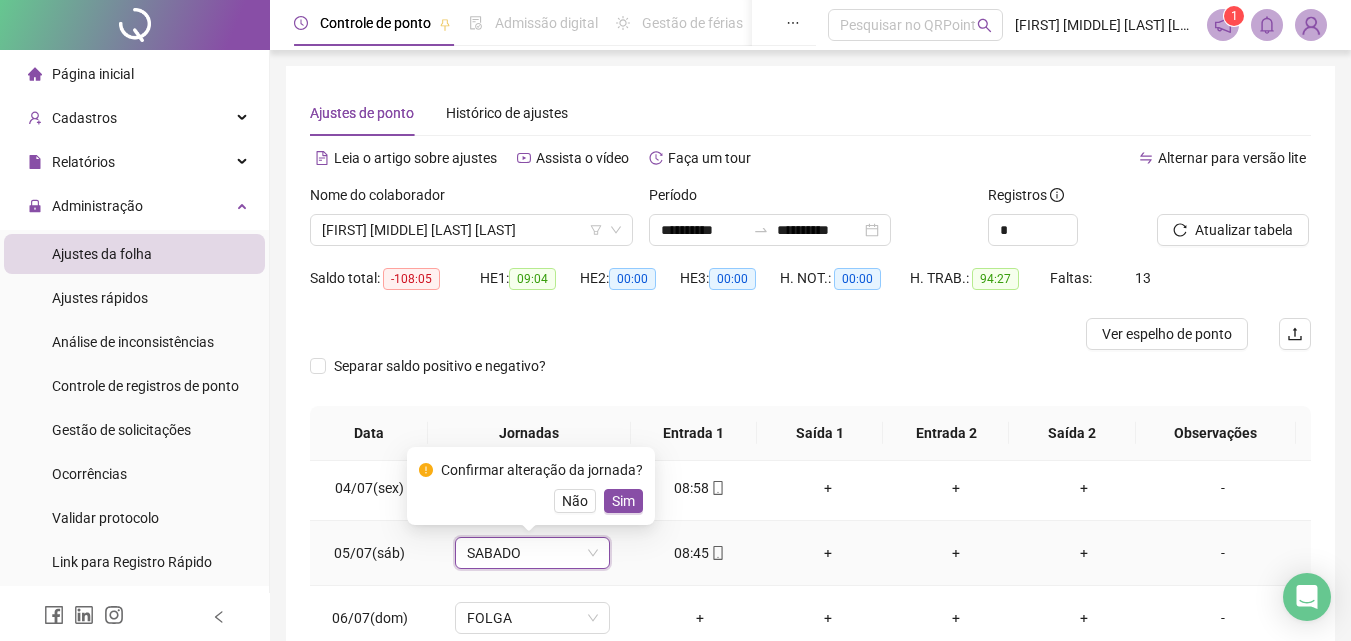 drag, startPoint x: 618, startPoint y: 506, endPoint x: 716, endPoint y: 485, distance: 100.22475 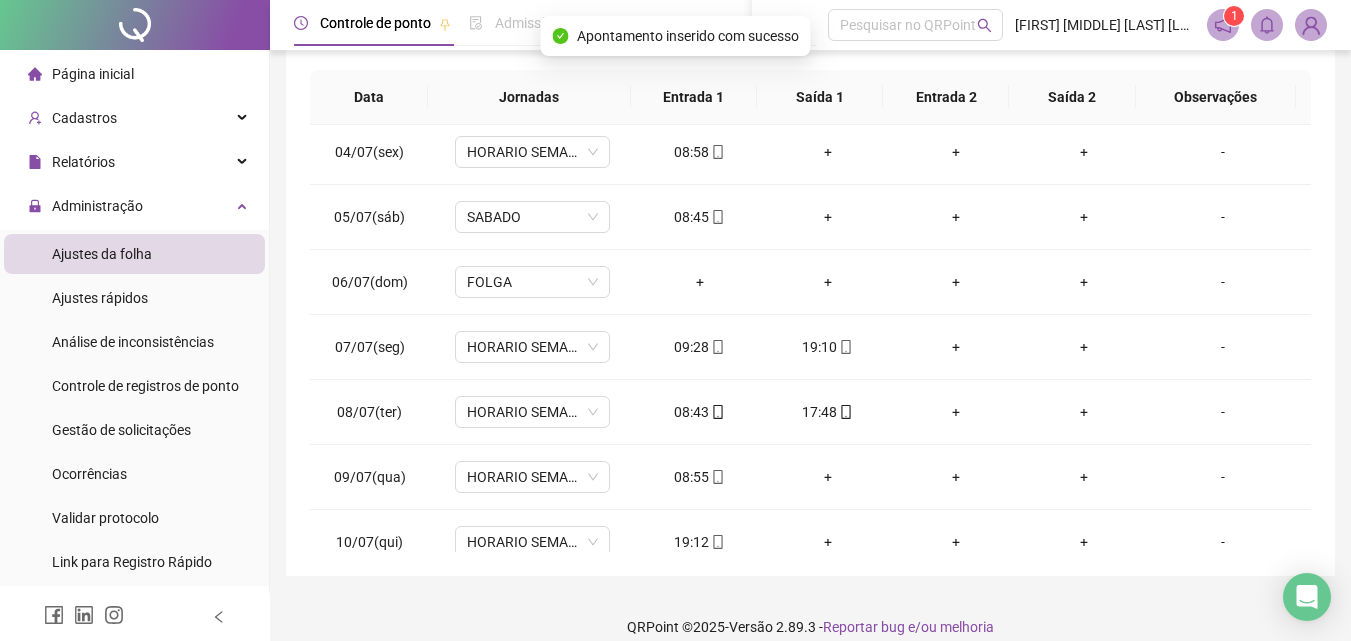 scroll, scrollTop: 339, scrollLeft: 0, axis: vertical 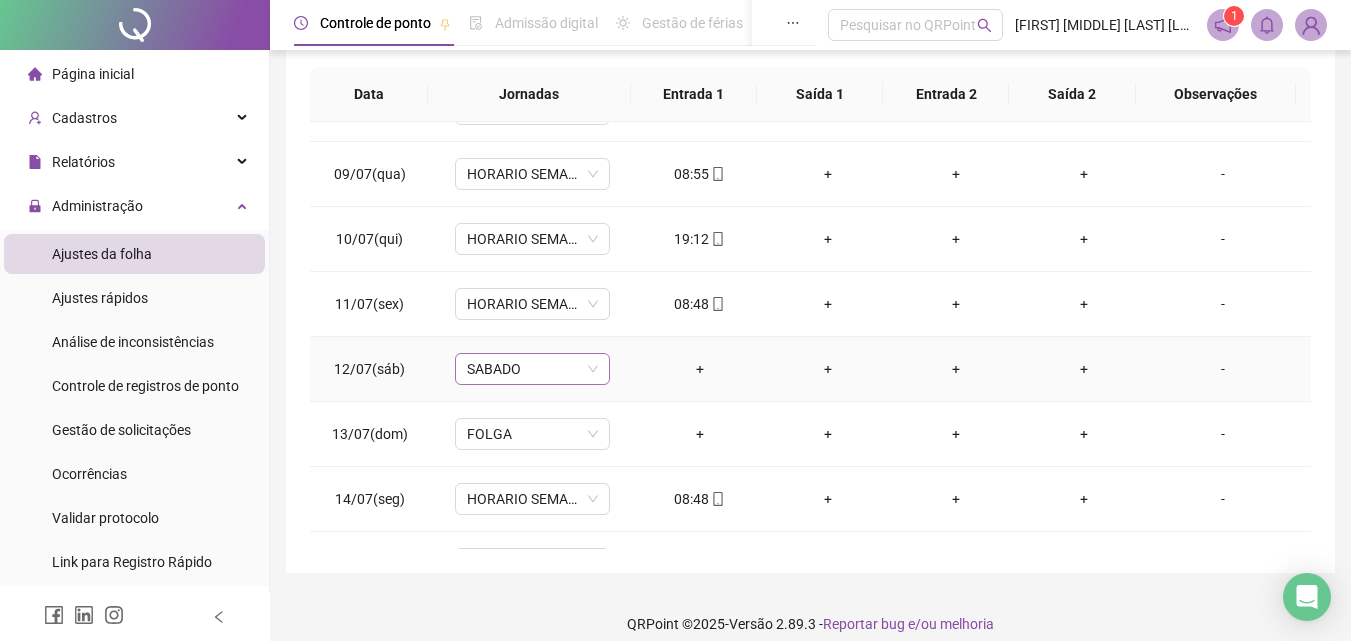 click on "SABADO" at bounding box center (532, 369) 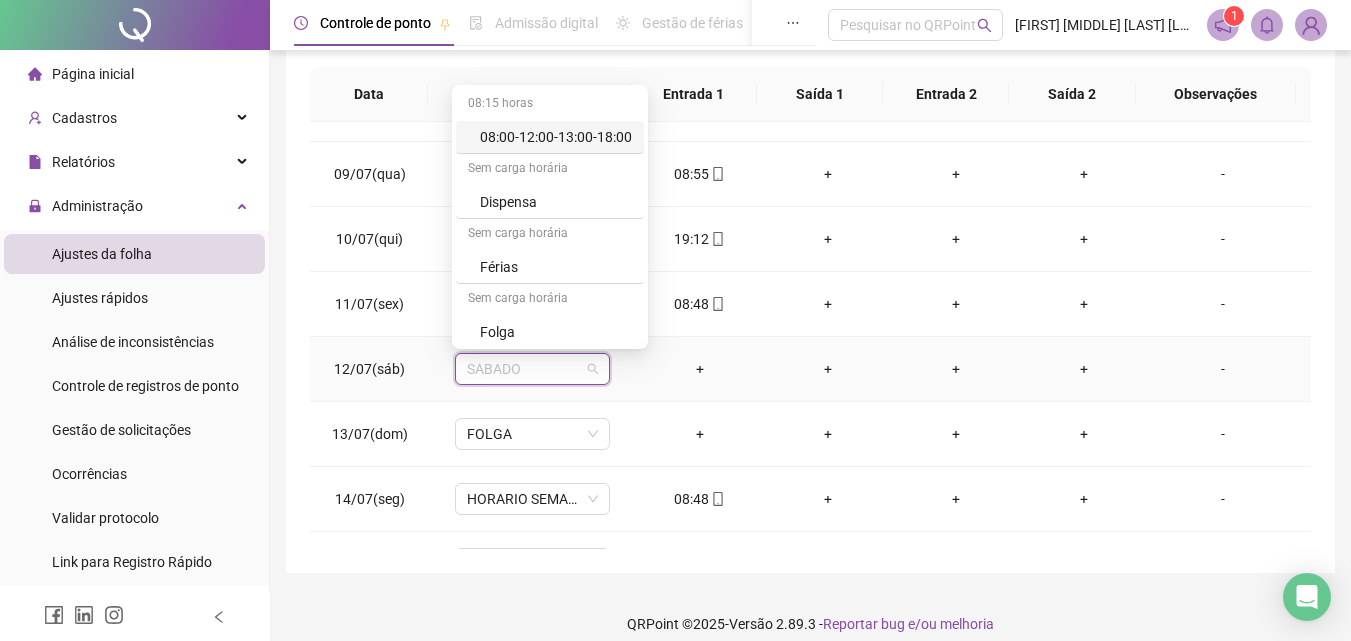 scroll, scrollTop: 329, scrollLeft: 0, axis: vertical 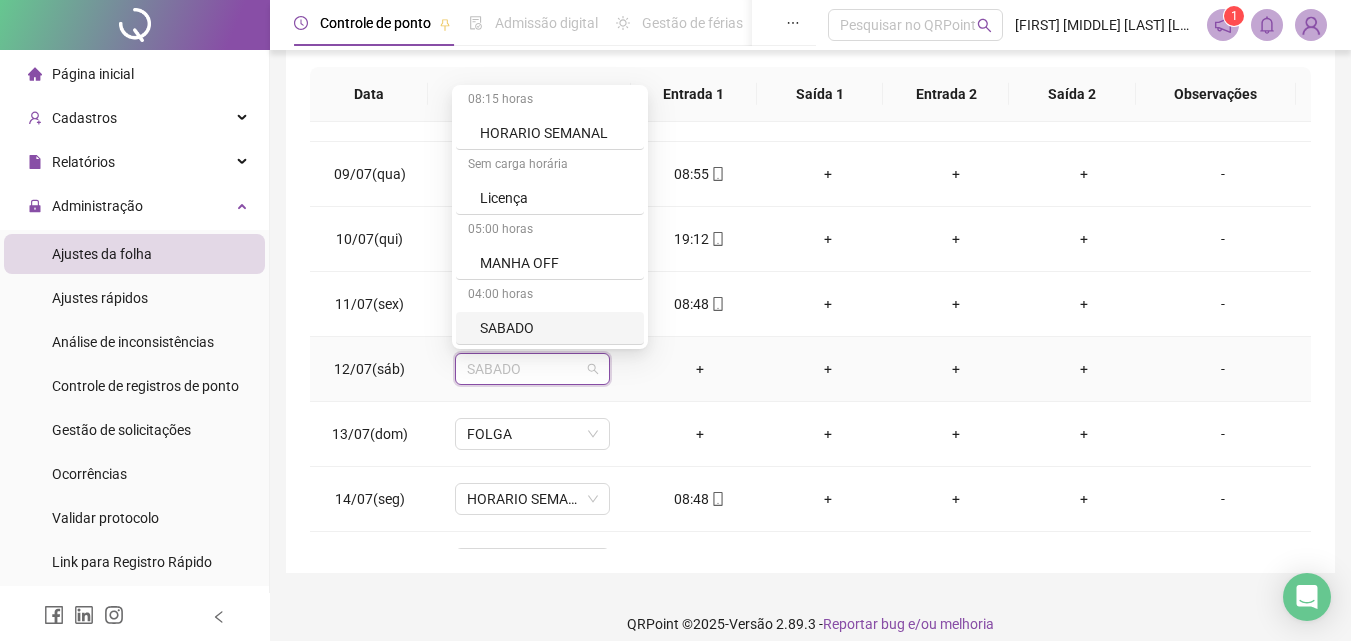 click on "SABADO" at bounding box center (556, 328) 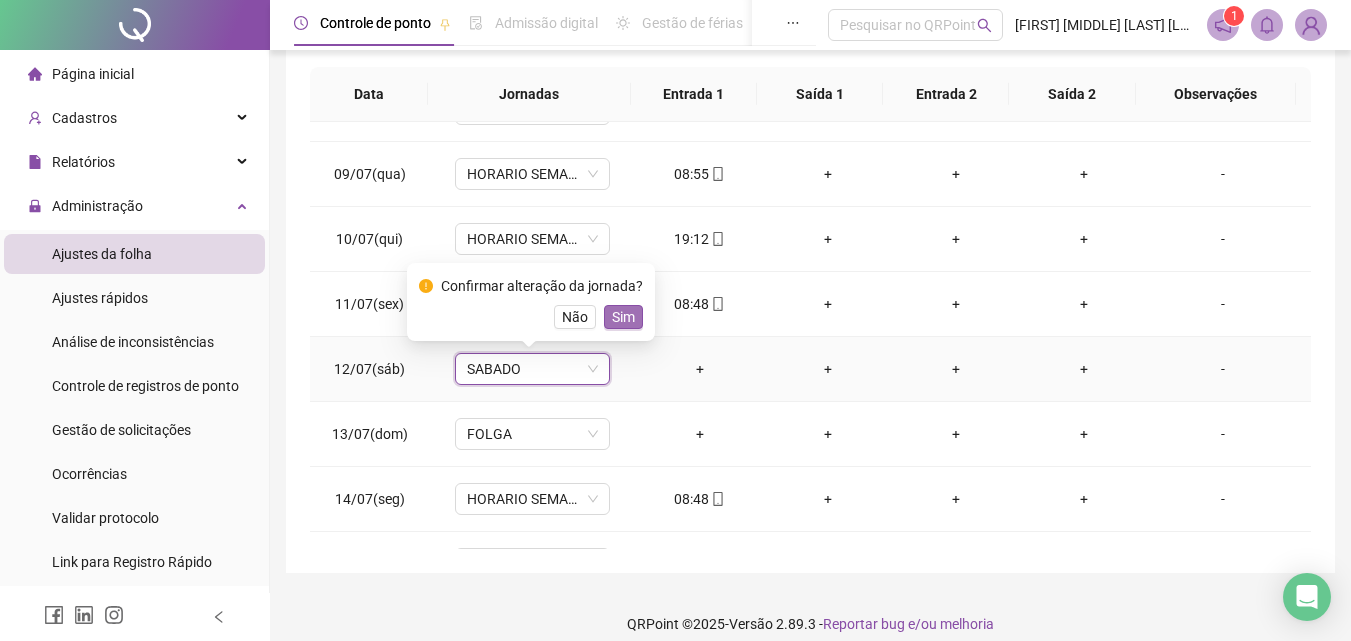 click on "Sim" at bounding box center [623, 317] 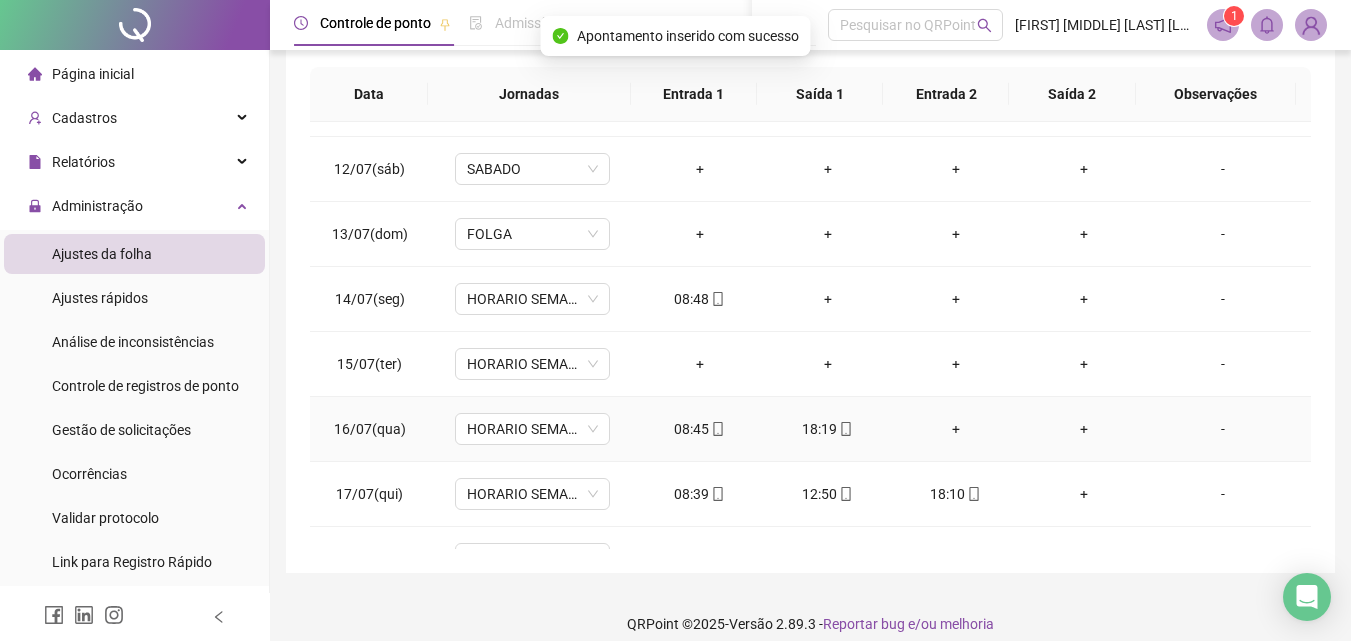 scroll, scrollTop: 900, scrollLeft: 0, axis: vertical 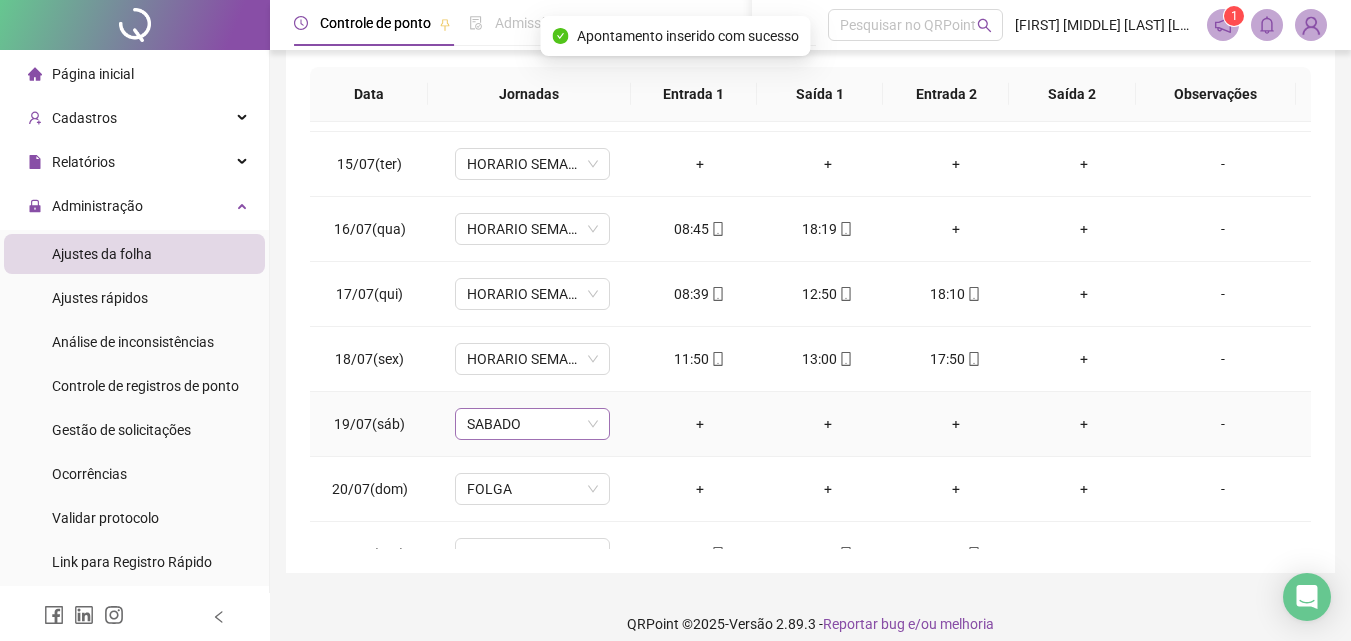 click on "SABADO" at bounding box center (532, 424) 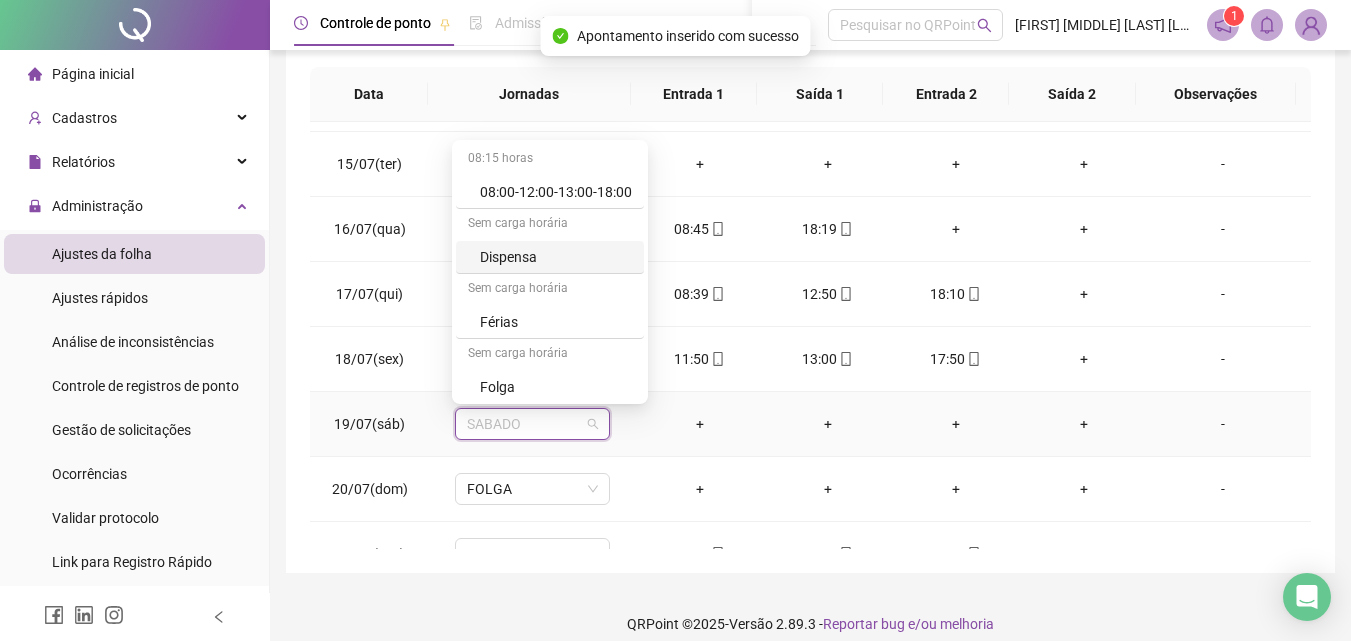 scroll, scrollTop: 329, scrollLeft: 0, axis: vertical 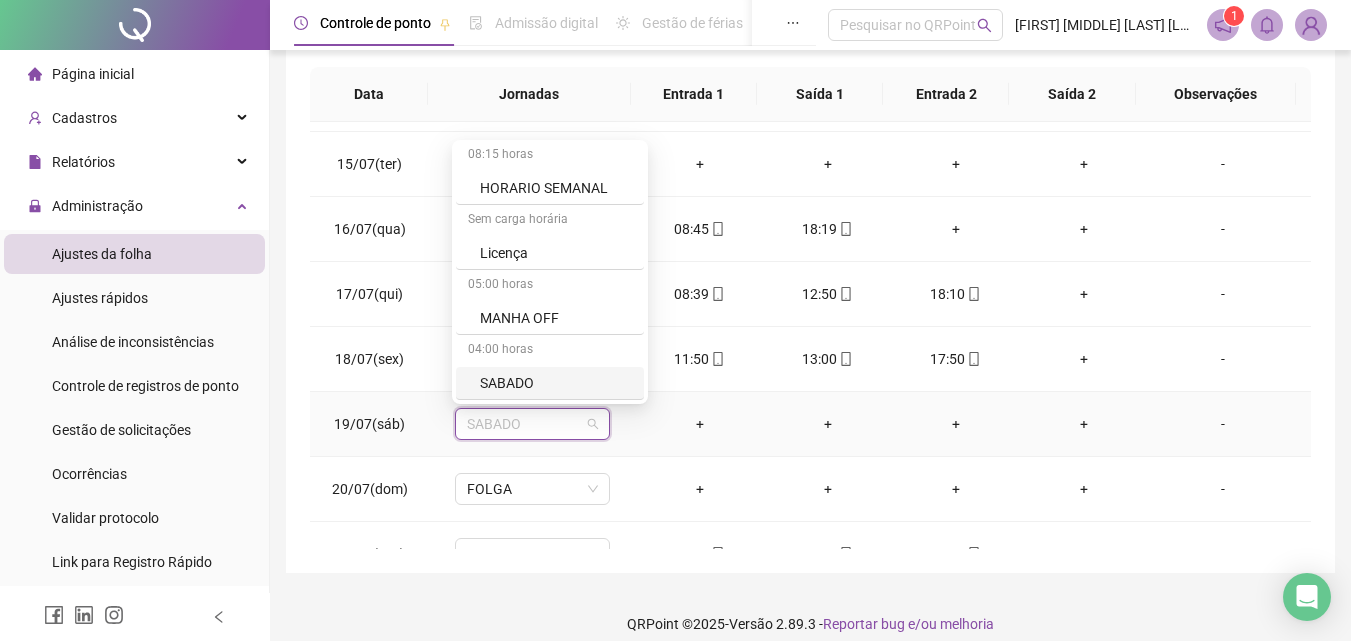 click on "SABADO" at bounding box center [550, 383] 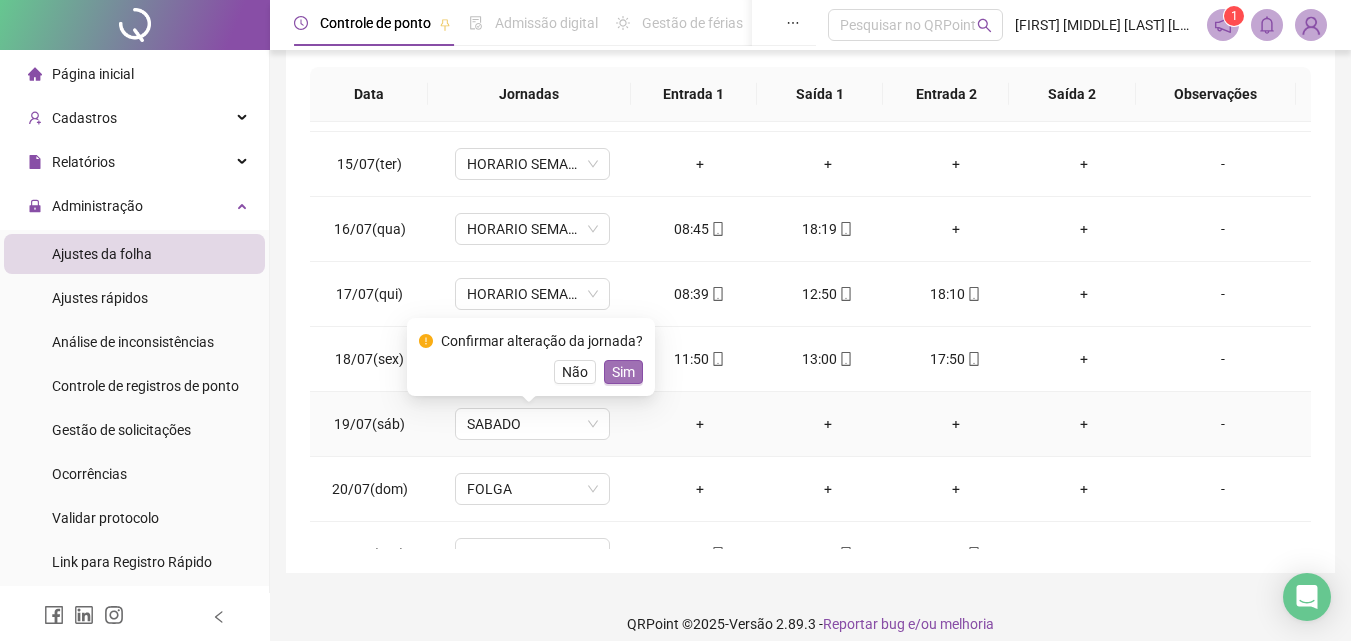 click on "Sim" at bounding box center (623, 372) 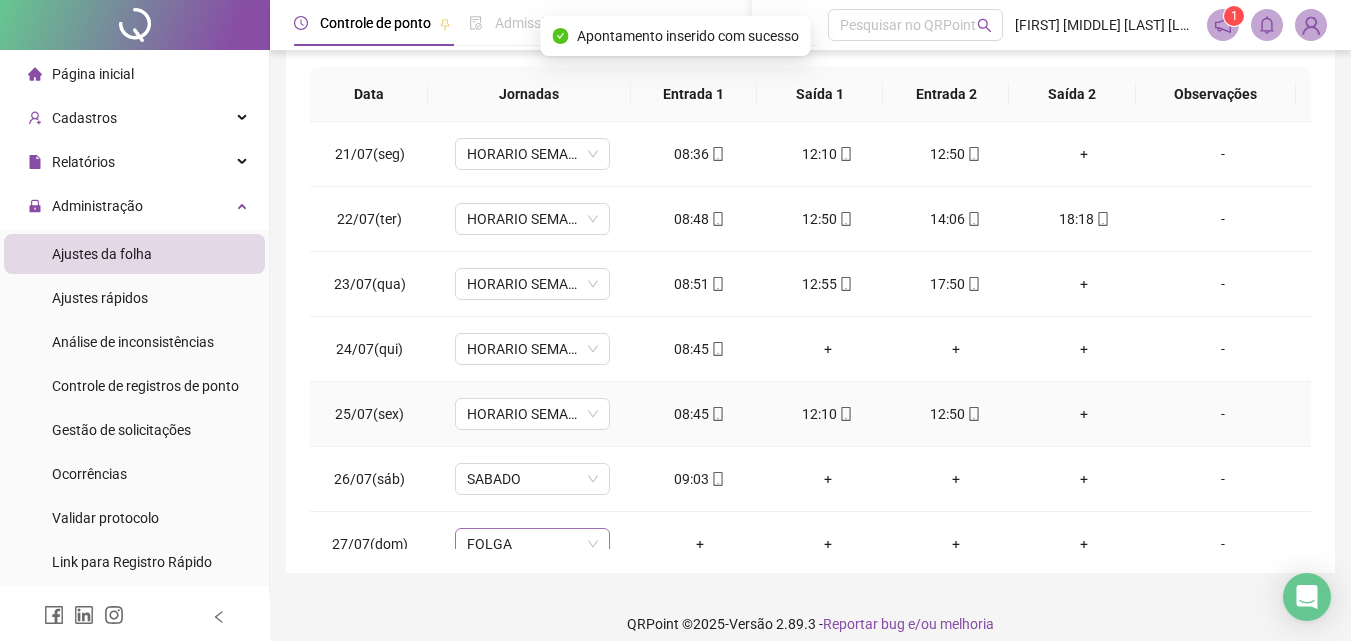 scroll, scrollTop: 1400, scrollLeft: 0, axis: vertical 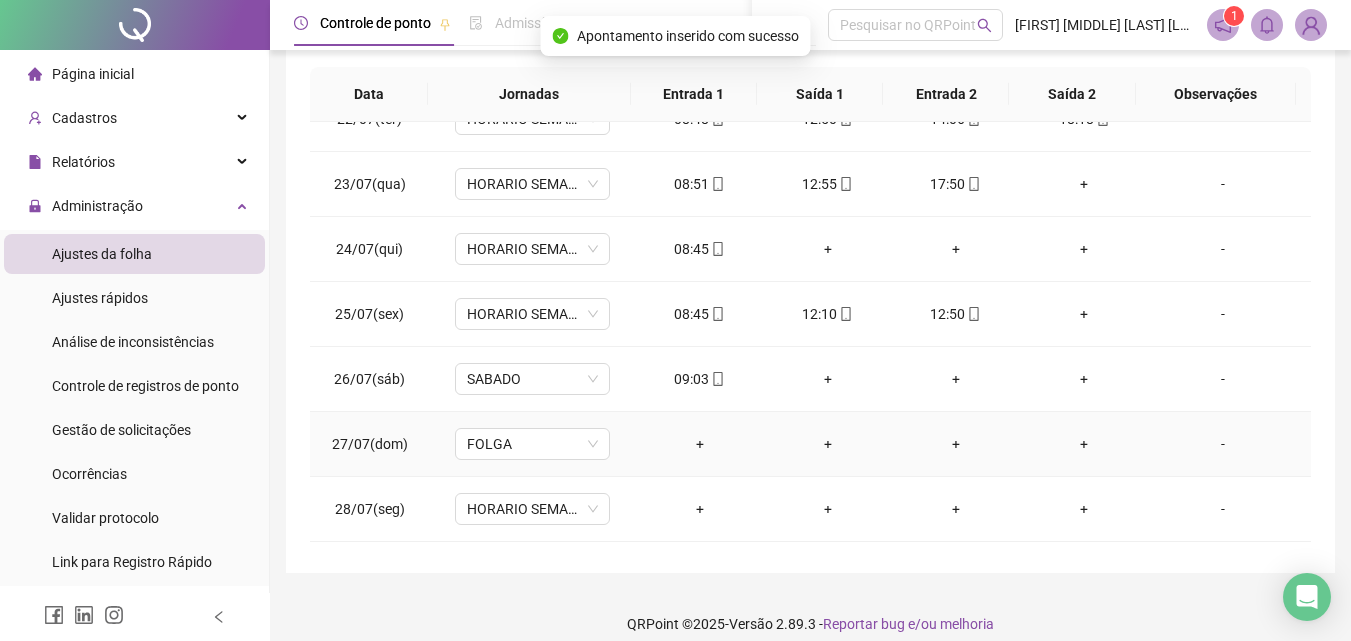 drag, startPoint x: 513, startPoint y: 421, endPoint x: 513, endPoint y: 406, distance: 15 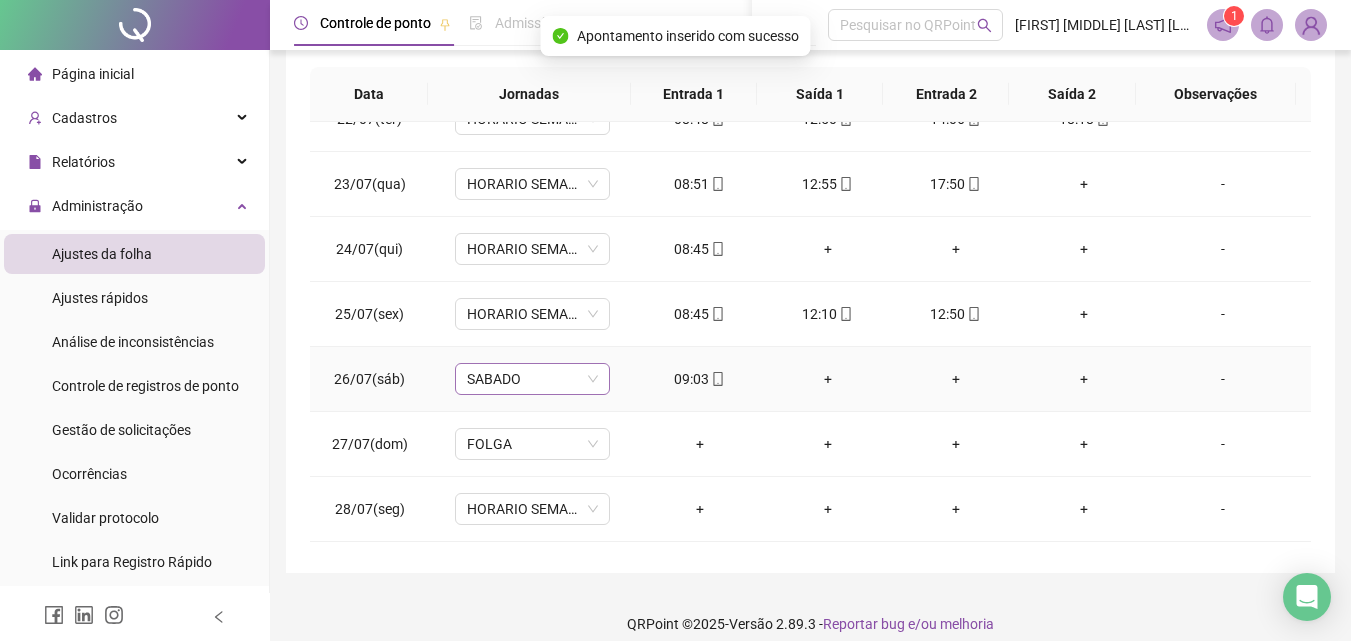 click on "SABADO" at bounding box center (532, 379) 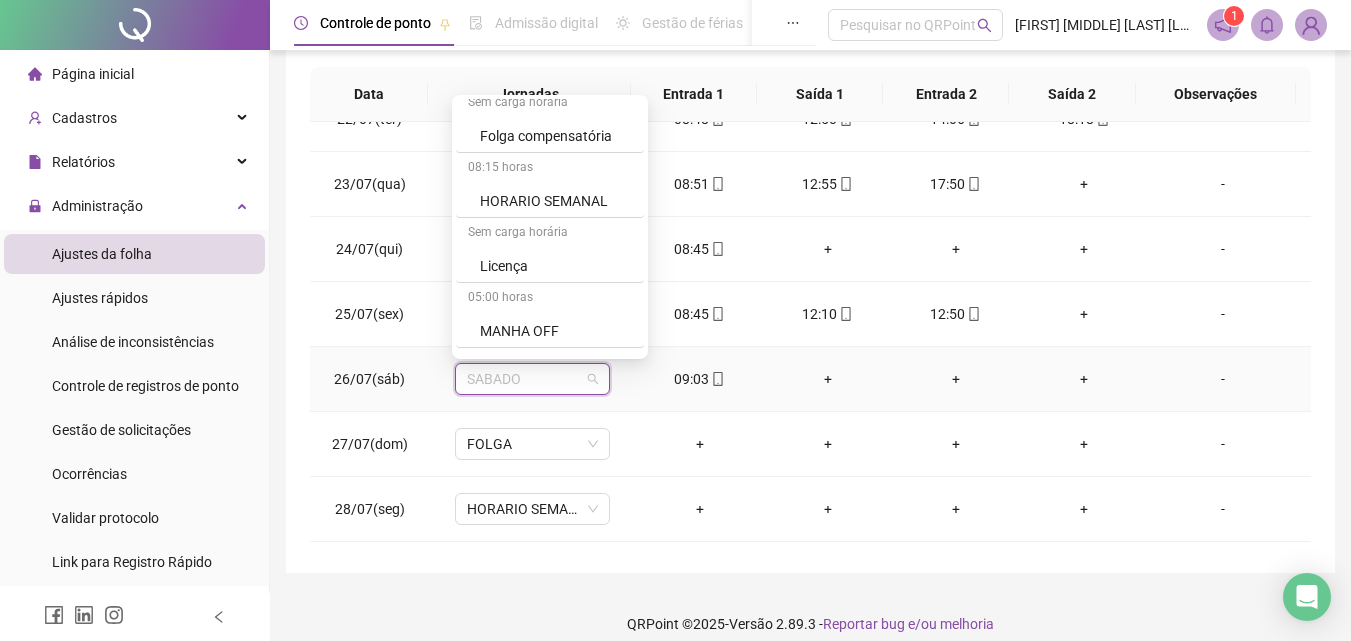 scroll, scrollTop: 329, scrollLeft: 0, axis: vertical 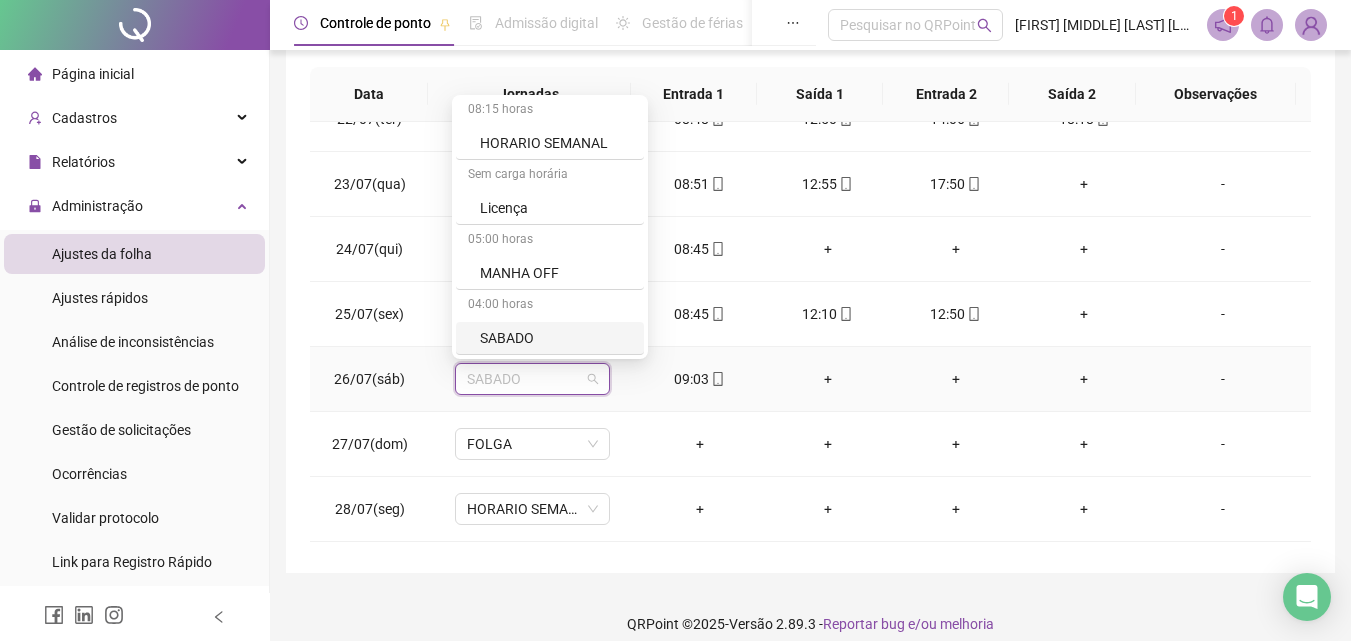 click on "SABADO" at bounding box center (550, 338) 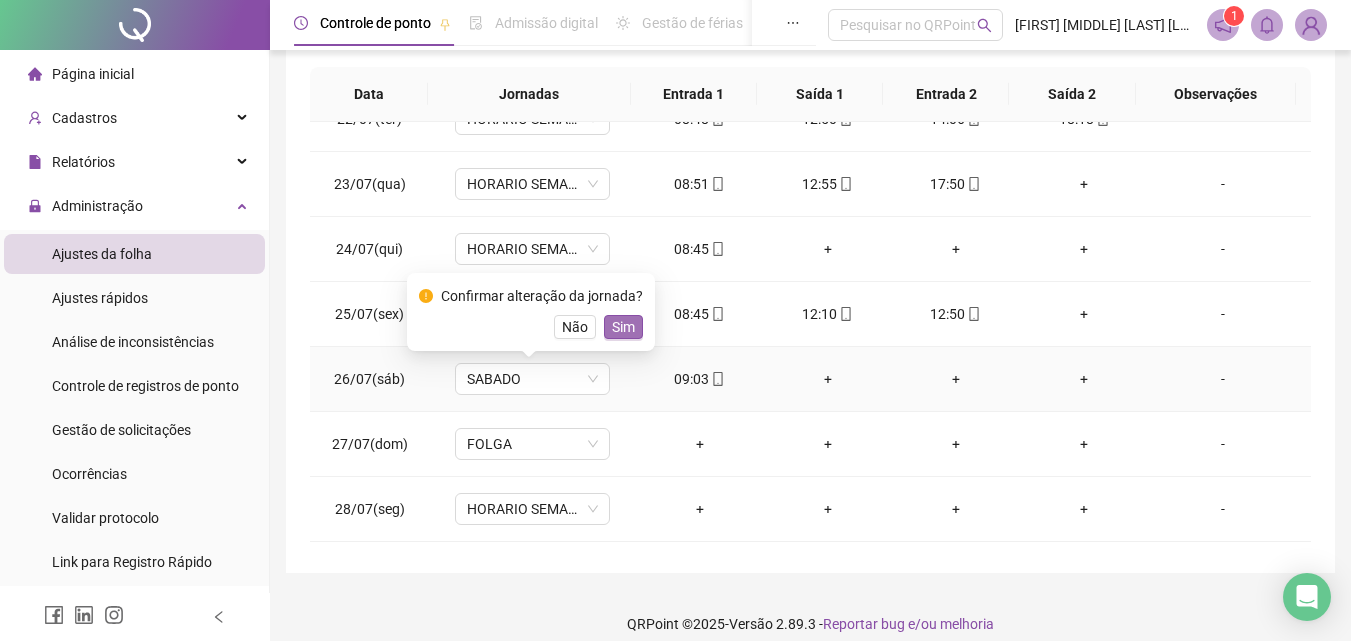 click on "Sim" at bounding box center [623, 327] 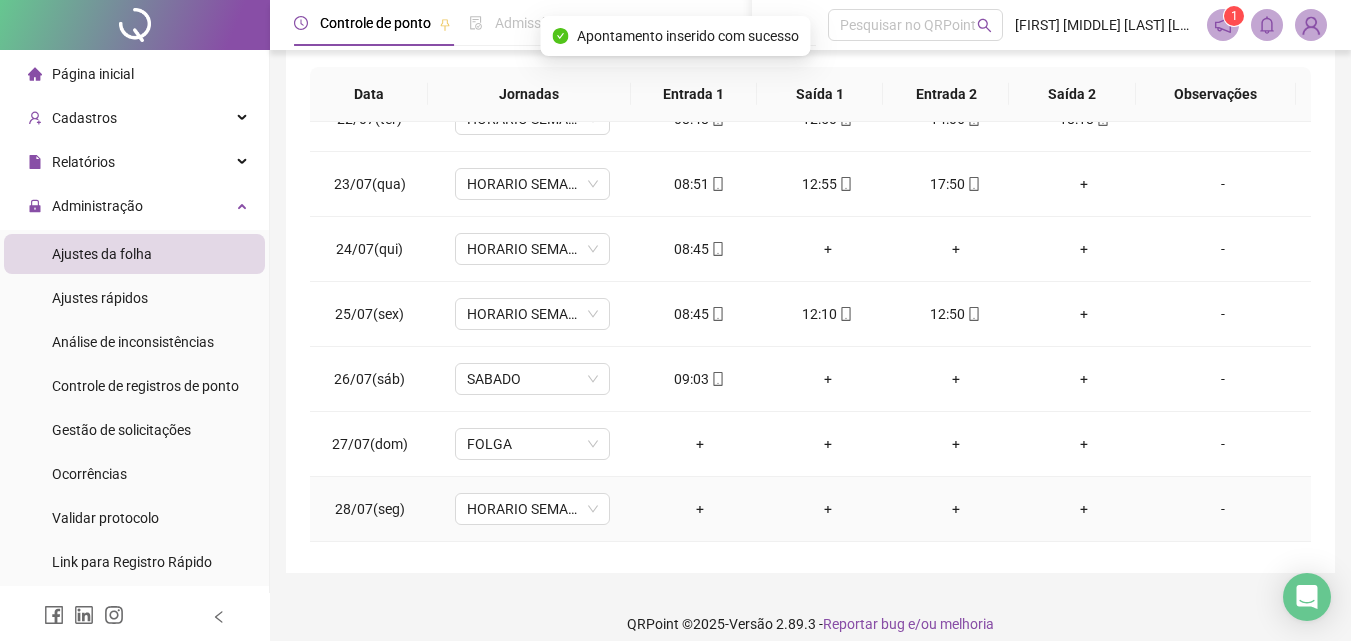 scroll, scrollTop: 1588, scrollLeft: 0, axis: vertical 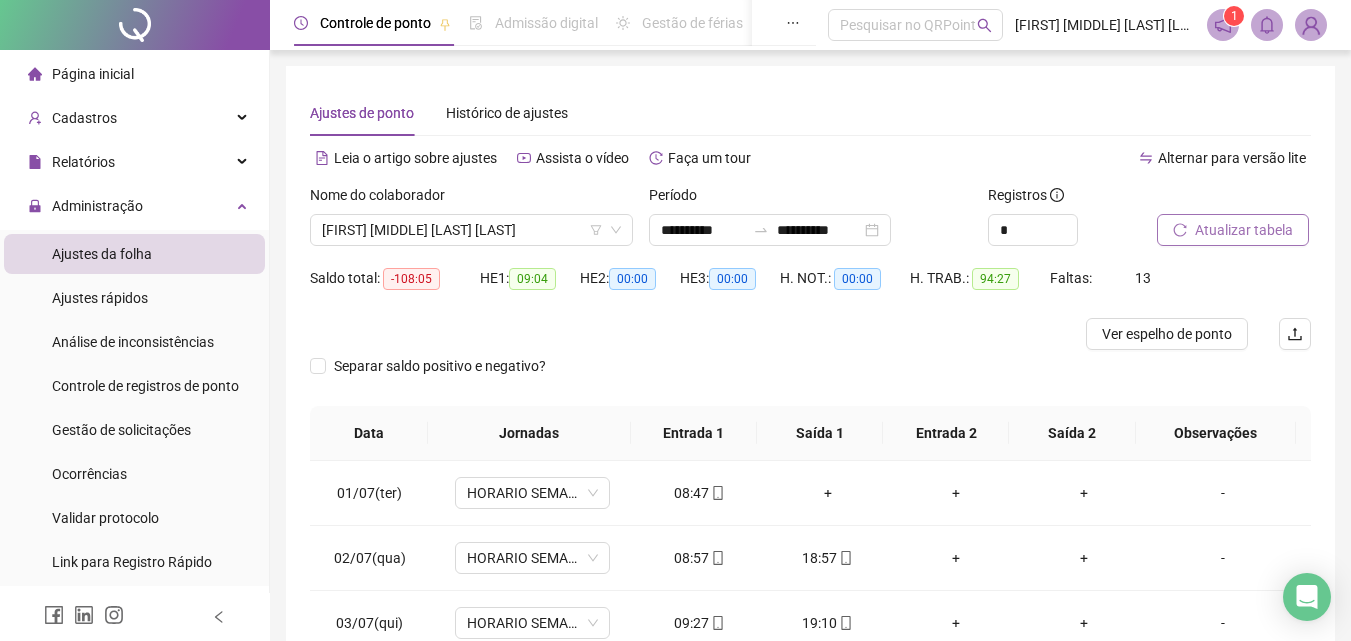 click on "Atualizar tabela" at bounding box center [1244, 230] 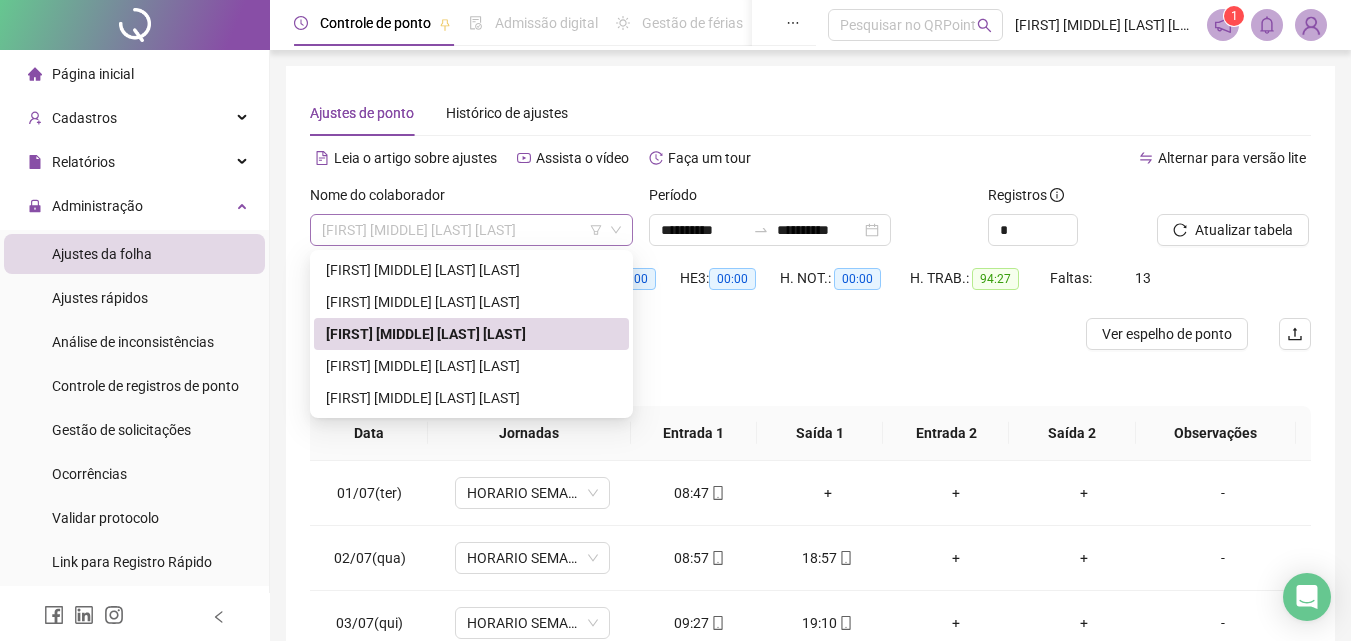 click on "BRENDA MHAYARA SILVA REIS" at bounding box center [471, 230] 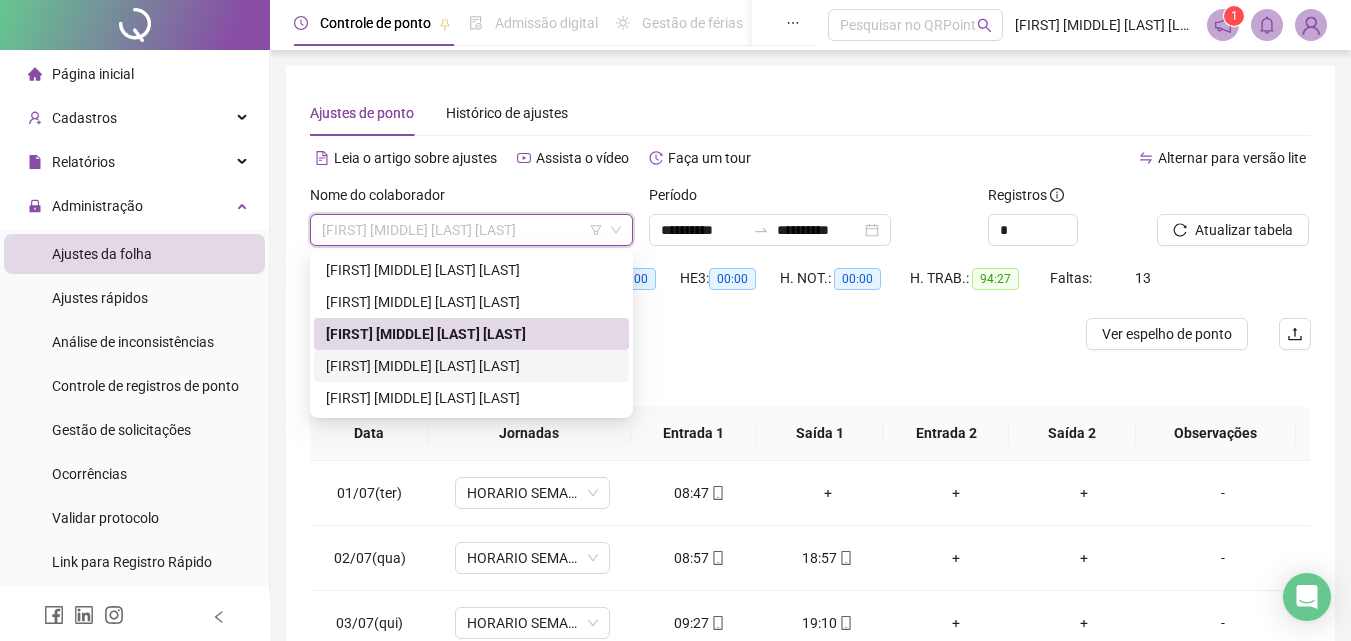 click on "KELLY JANE ALVES COLACO" at bounding box center (471, 366) 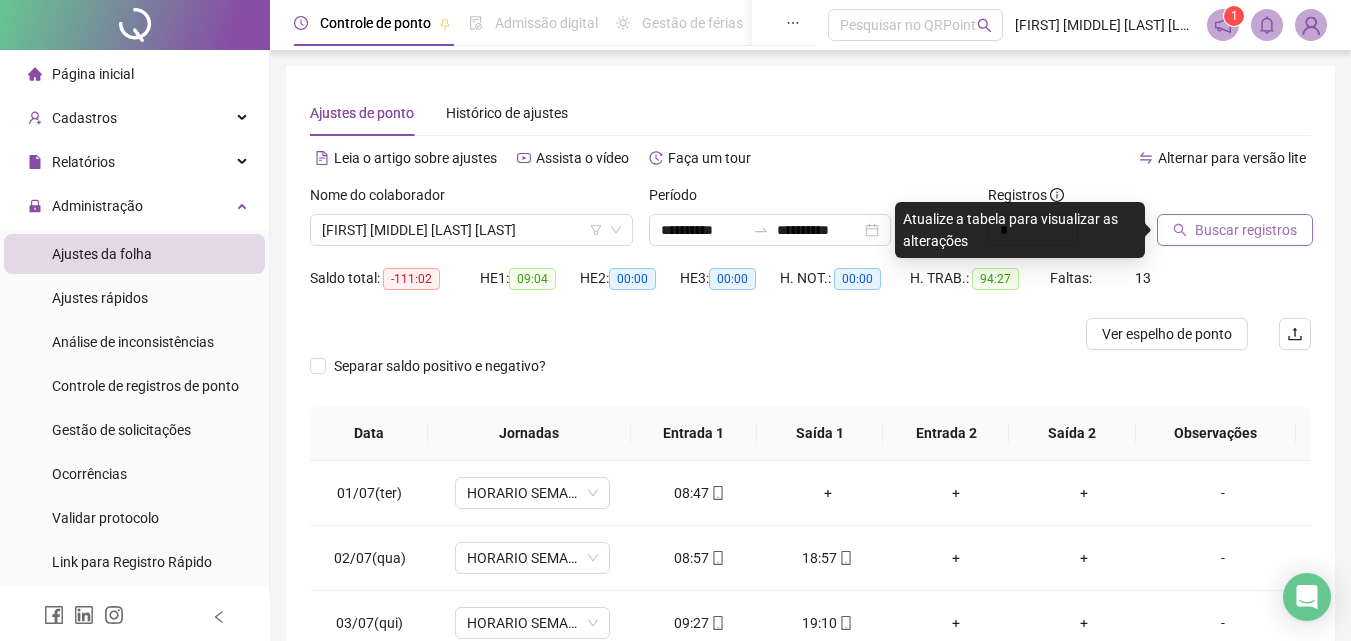 click on "Buscar registros" at bounding box center [1246, 230] 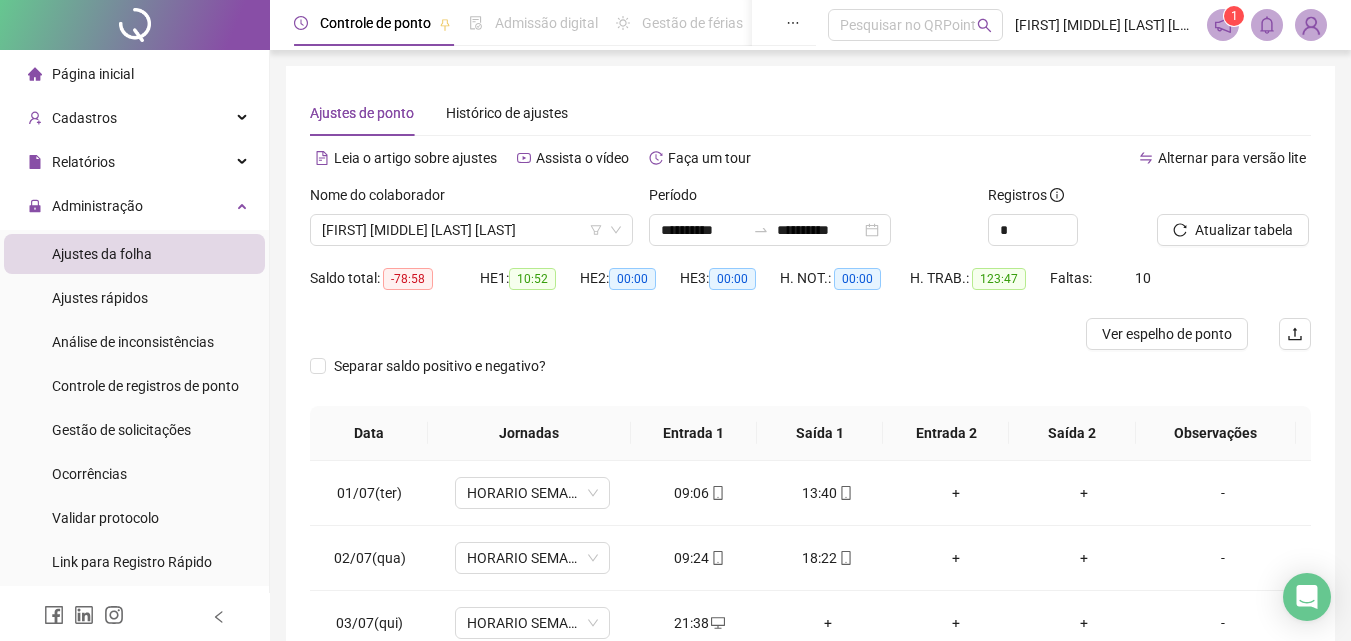 scroll, scrollTop: 200, scrollLeft: 0, axis: vertical 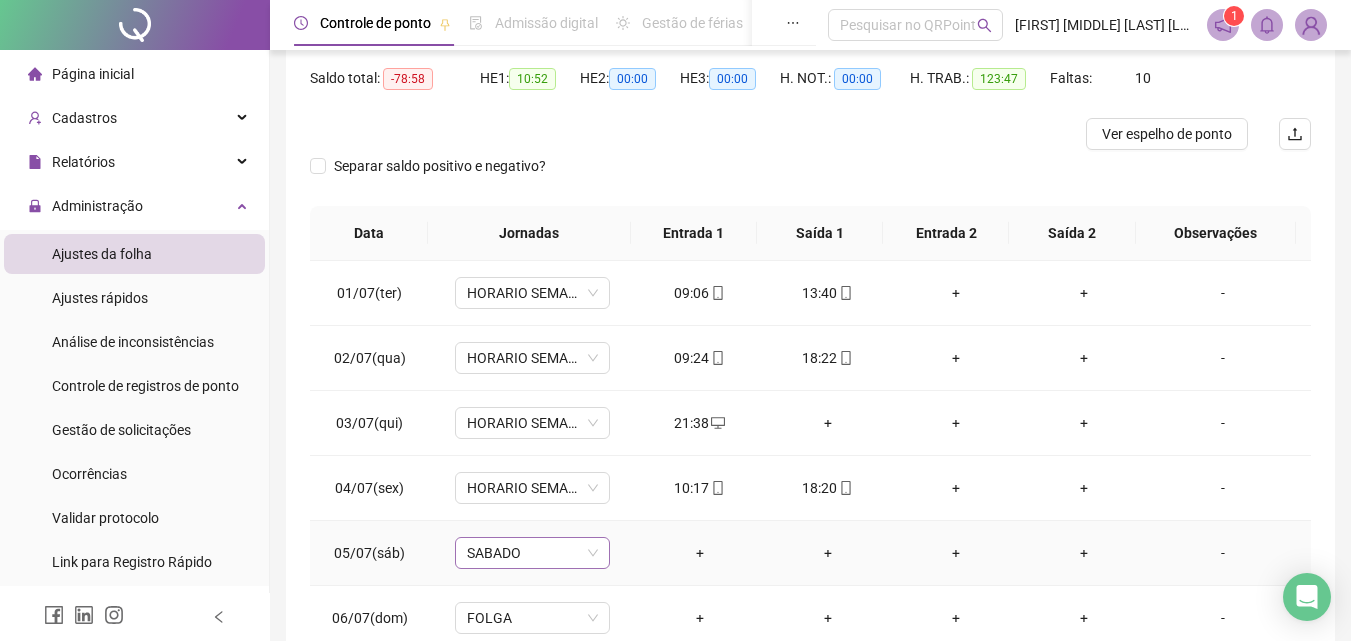 click on "SABADO" at bounding box center (532, 553) 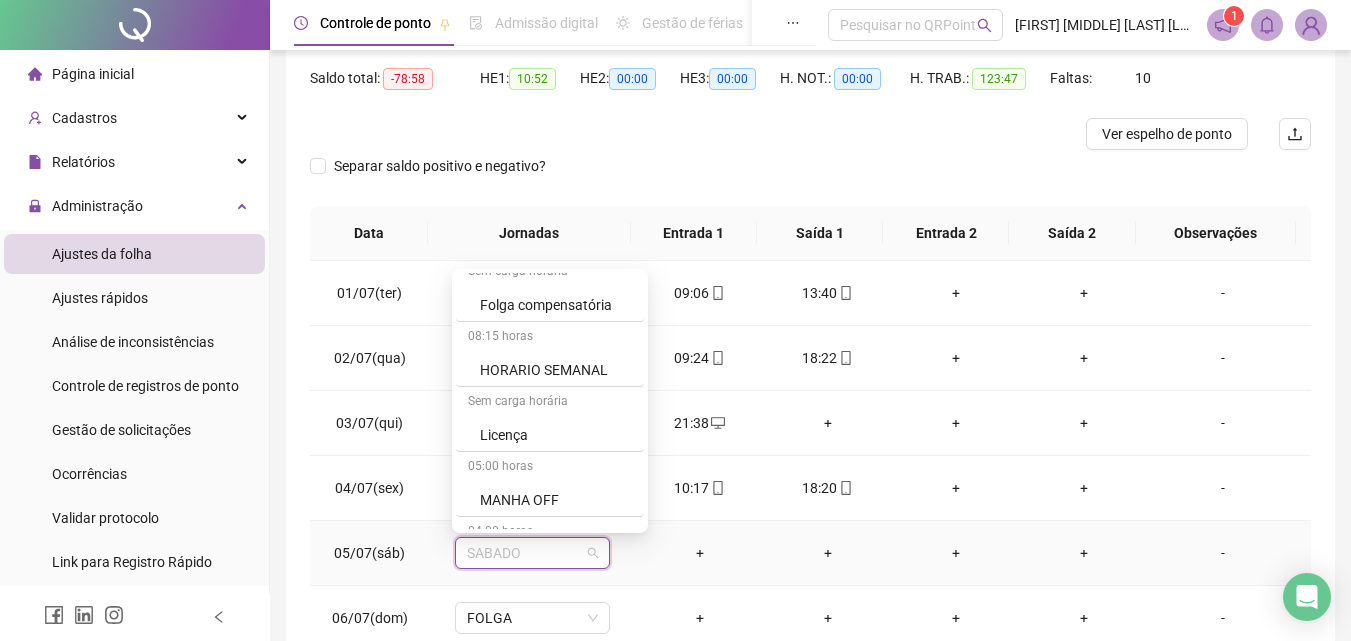 scroll, scrollTop: 329, scrollLeft: 0, axis: vertical 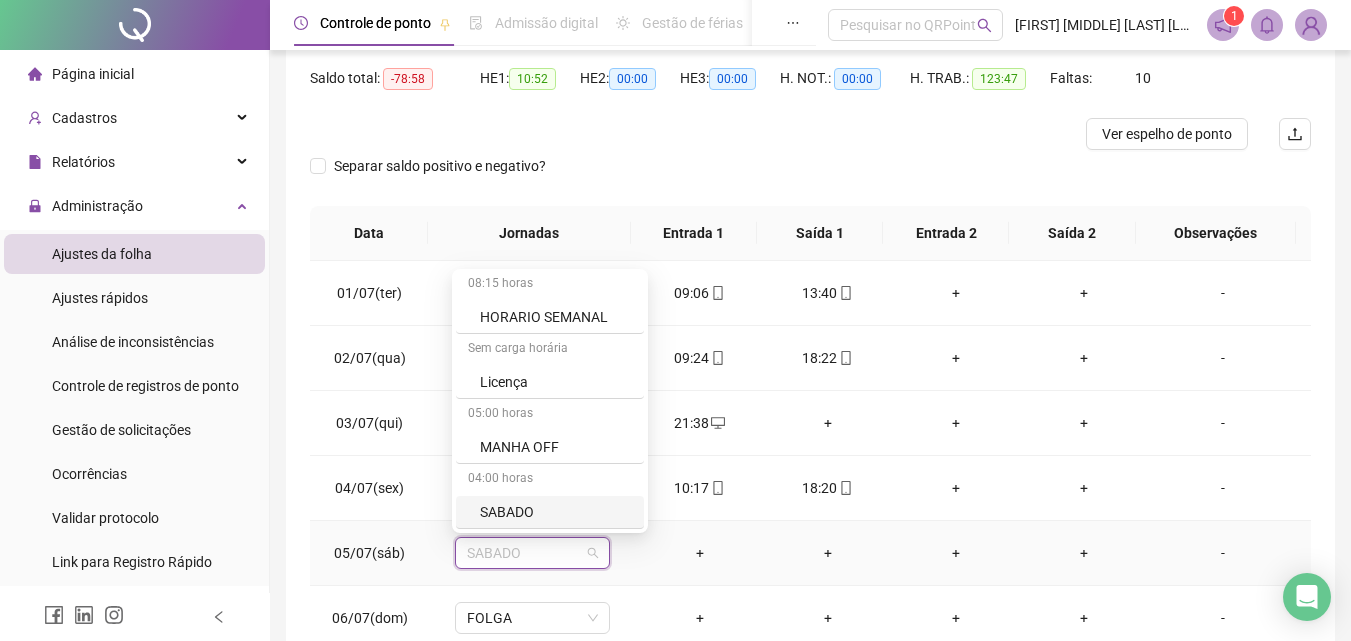 click on "SABADO" at bounding box center [556, 512] 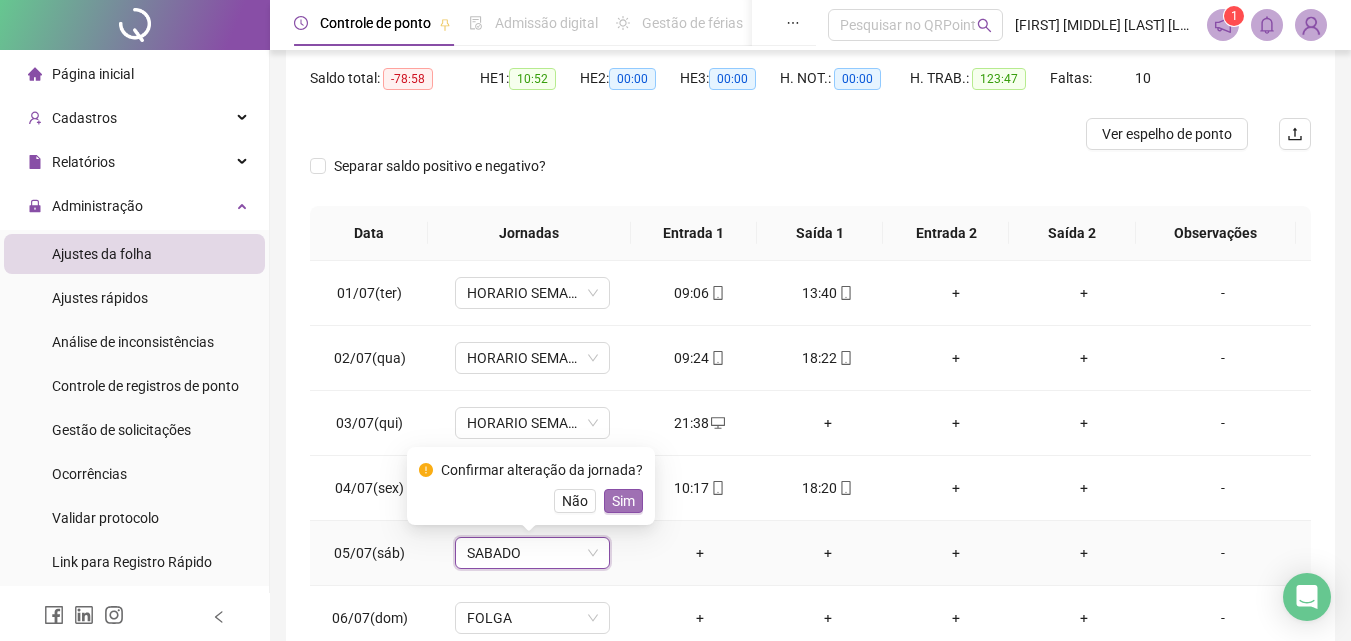 click on "Sim" at bounding box center (623, 501) 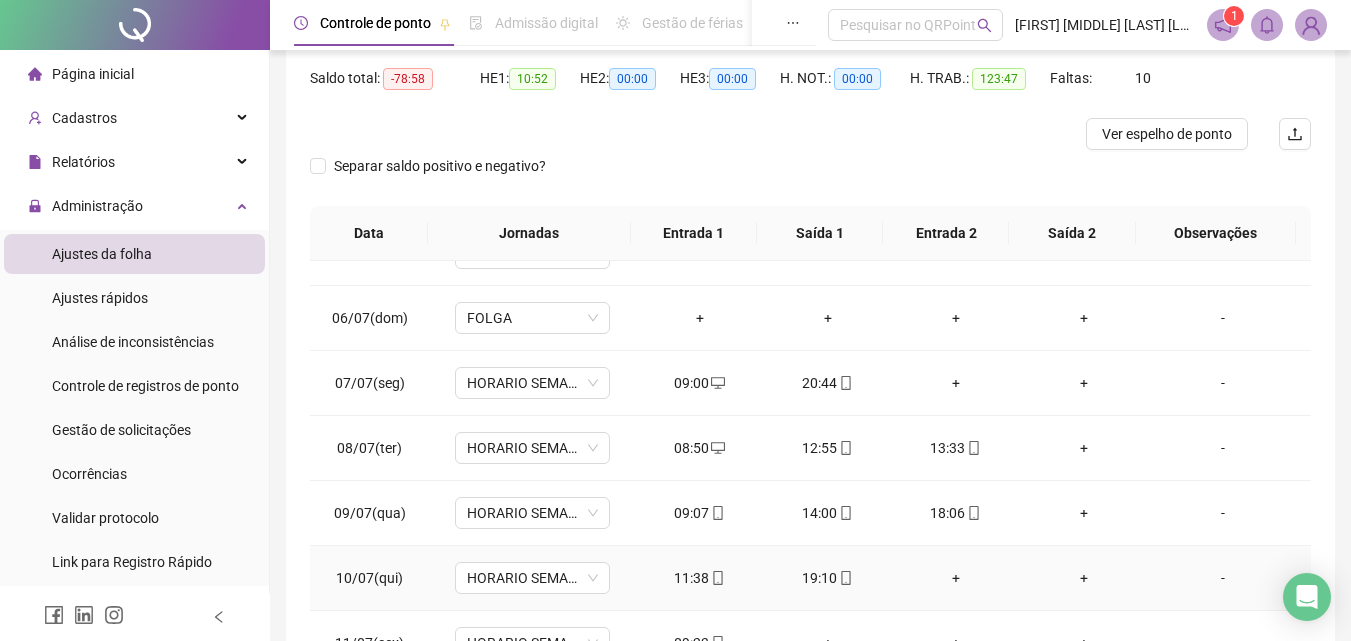 scroll, scrollTop: 500, scrollLeft: 0, axis: vertical 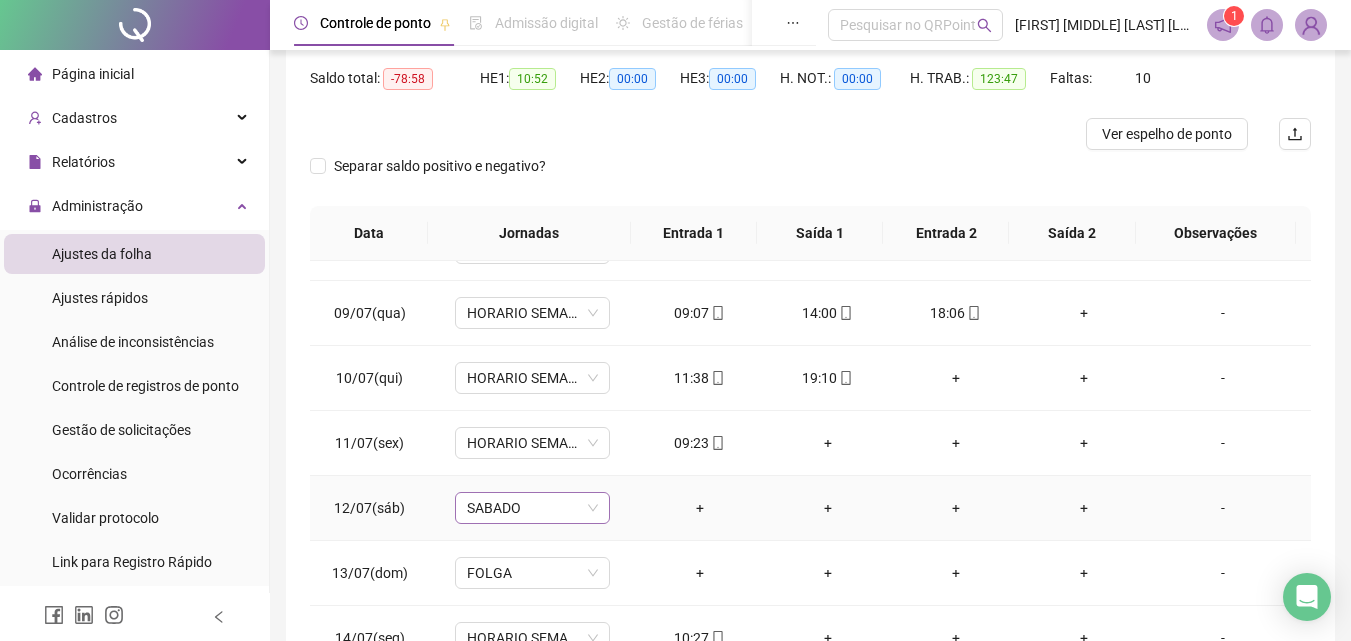 click on "SABADO" at bounding box center [532, 508] 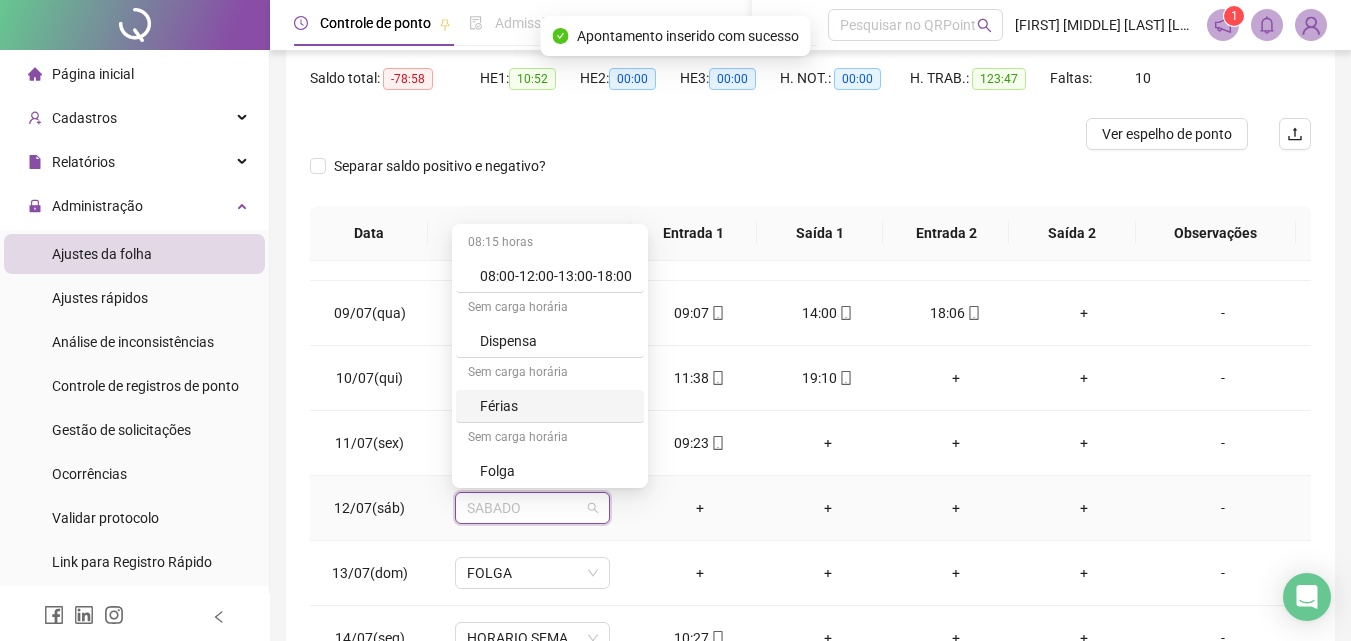 scroll, scrollTop: 329, scrollLeft: 0, axis: vertical 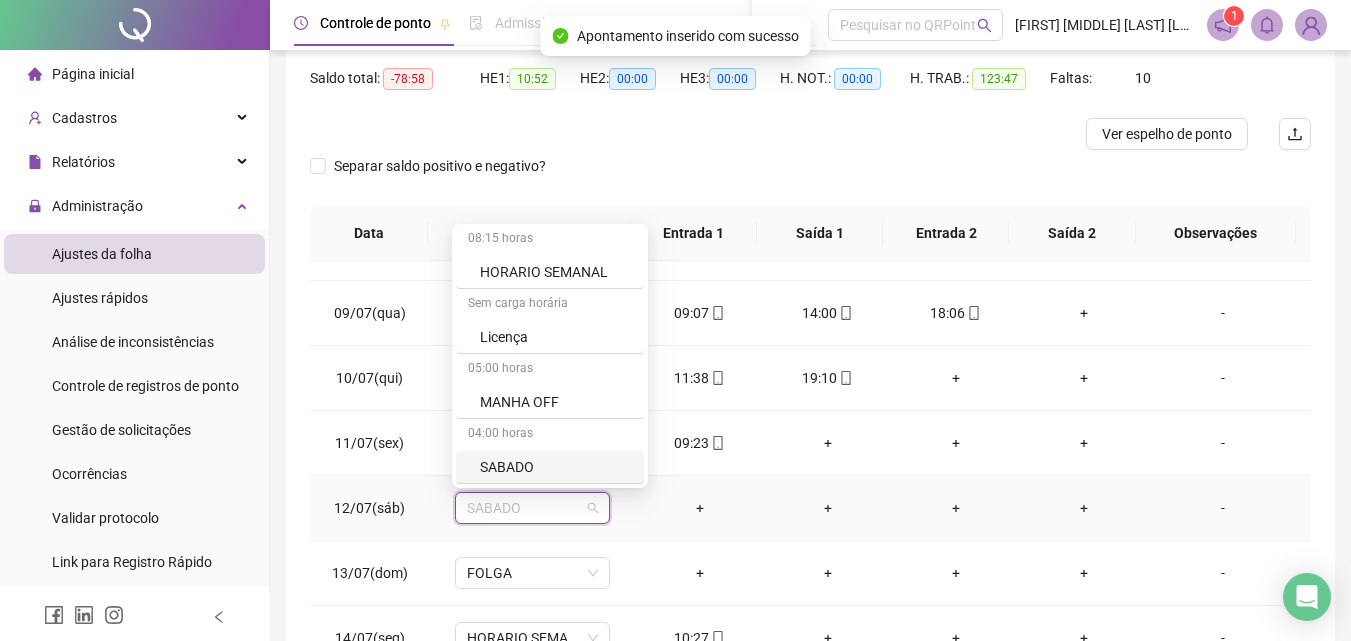 click on "SABADO" at bounding box center (556, 467) 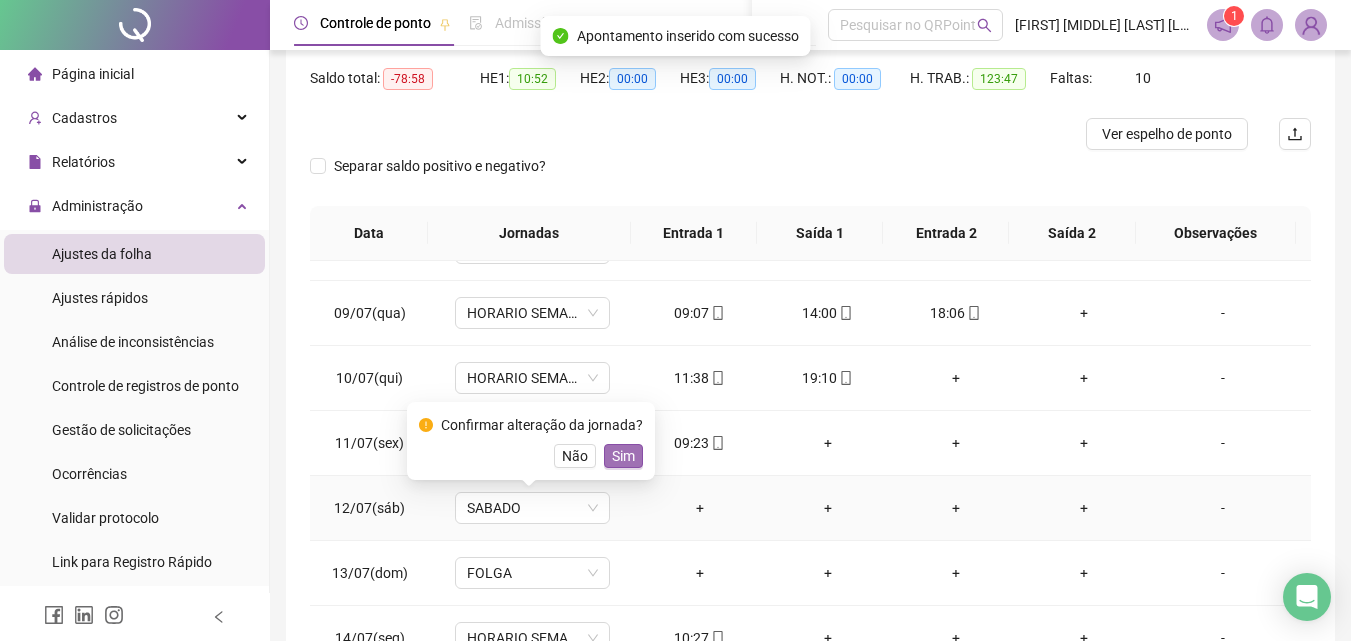 click on "Sim" at bounding box center [623, 456] 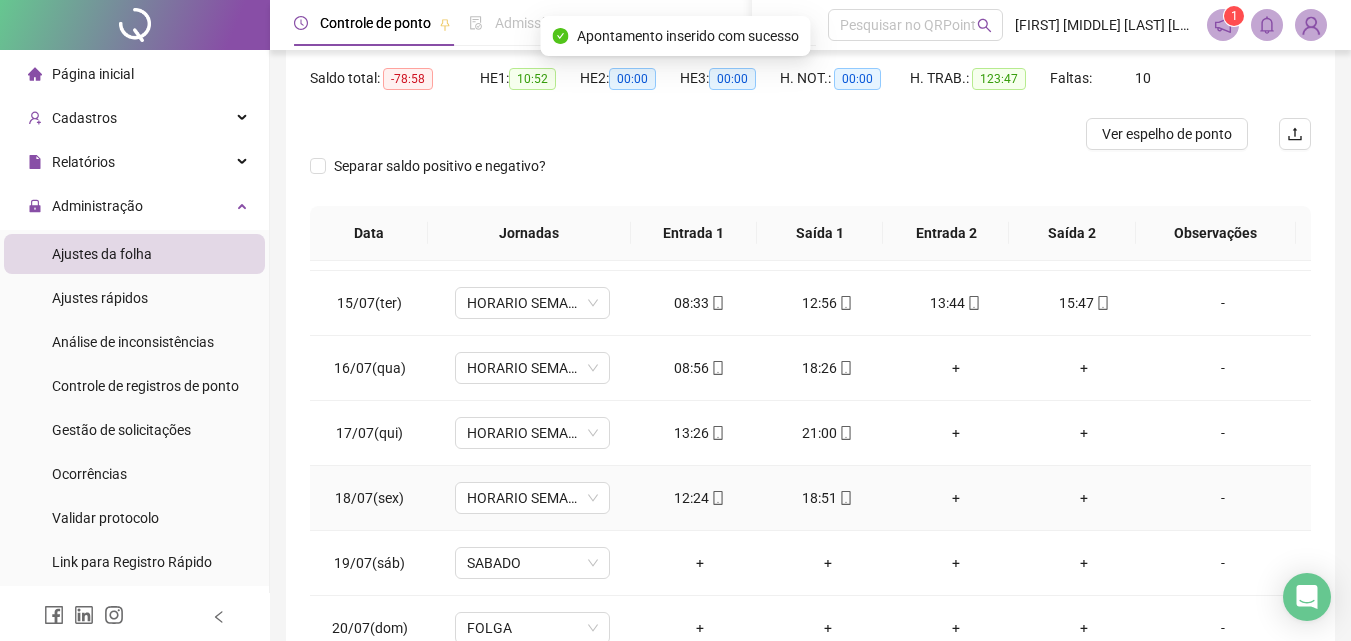 scroll, scrollTop: 1000, scrollLeft: 0, axis: vertical 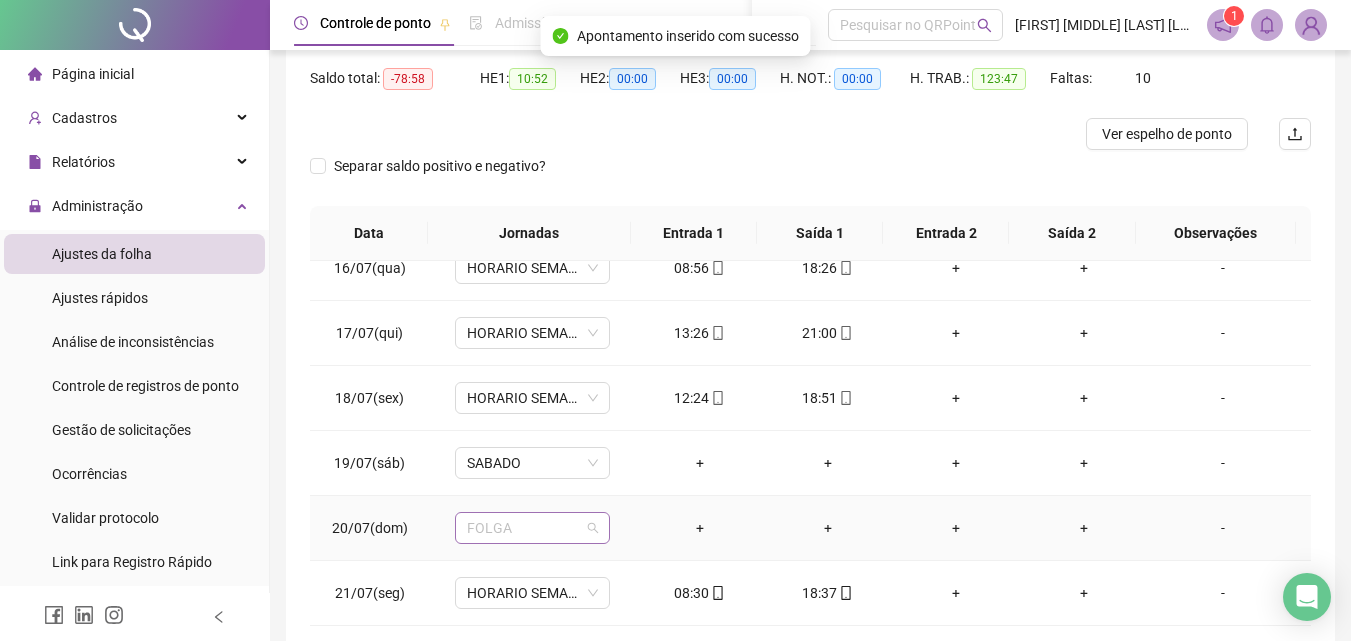click on "FOLGA" at bounding box center [532, 528] 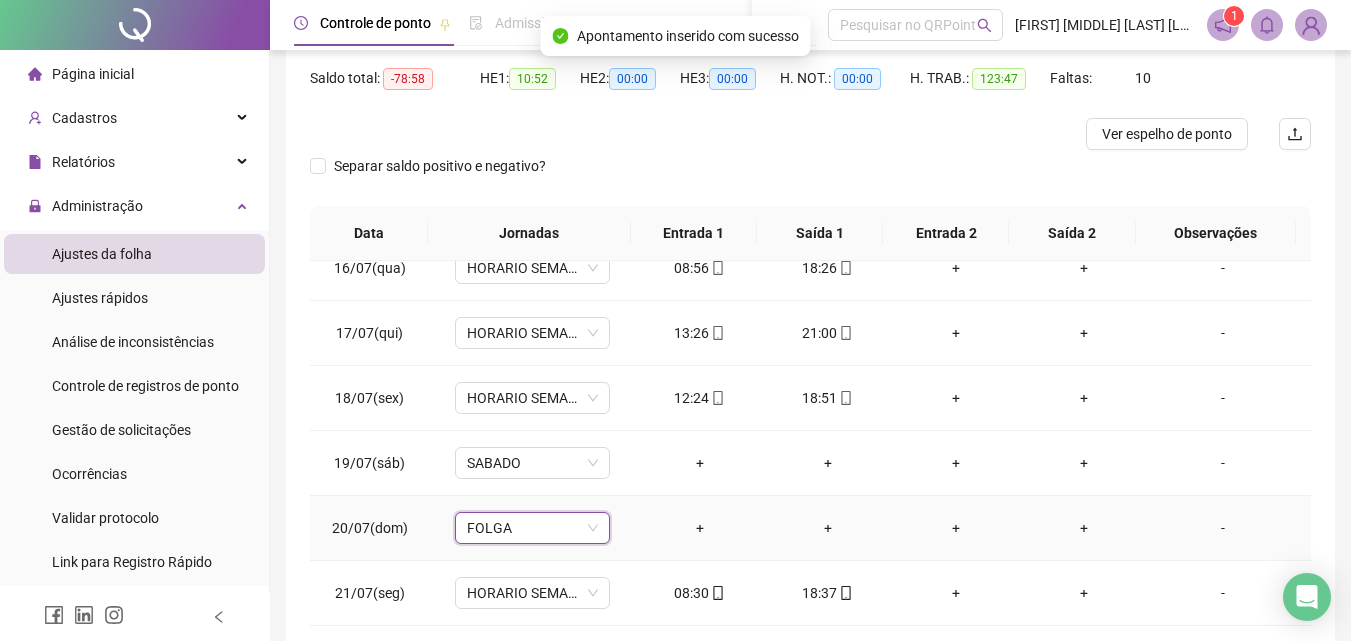 drag, startPoint x: 499, startPoint y: 536, endPoint x: 508, endPoint y: 527, distance: 12.727922 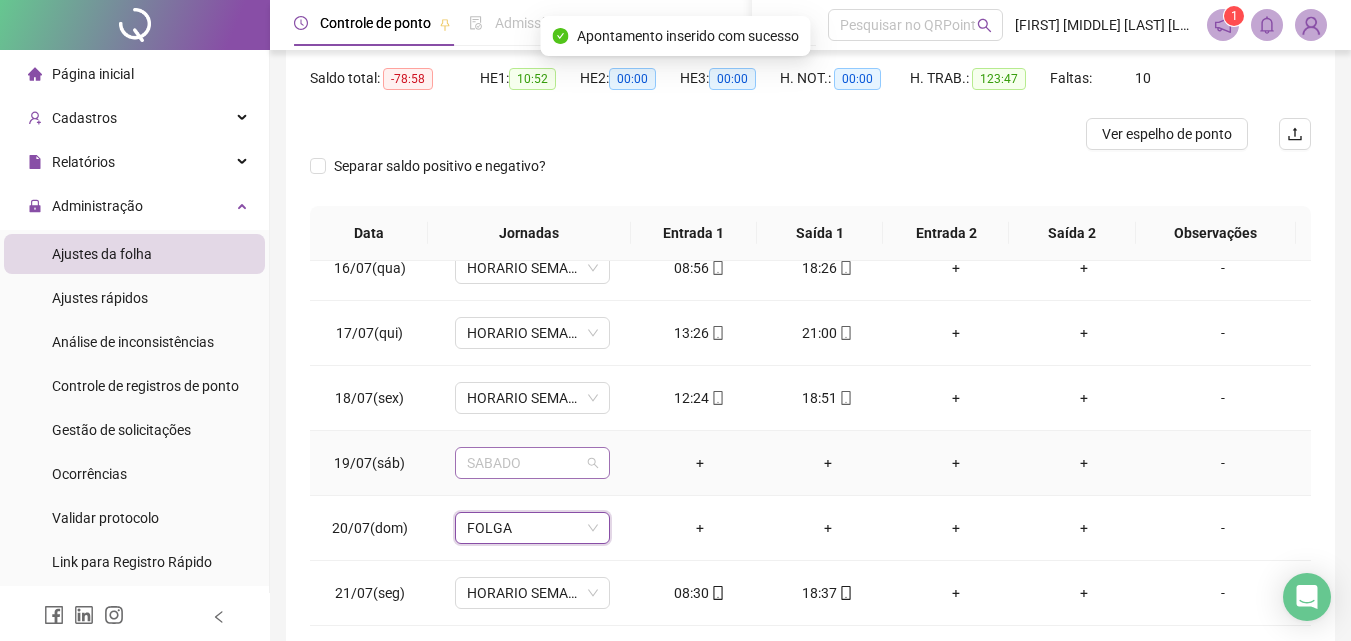 click on "SABADO" at bounding box center (532, 463) 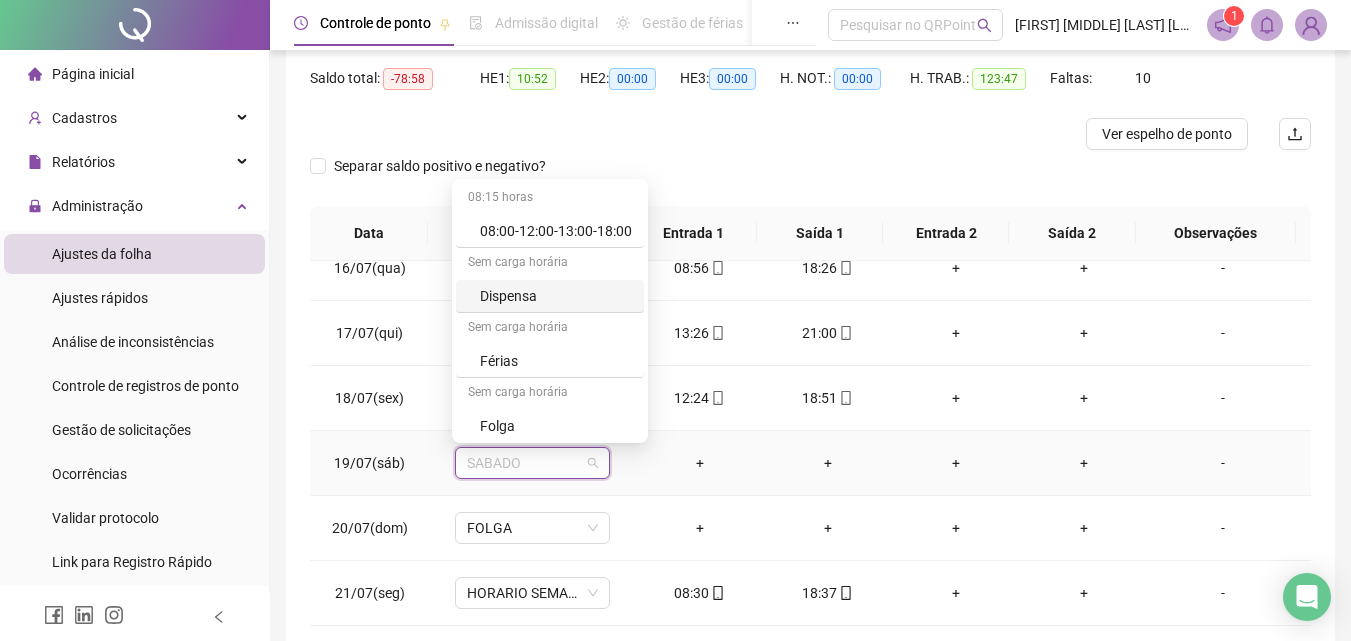 scroll, scrollTop: 329, scrollLeft: 0, axis: vertical 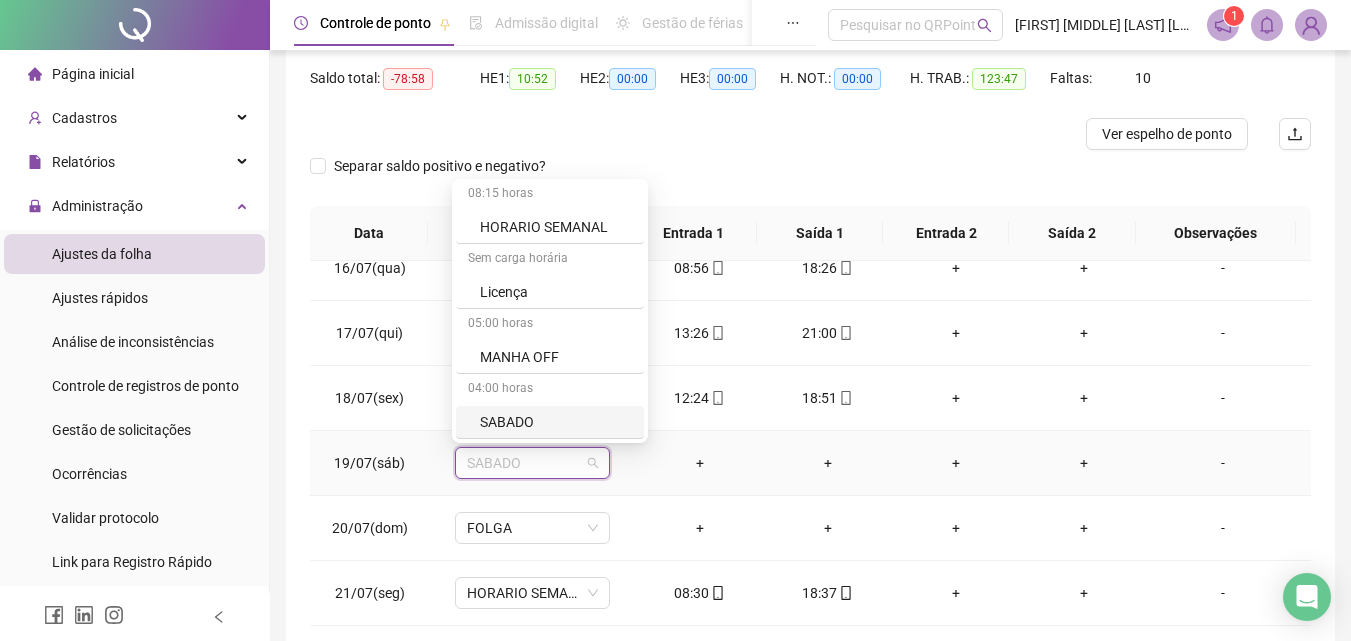 click on "SABADO" at bounding box center (556, 422) 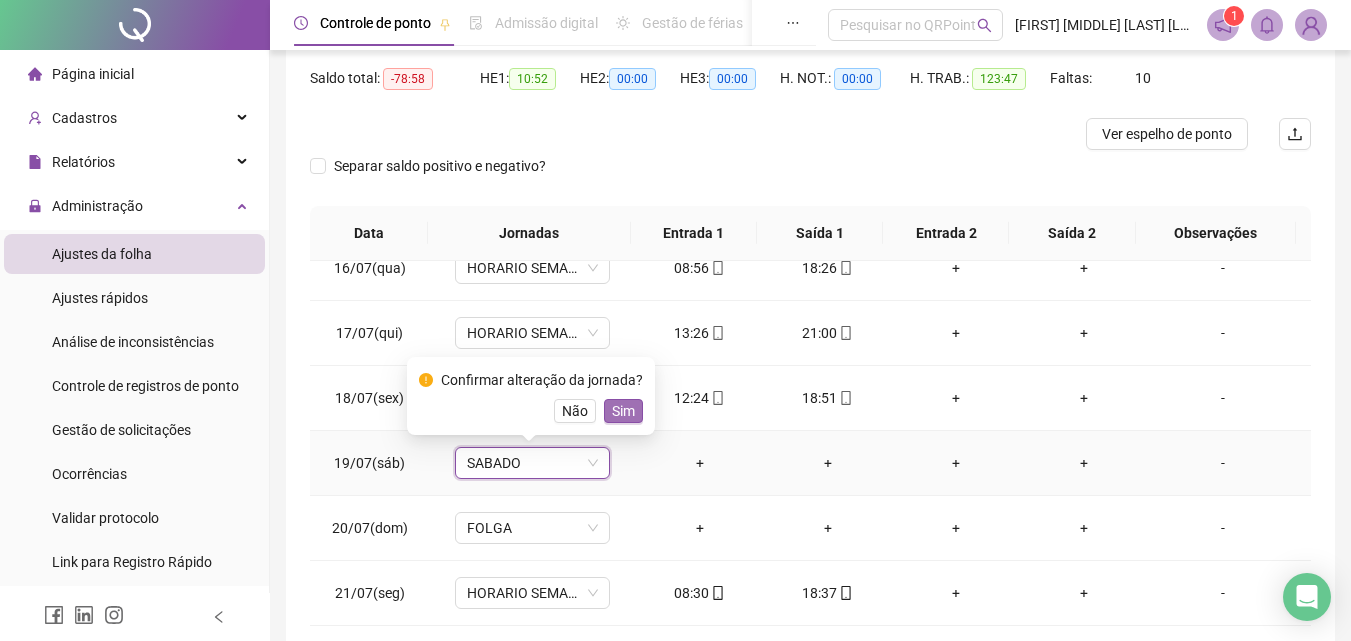 click on "Sim" at bounding box center (623, 411) 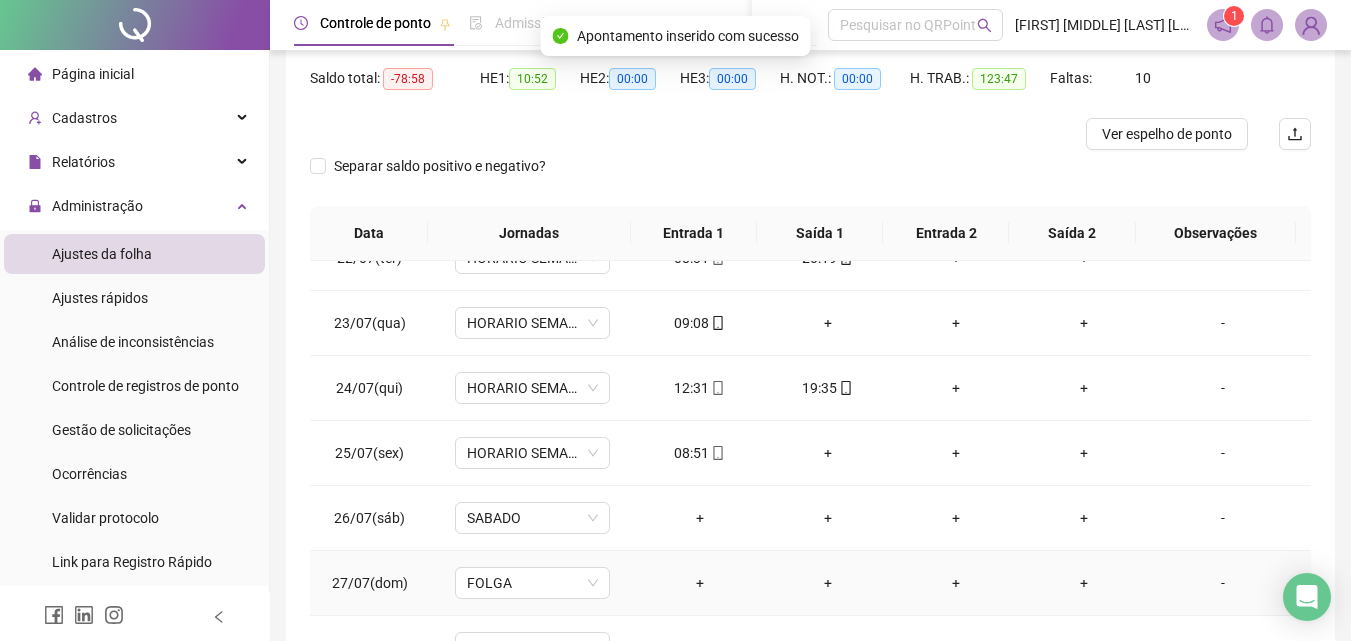 scroll, scrollTop: 1500, scrollLeft: 0, axis: vertical 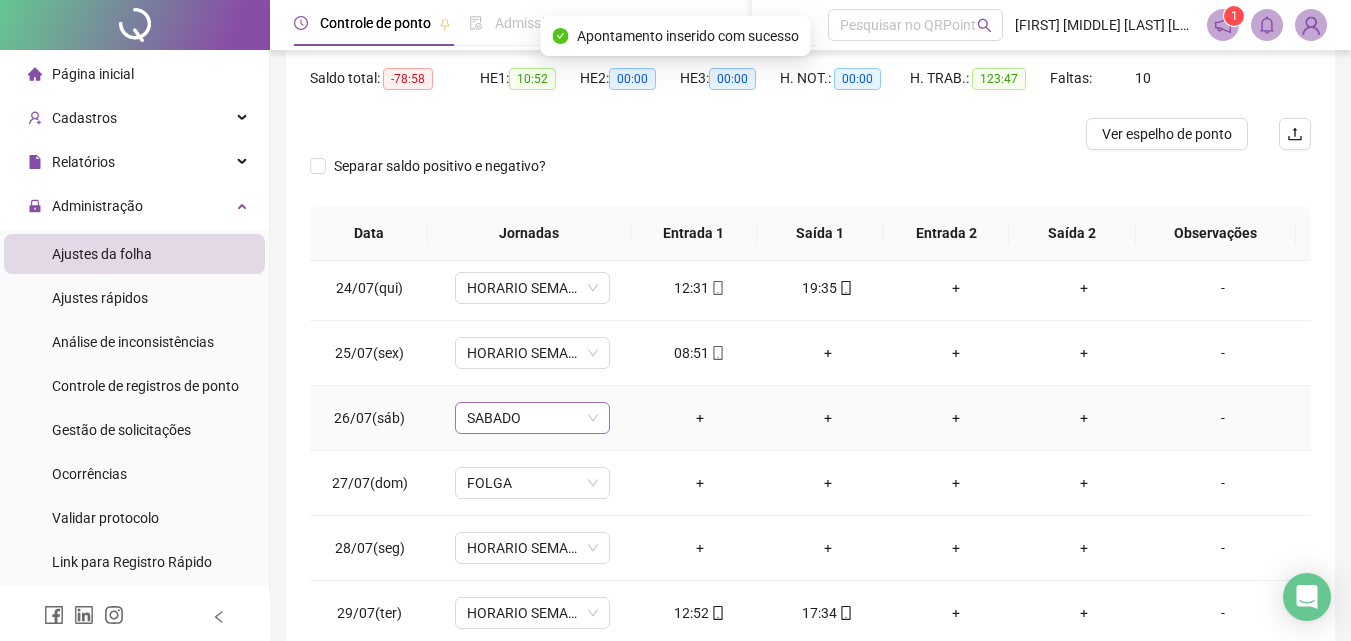 click on "SABADO" at bounding box center [532, 418] 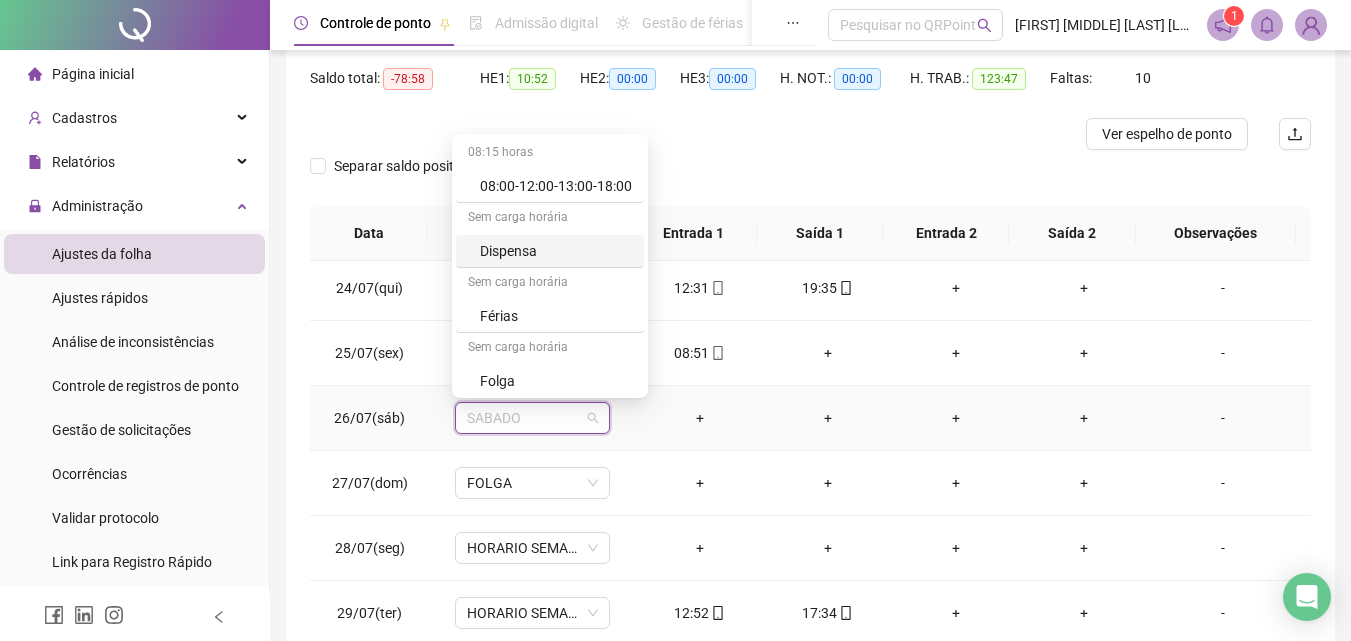scroll, scrollTop: 329, scrollLeft: 0, axis: vertical 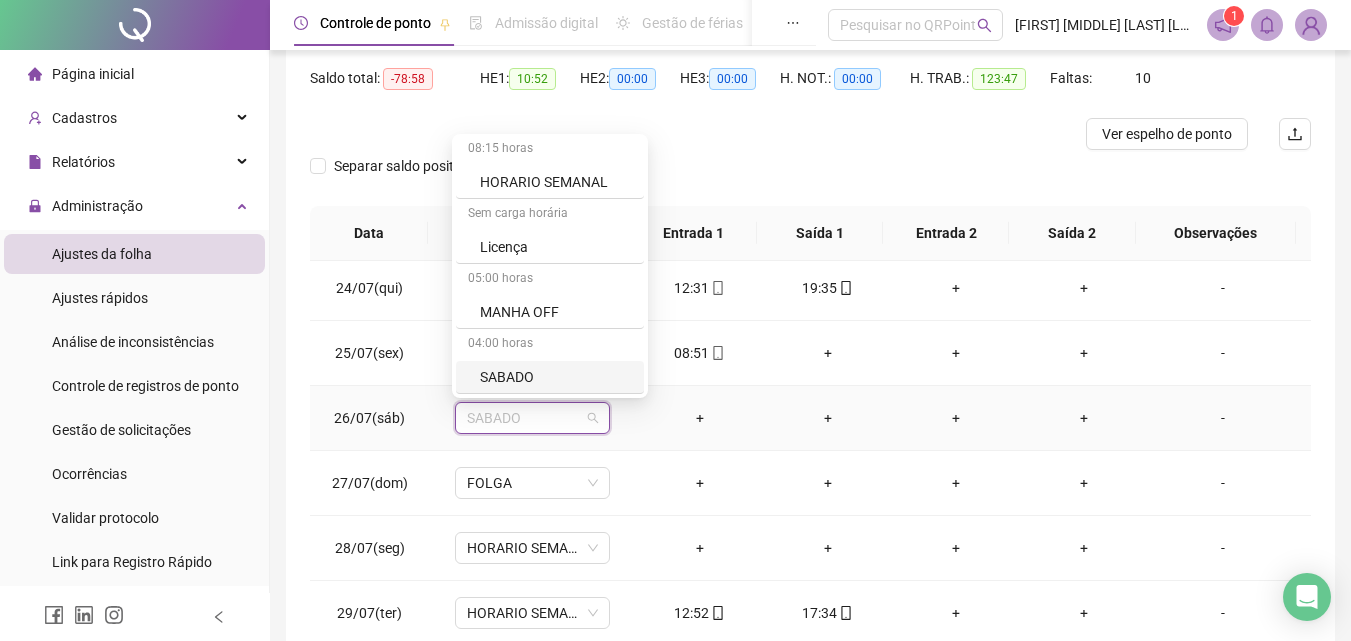 click on "SABADO" at bounding box center [550, 377] 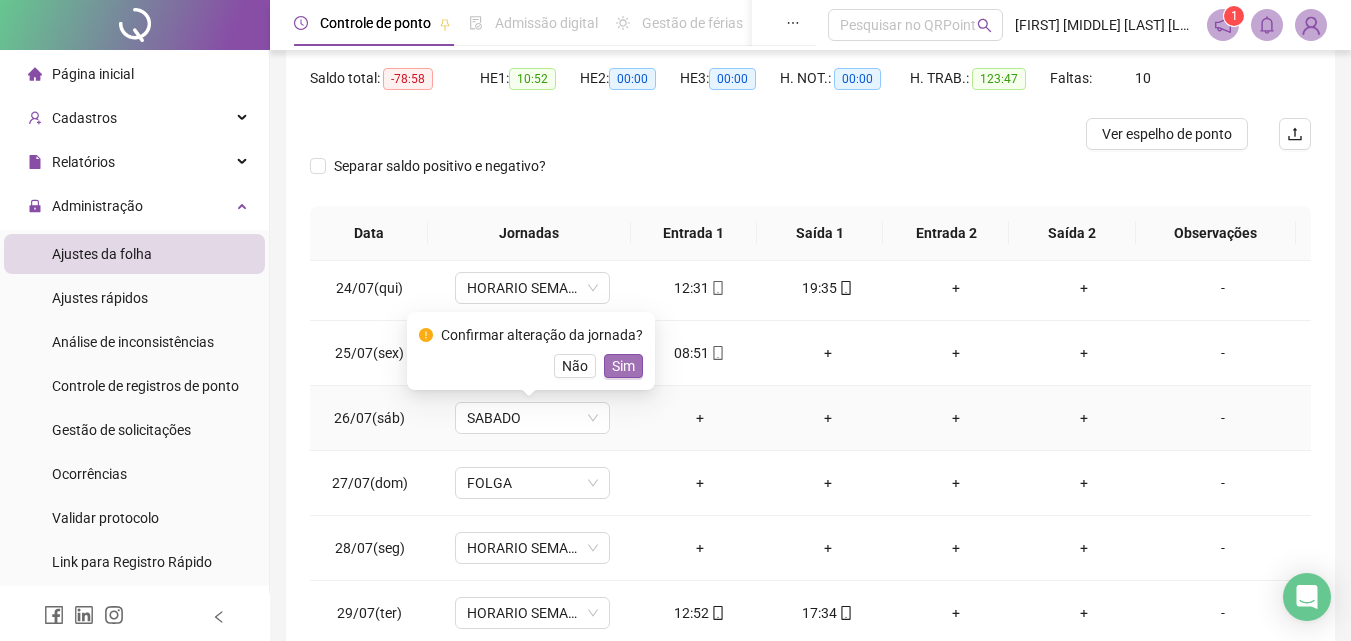 click on "Sim" at bounding box center (623, 366) 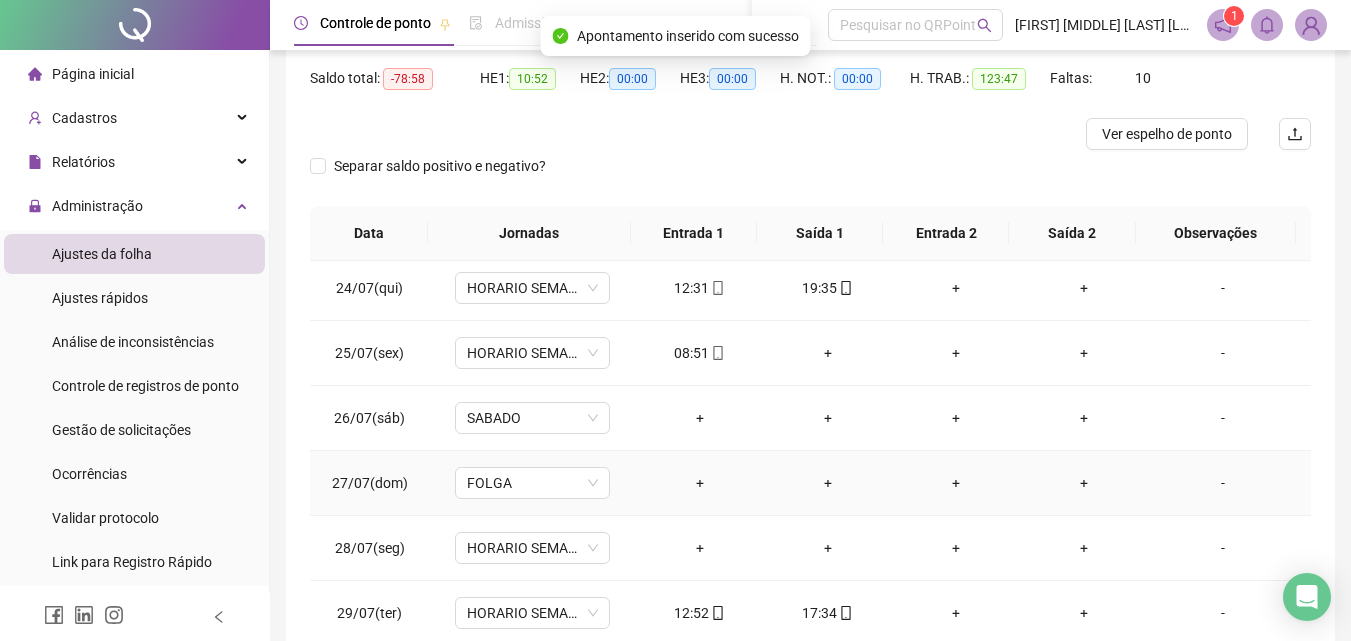scroll, scrollTop: 1588, scrollLeft: 0, axis: vertical 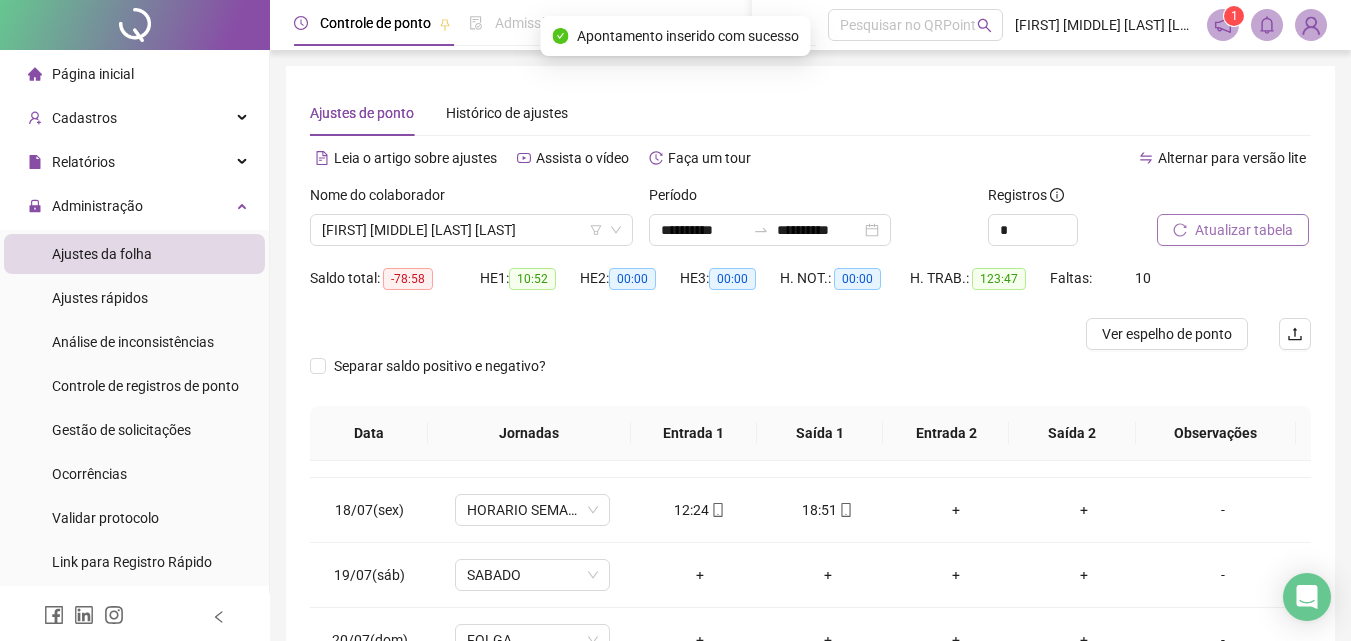 click on "Atualizar tabela" at bounding box center (1233, 230) 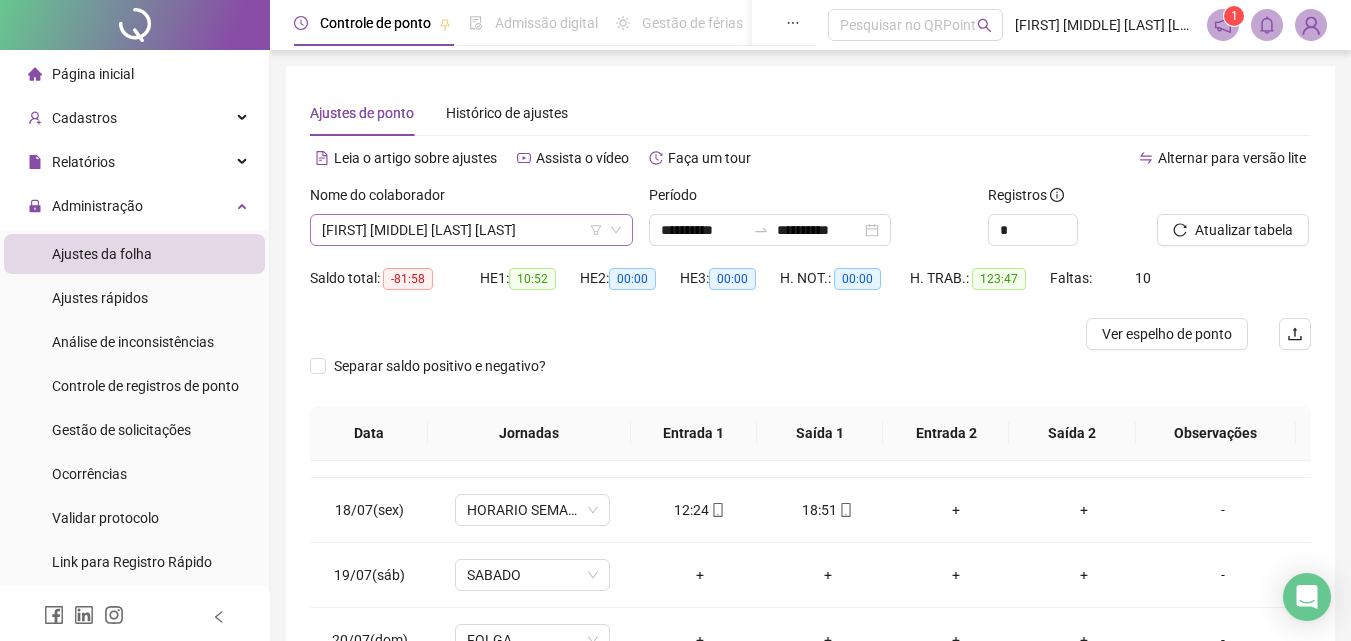 click on "KELLY JANE ALVES COLACO" at bounding box center (471, 230) 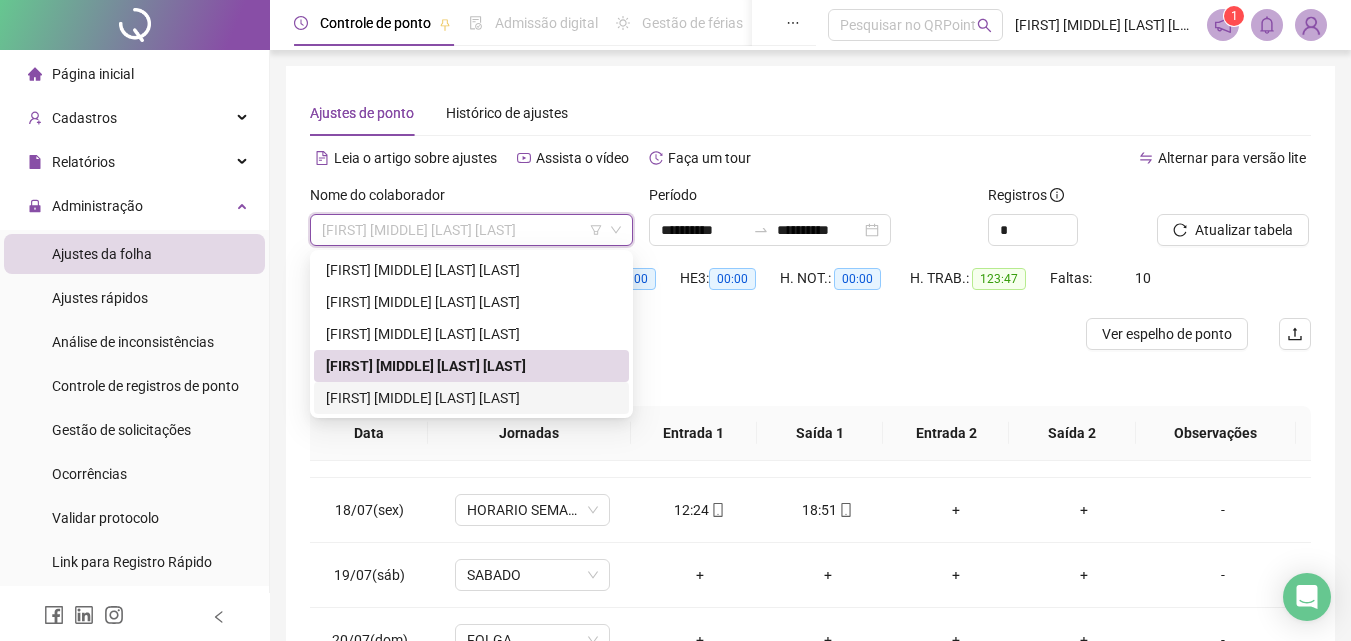 click on "NATHALIA APARECIDA PEDROSO DA CUNHA" at bounding box center (471, 398) 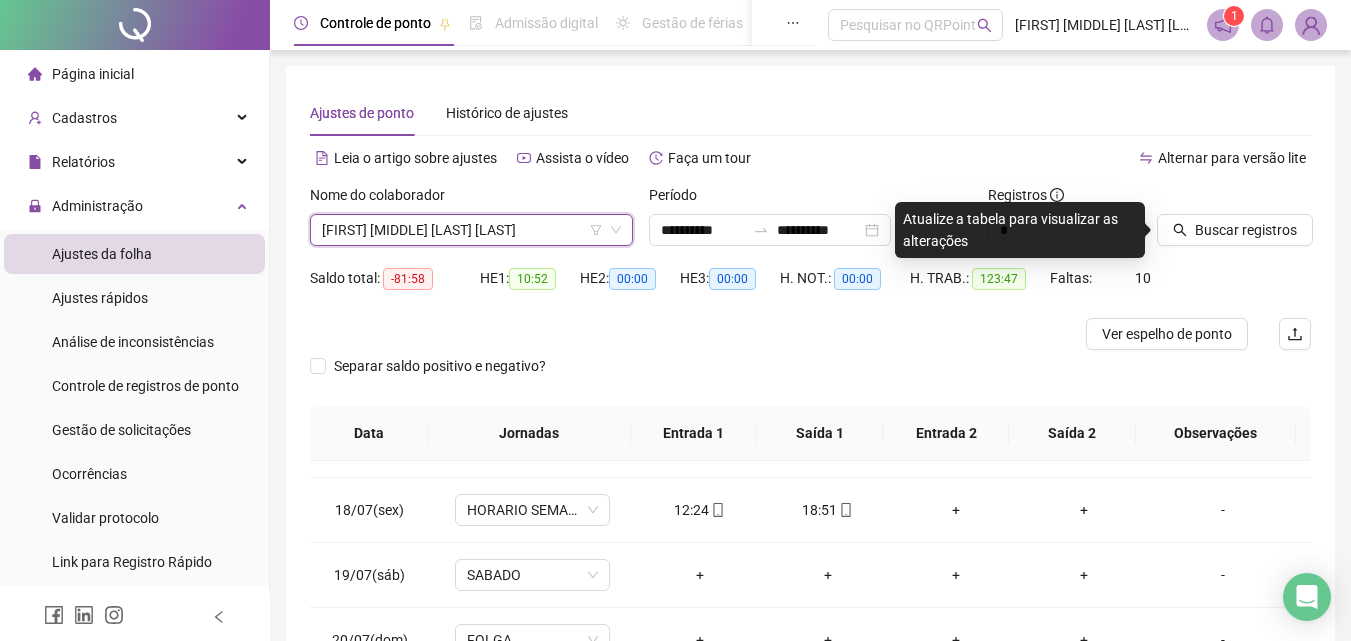 drag, startPoint x: 1201, startPoint y: 227, endPoint x: 1019, endPoint y: 347, distance: 218 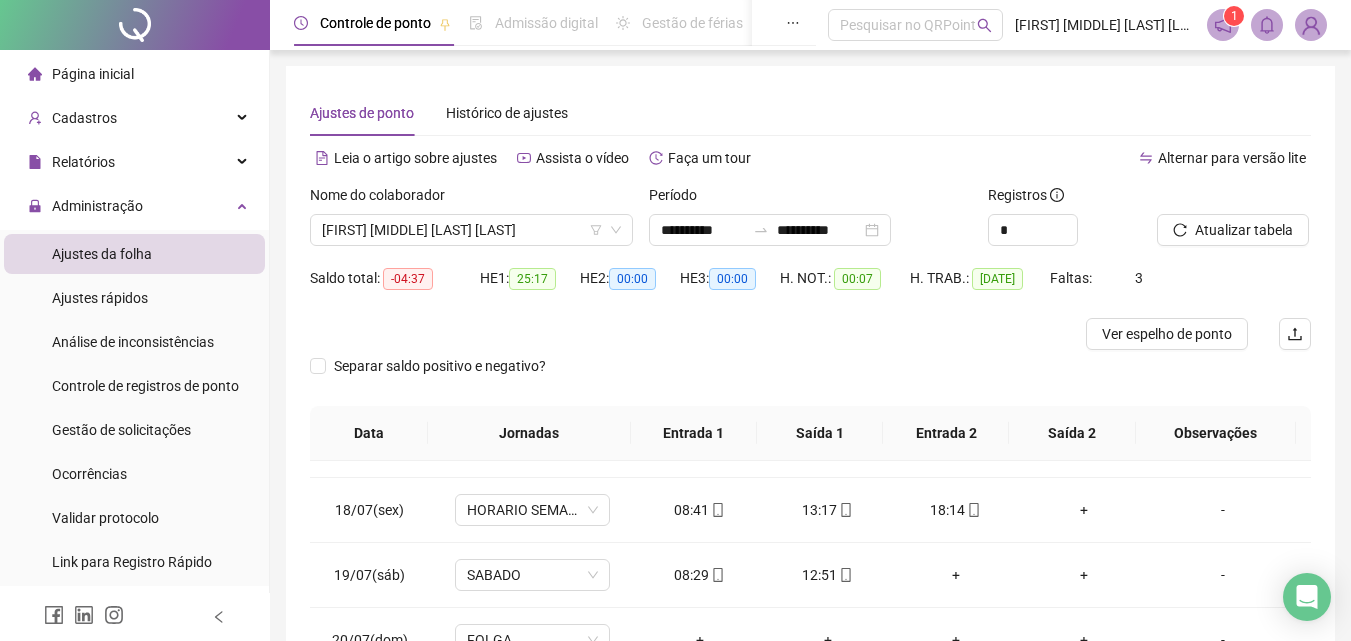 scroll, scrollTop: 100, scrollLeft: 0, axis: vertical 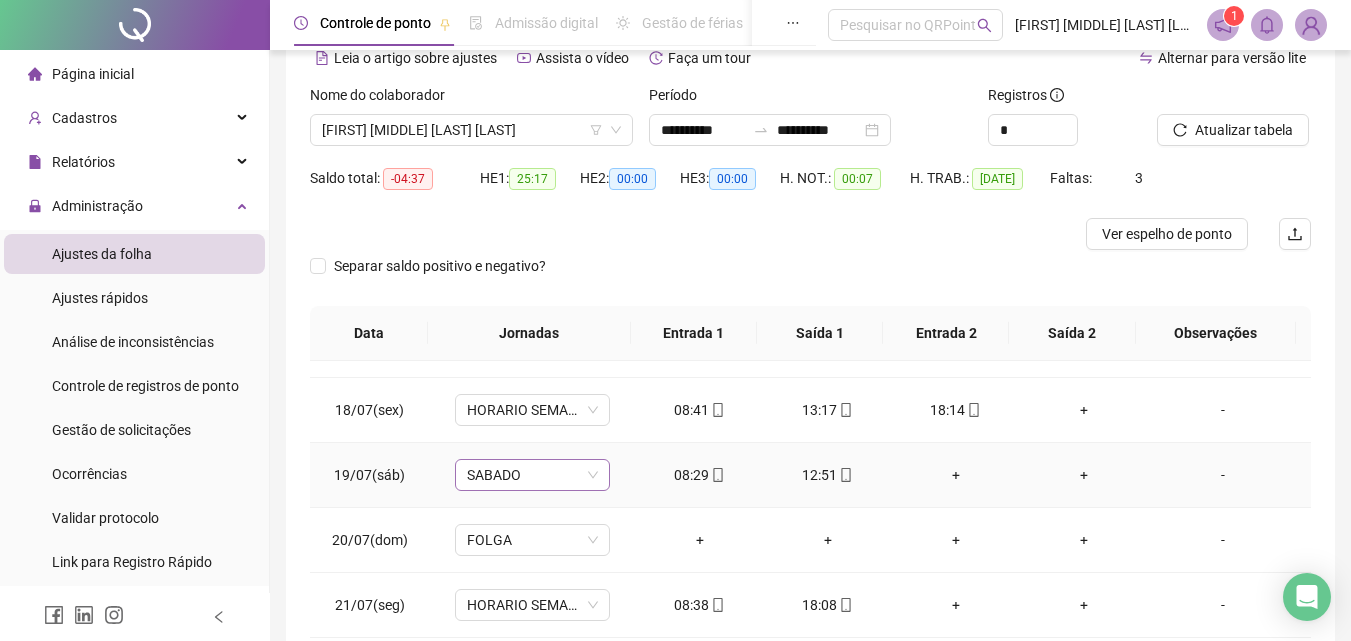 click on "SABADO" at bounding box center [532, 475] 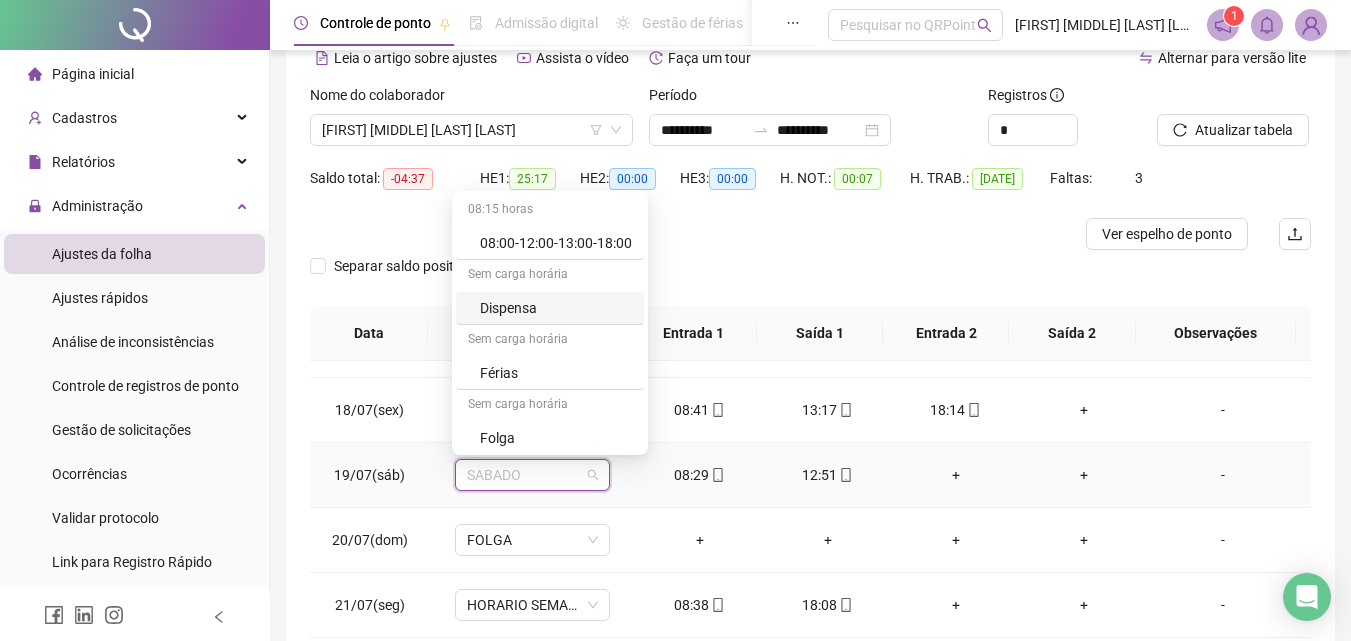 scroll, scrollTop: 329, scrollLeft: 0, axis: vertical 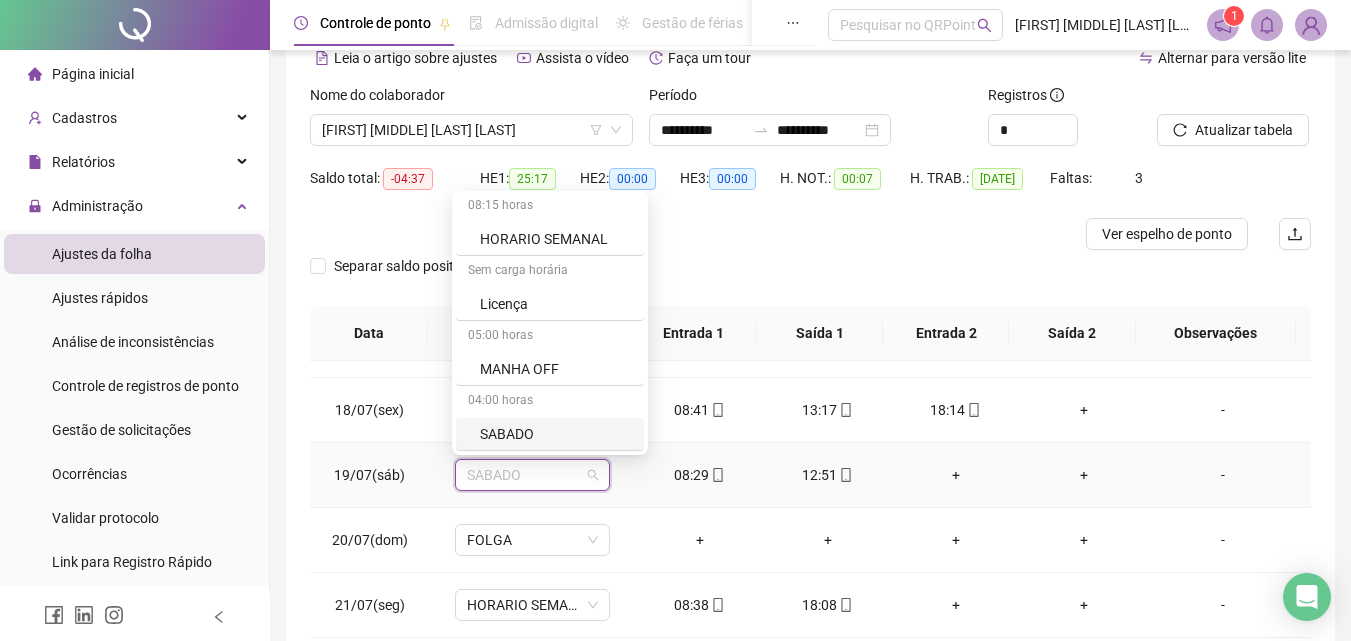 click on "SABADO" at bounding box center [550, 434] 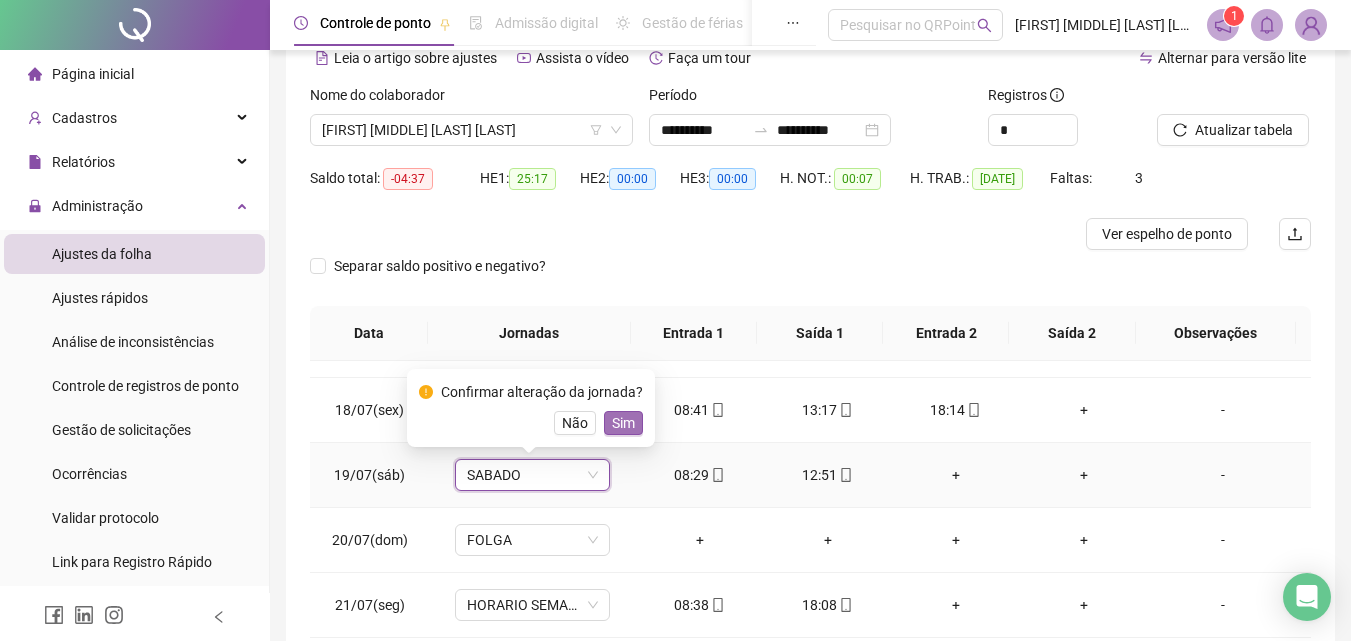 click on "Sim" at bounding box center (623, 423) 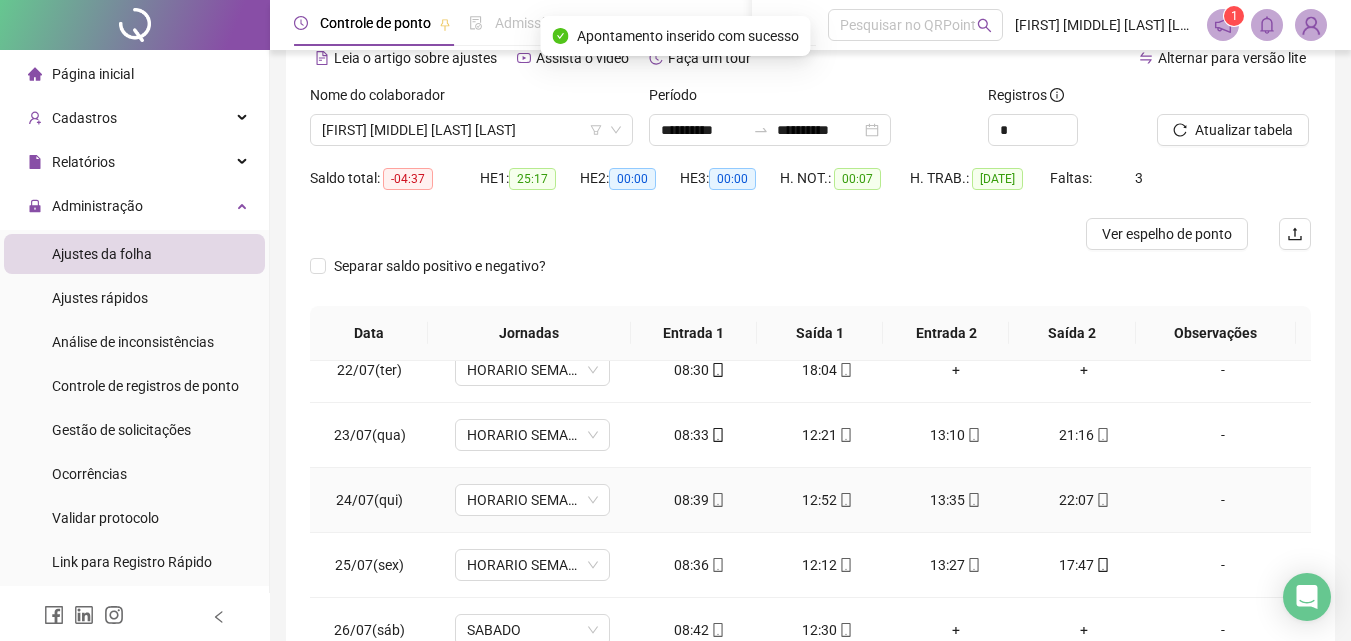scroll, scrollTop: 1488, scrollLeft: 0, axis: vertical 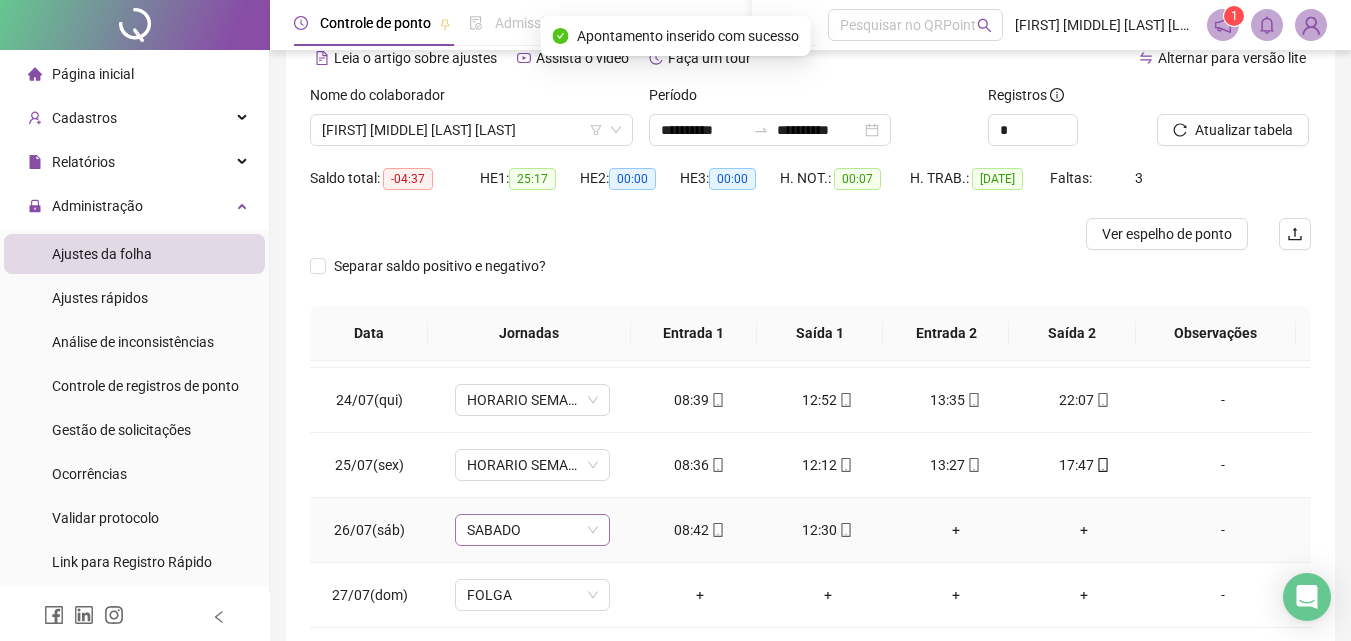 drag, startPoint x: 499, startPoint y: 540, endPoint x: 546, endPoint y: 524, distance: 49.648766 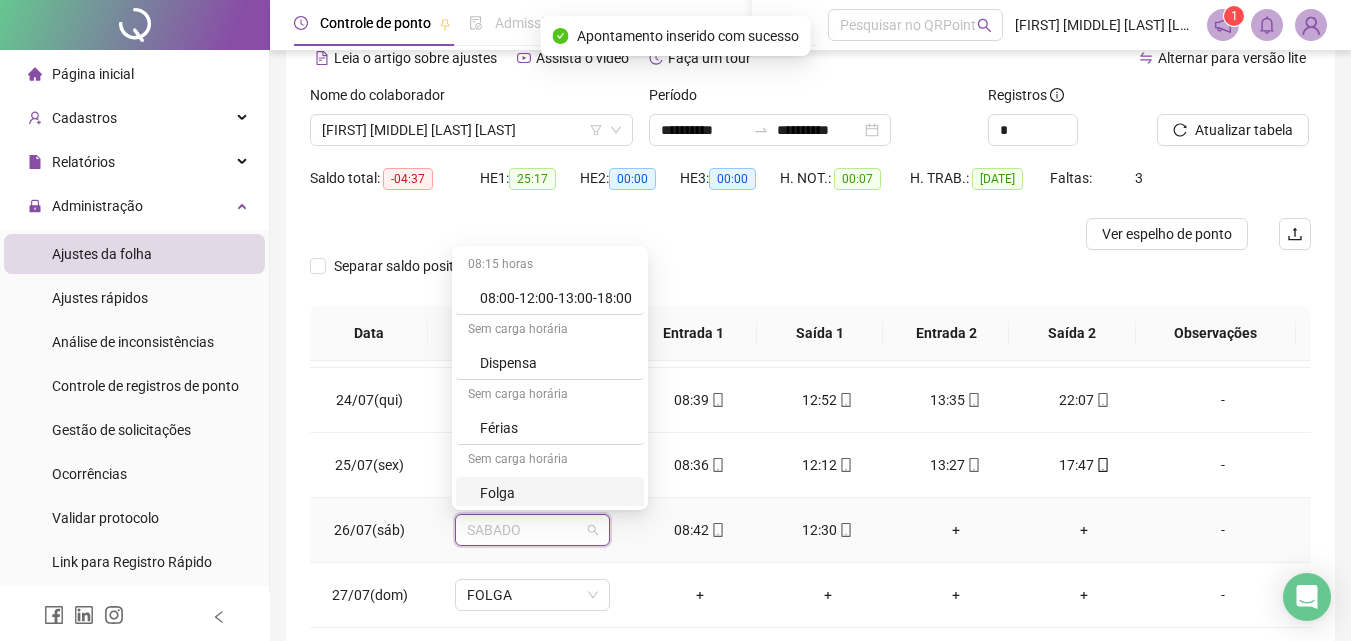 scroll, scrollTop: 329, scrollLeft: 0, axis: vertical 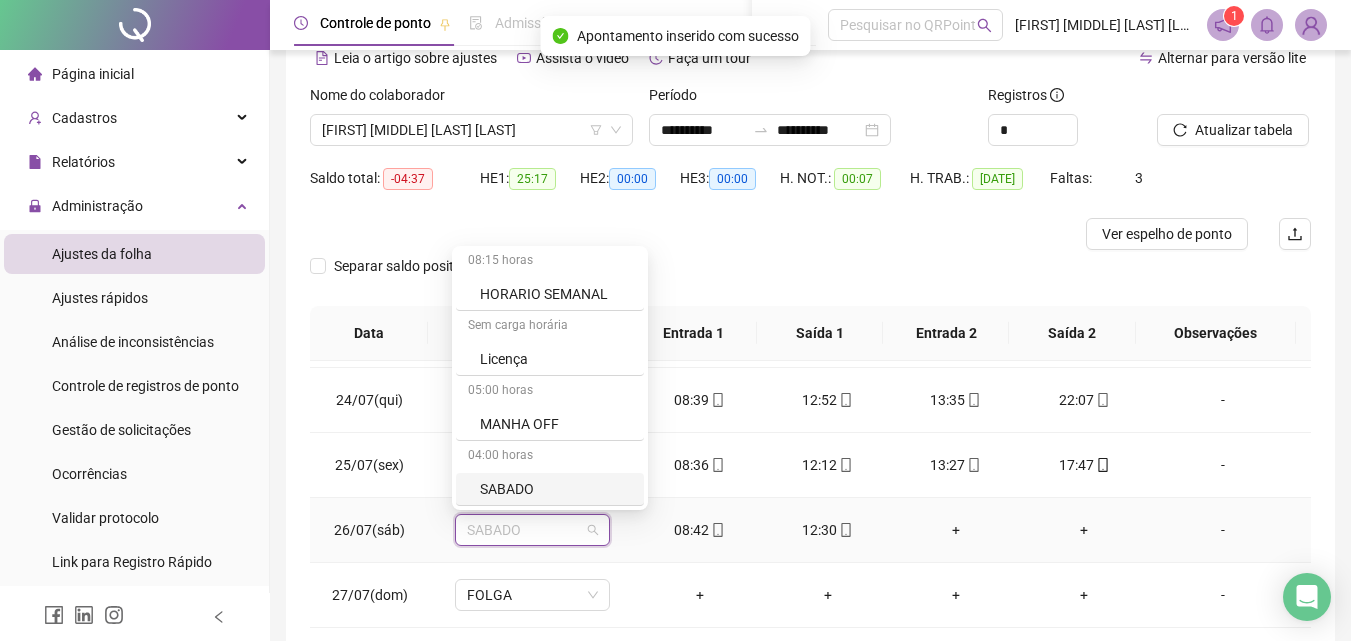 click on "08:15 horas 08:00-12:00-13:00-18:00 Sem carga horária Dispensa Sem carga horária Férias Sem carga horária Folga Sem carga horária Folga compensatória 08:15 horas HORARIO SEMANAL  Sem carga horária Licença 05:00 horas MANHA OFF 04:00 horas SABADO" at bounding box center (550, 213) 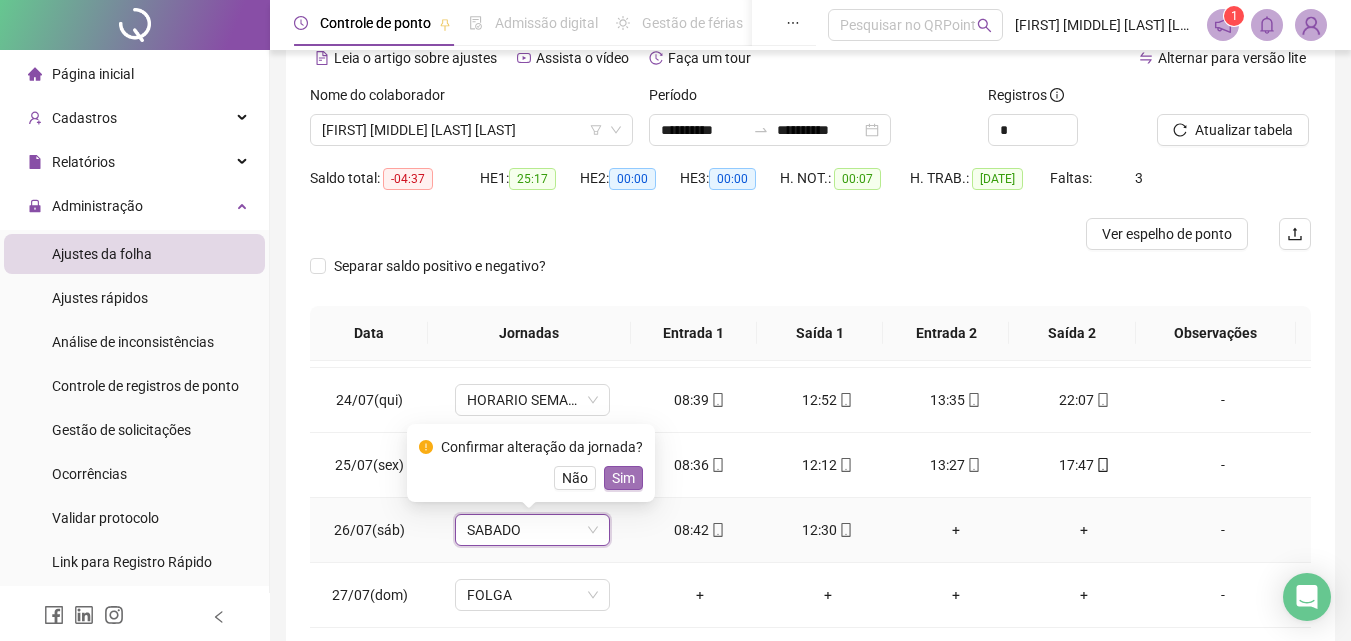 click on "Sim" at bounding box center (623, 478) 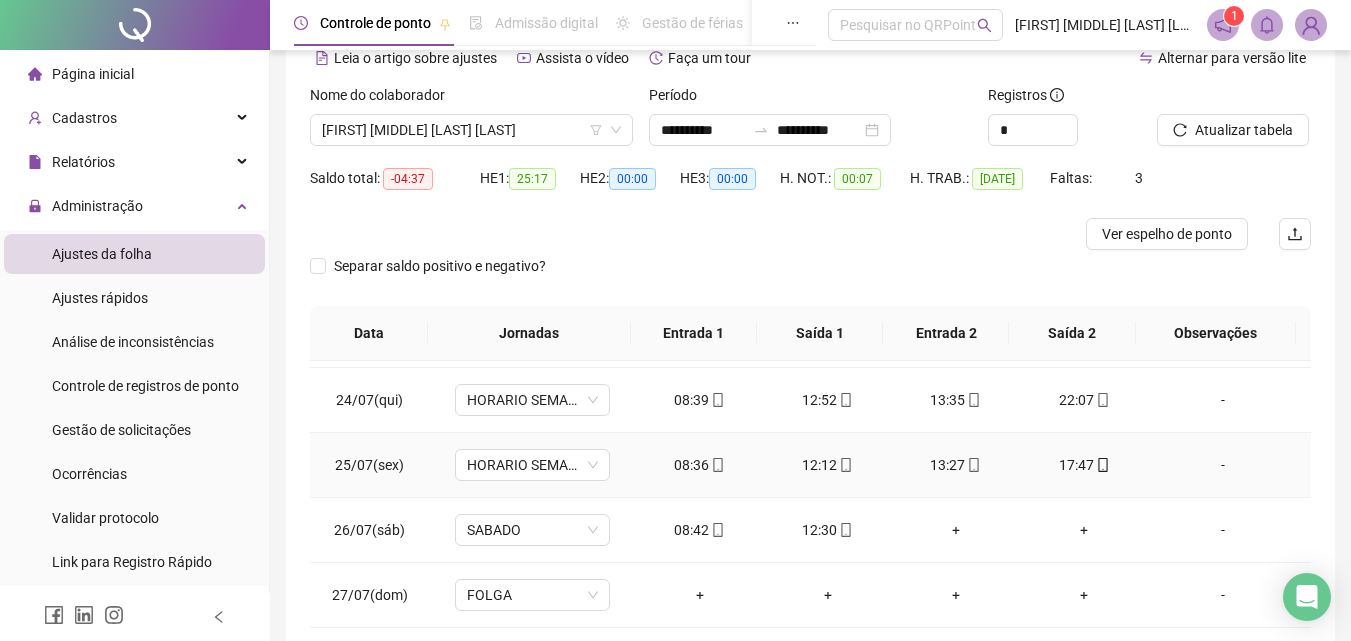 scroll, scrollTop: 1588, scrollLeft: 0, axis: vertical 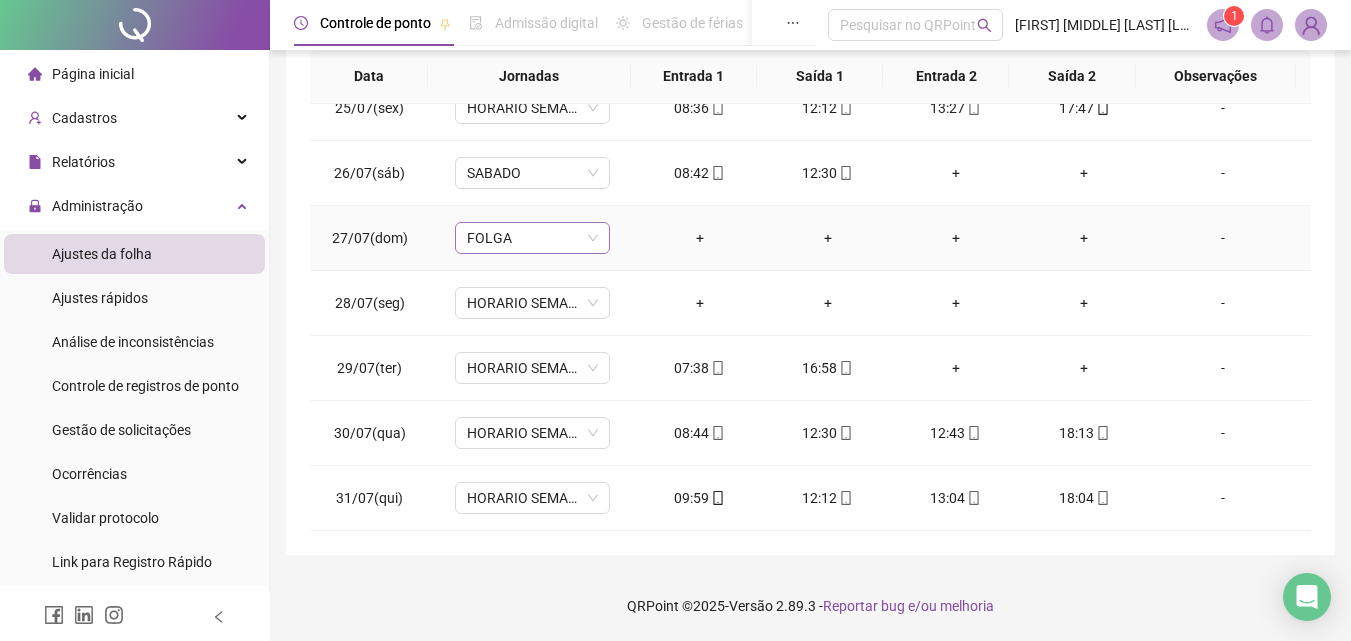 click on "FOLGA" at bounding box center [532, 238] 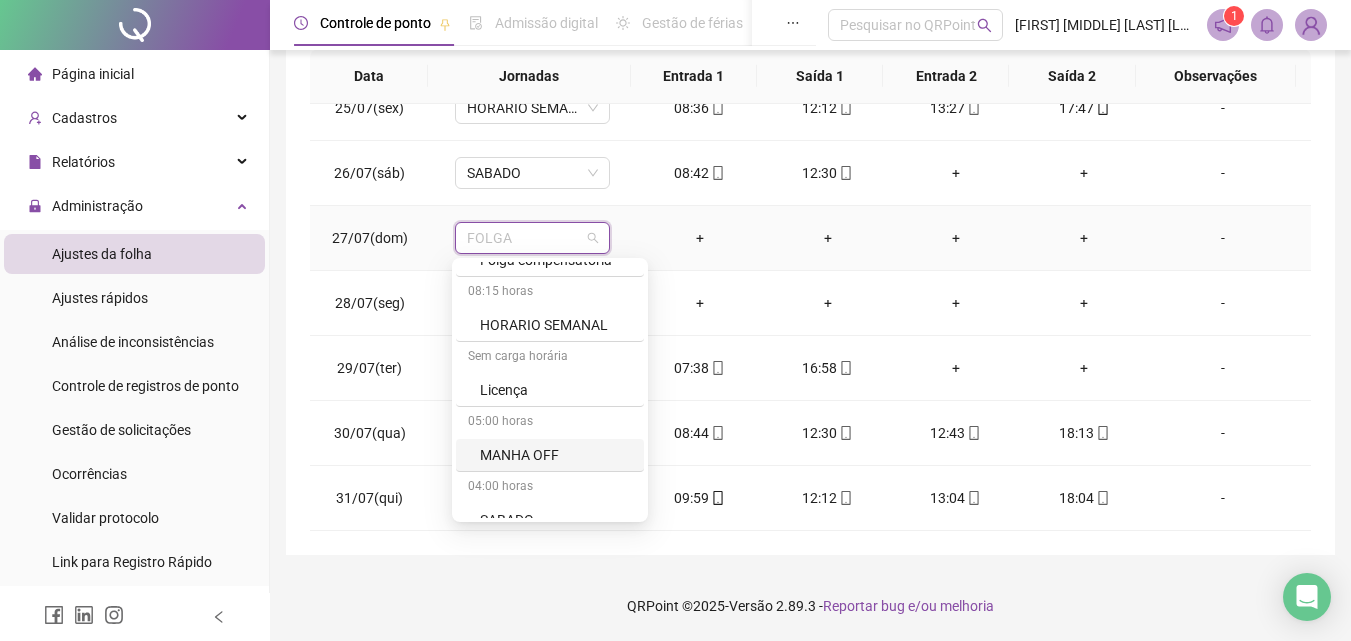 scroll, scrollTop: 329, scrollLeft: 0, axis: vertical 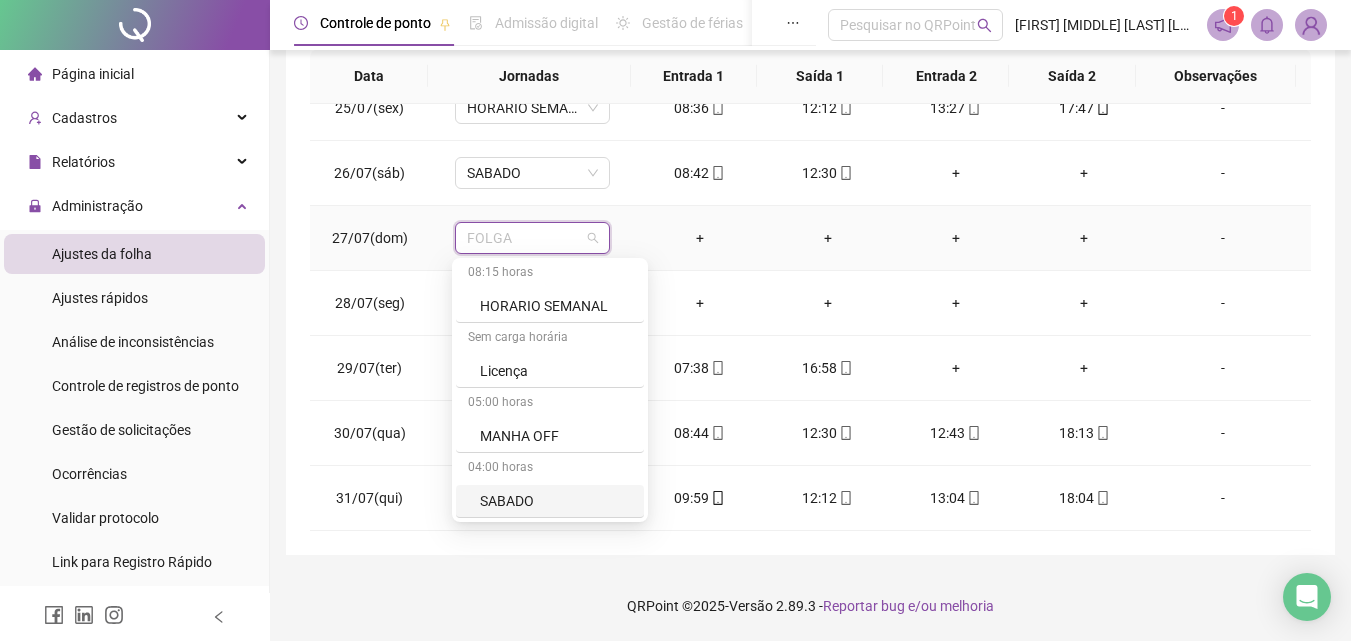 click on "SABADO" at bounding box center (556, 501) 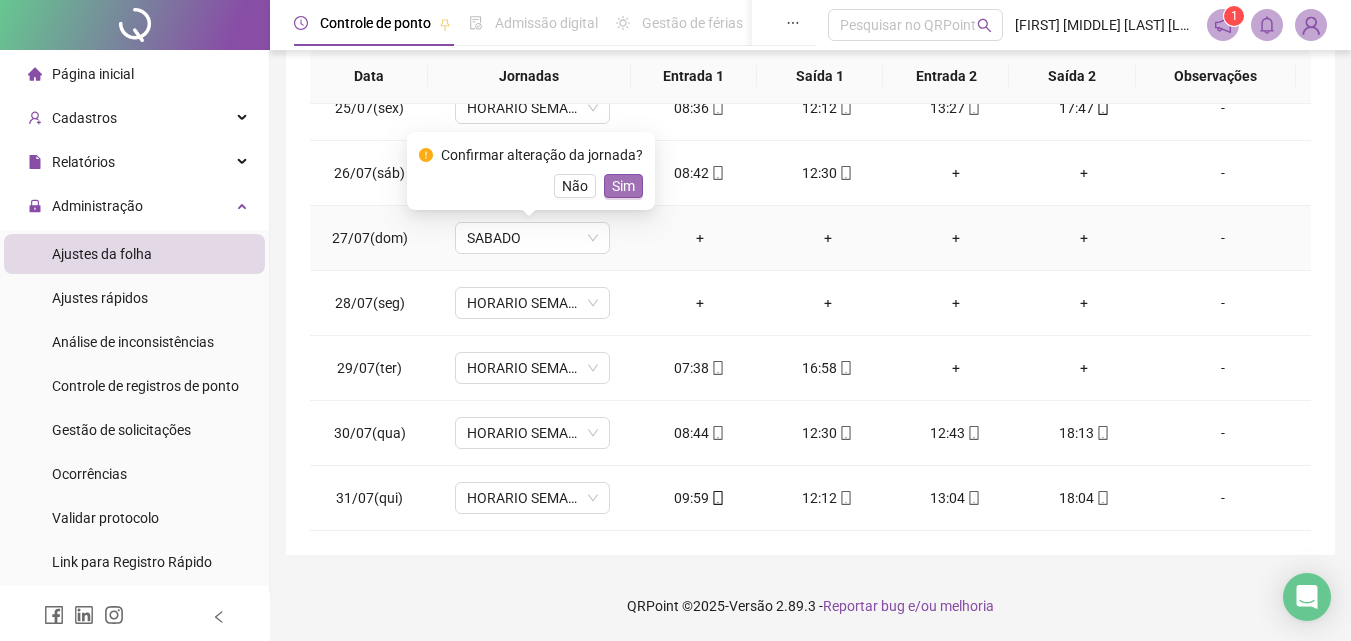 click on "Sim" at bounding box center [623, 186] 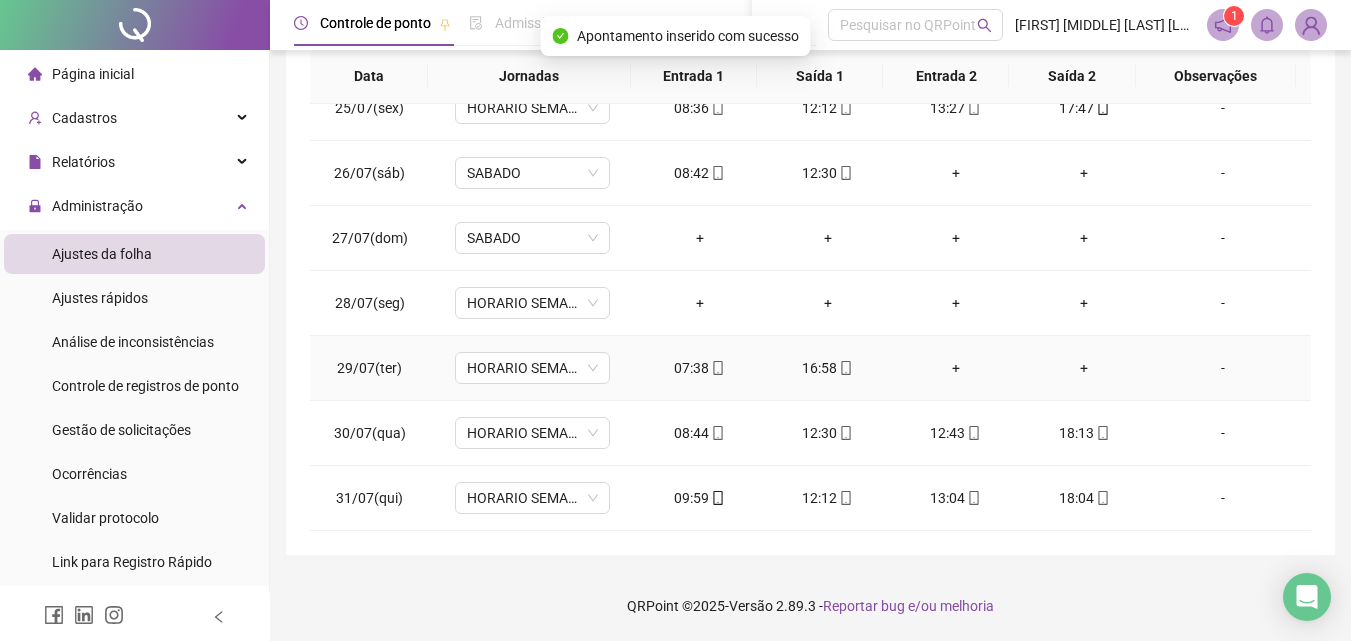 scroll, scrollTop: 1488, scrollLeft: 0, axis: vertical 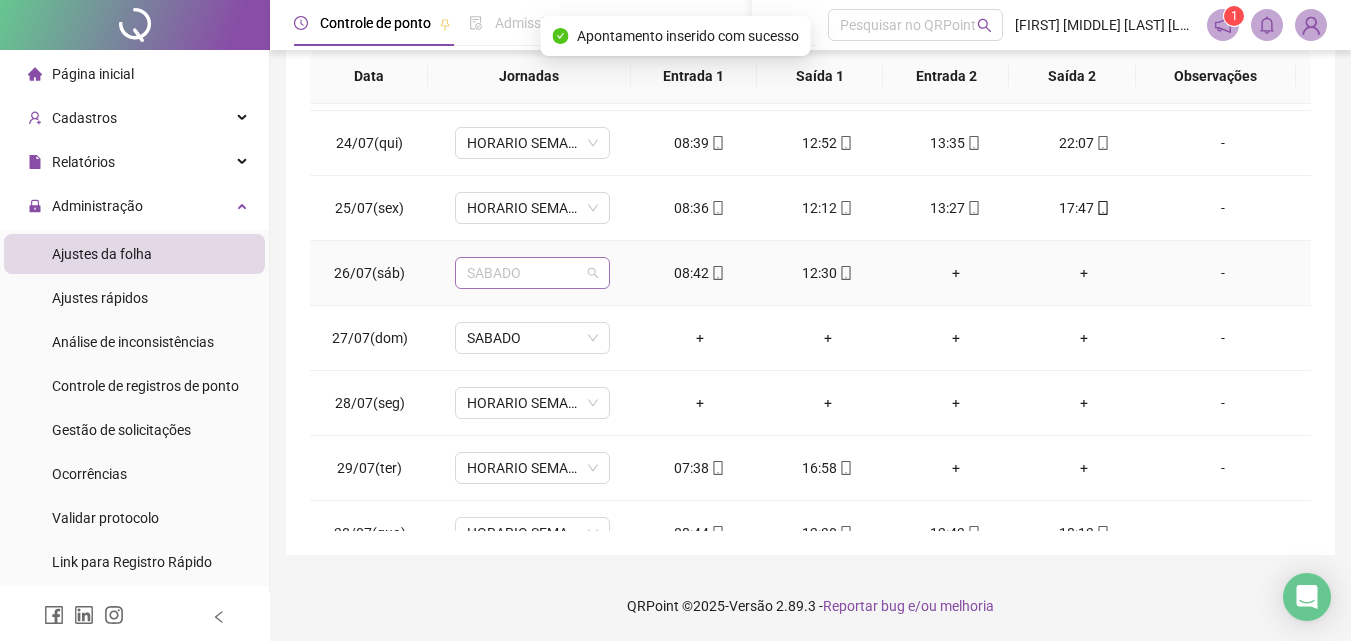 click on "SABADO" at bounding box center [532, 273] 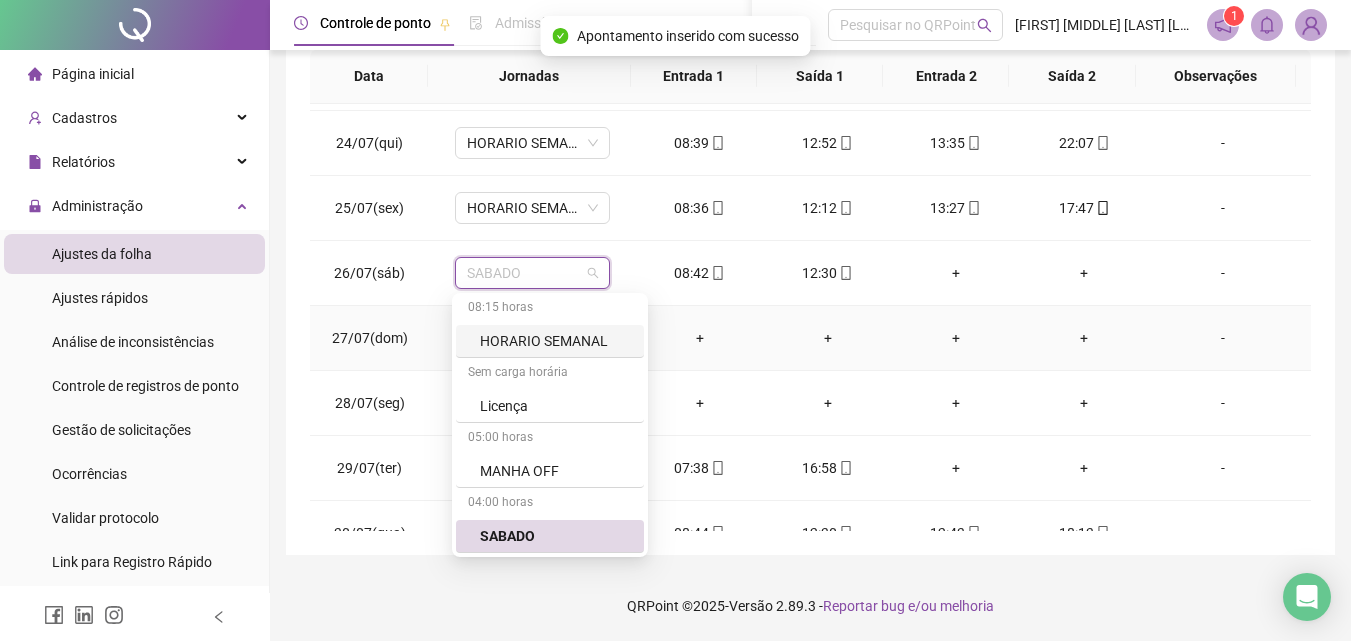 click on "+" at bounding box center [700, 338] 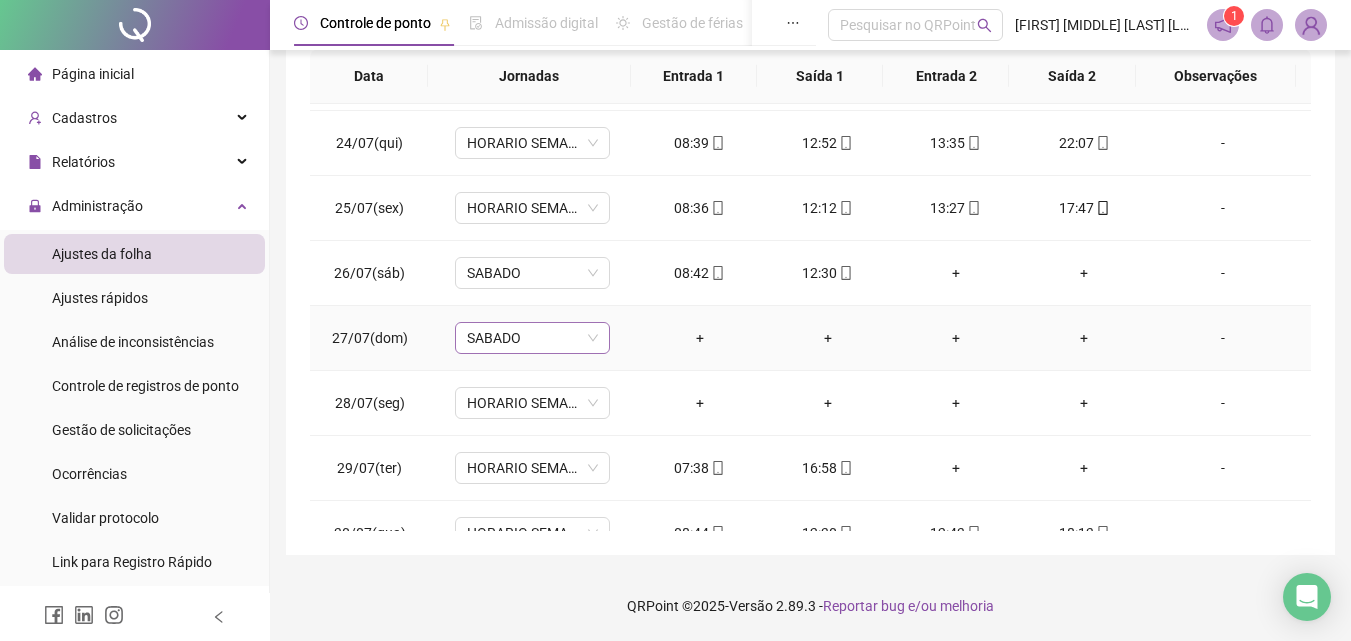 click on "SABADO" at bounding box center [532, 338] 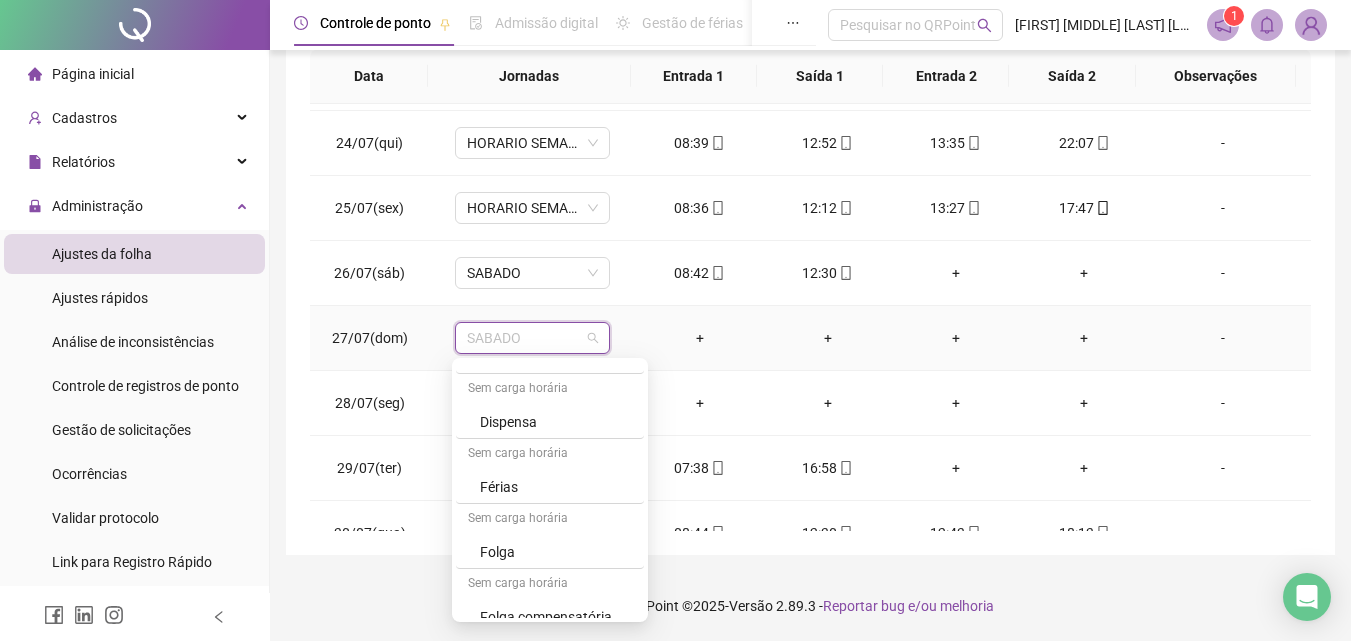 scroll, scrollTop: 0, scrollLeft: 0, axis: both 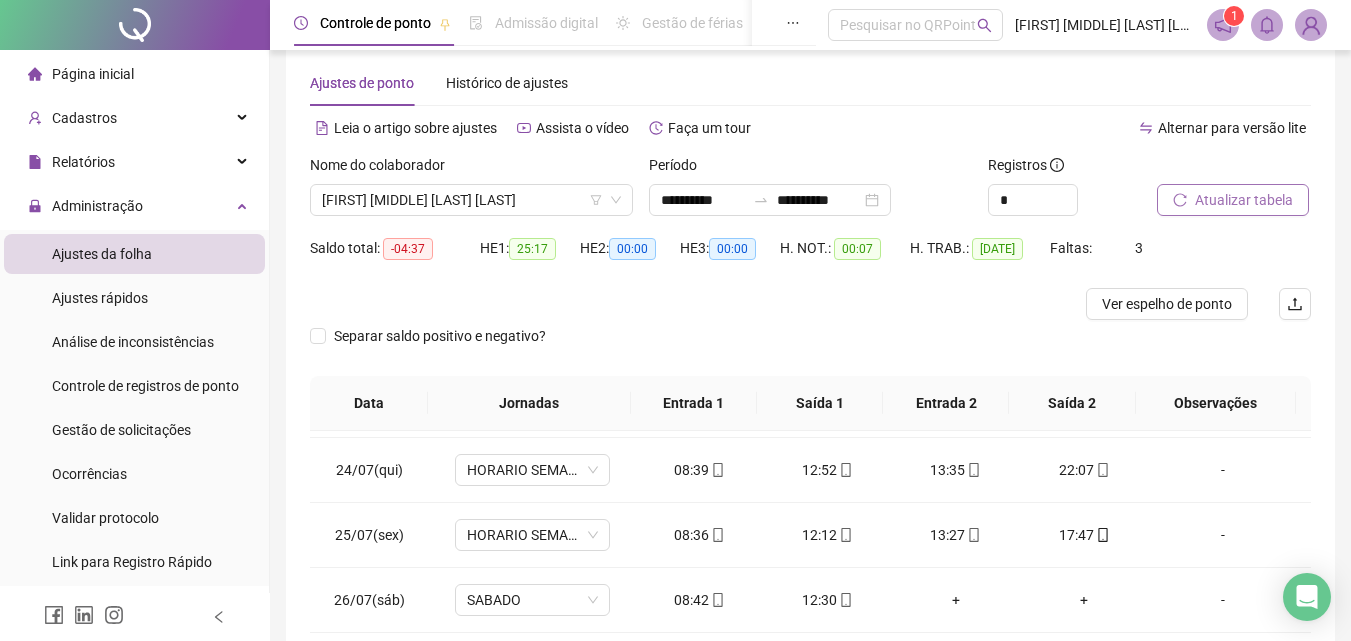click on "Atualizar tabela" at bounding box center [1233, 200] 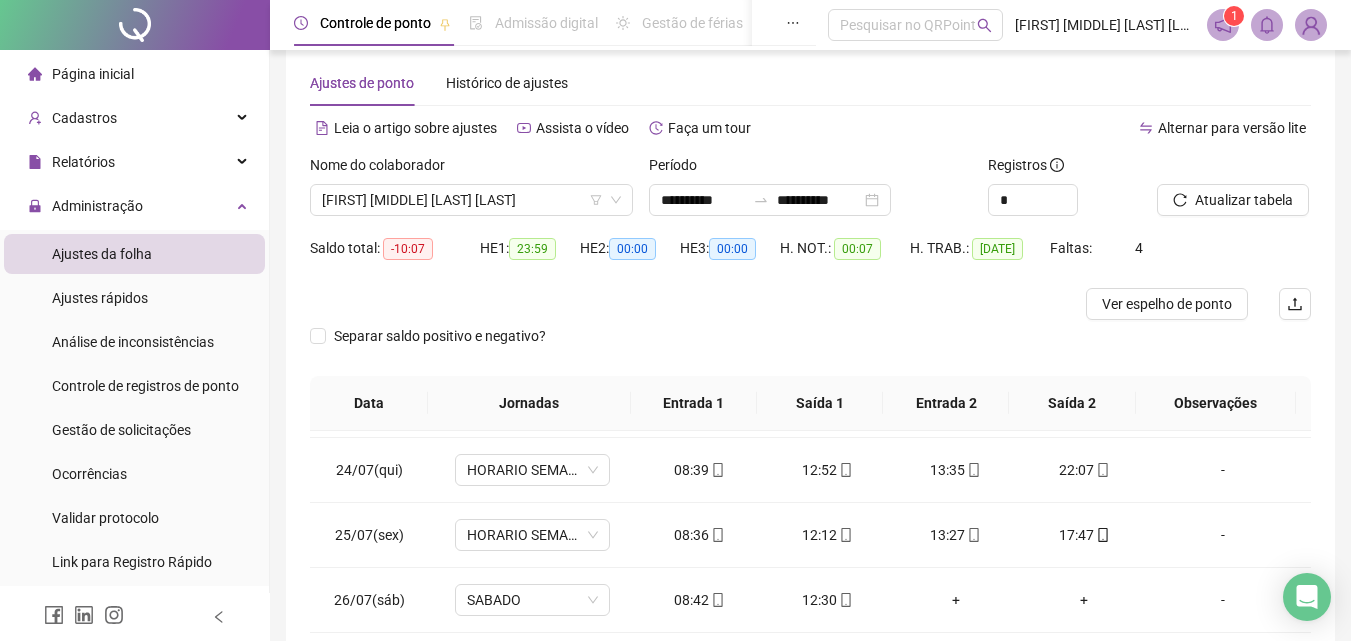 scroll, scrollTop: 357, scrollLeft: 0, axis: vertical 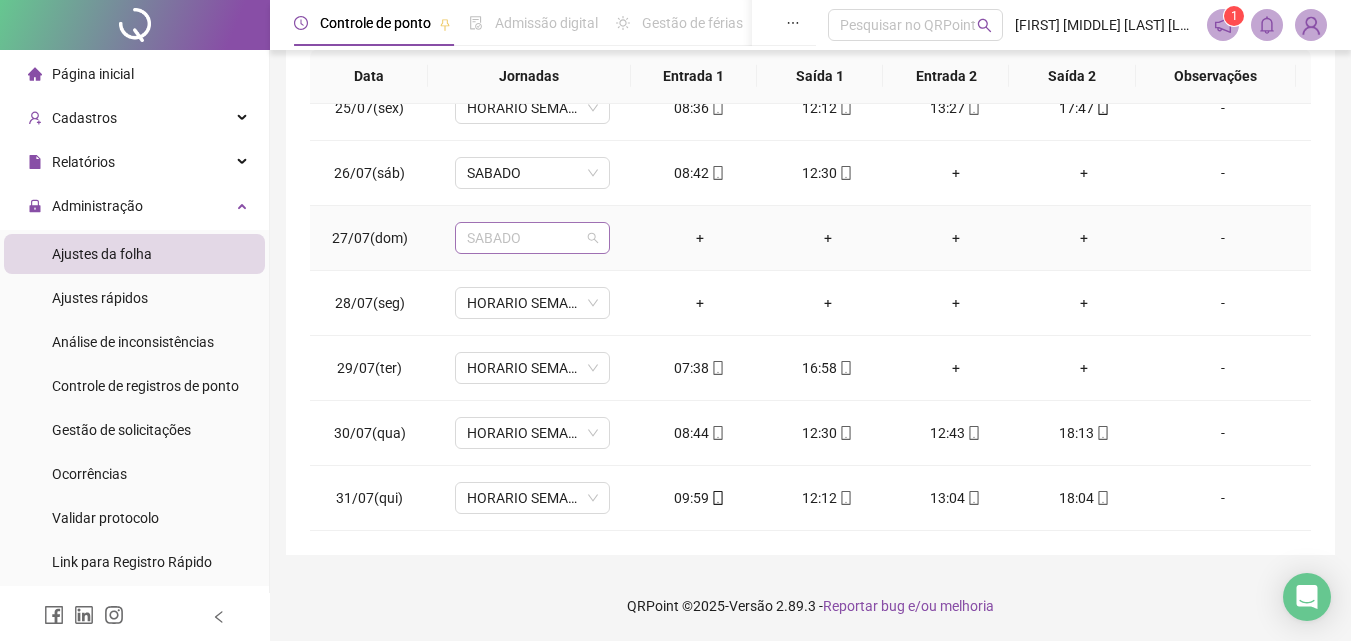 click on "SABADO" at bounding box center [532, 238] 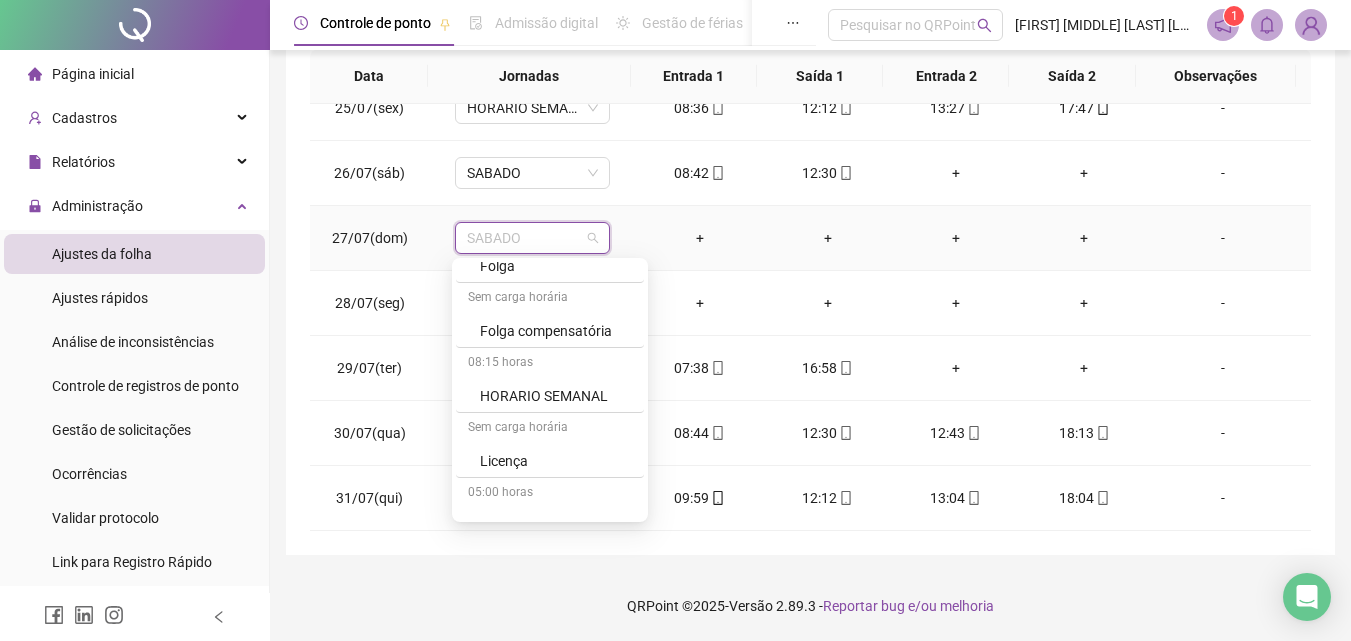 scroll, scrollTop: 130, scrollLeft: 0, axis: vertical 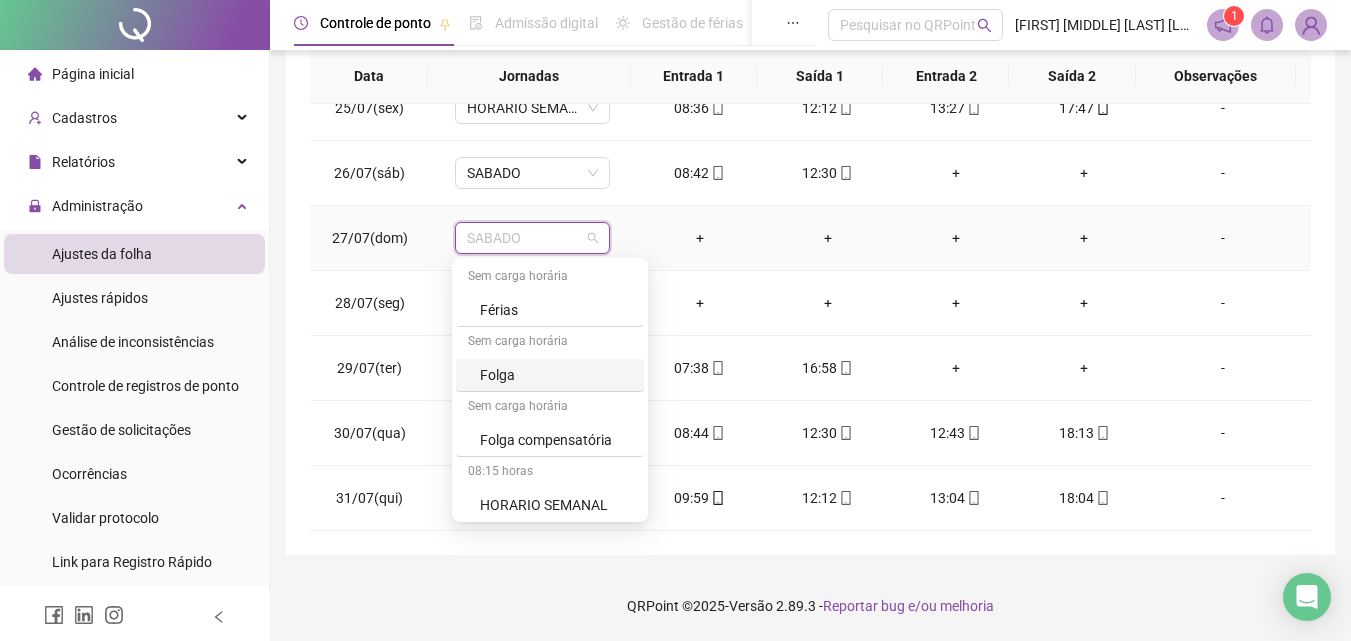 click on "Sem carga horária" at bounding box center (550, 343) 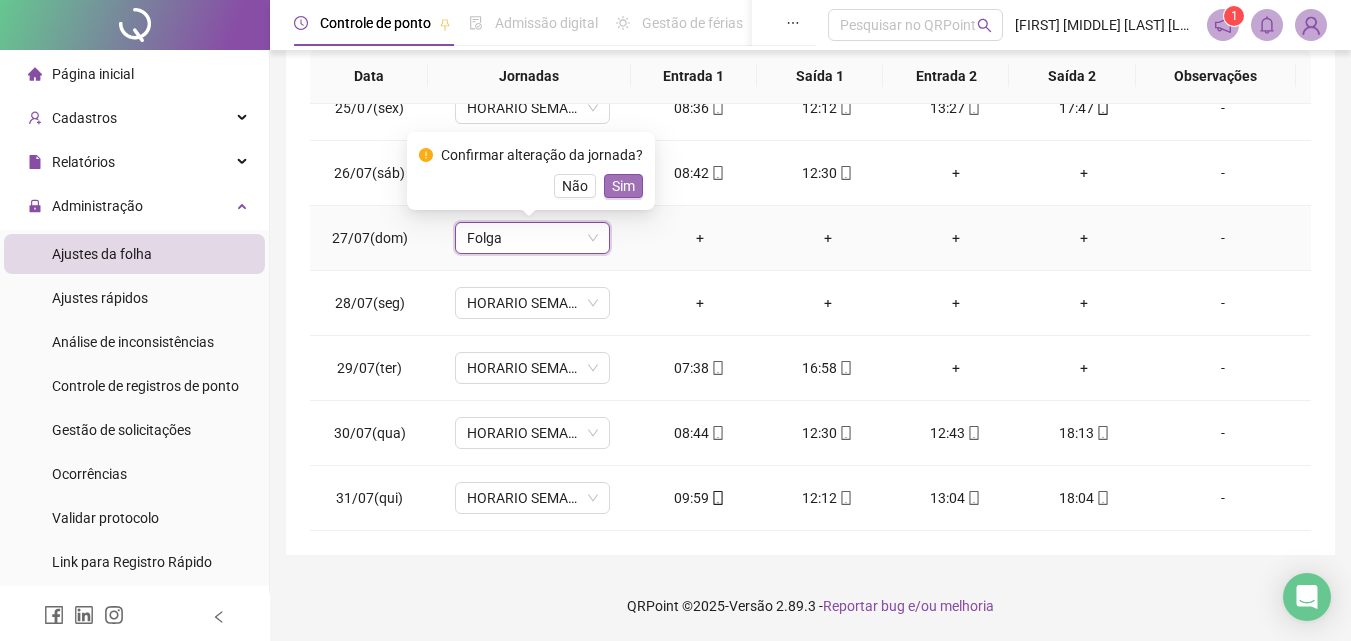 click on "Sim" at bounding box center [623, 186] 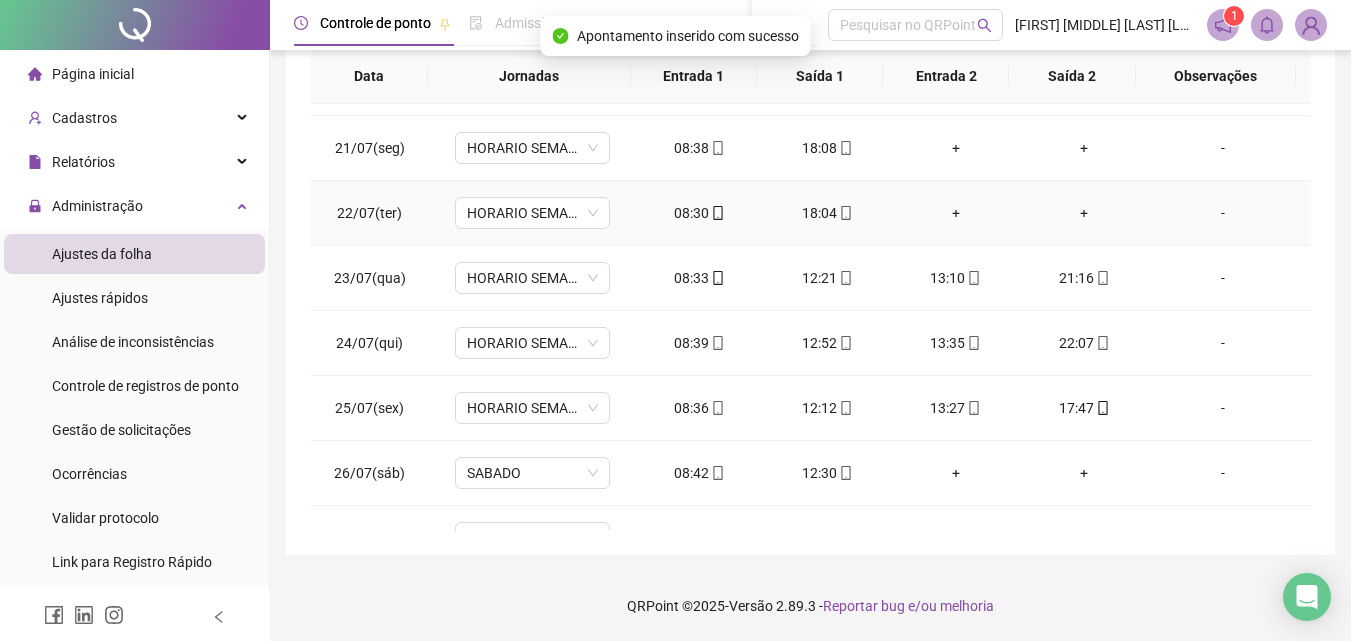 scroll, scrollTop: 1188, scrollLeft: 0, axis: vertical 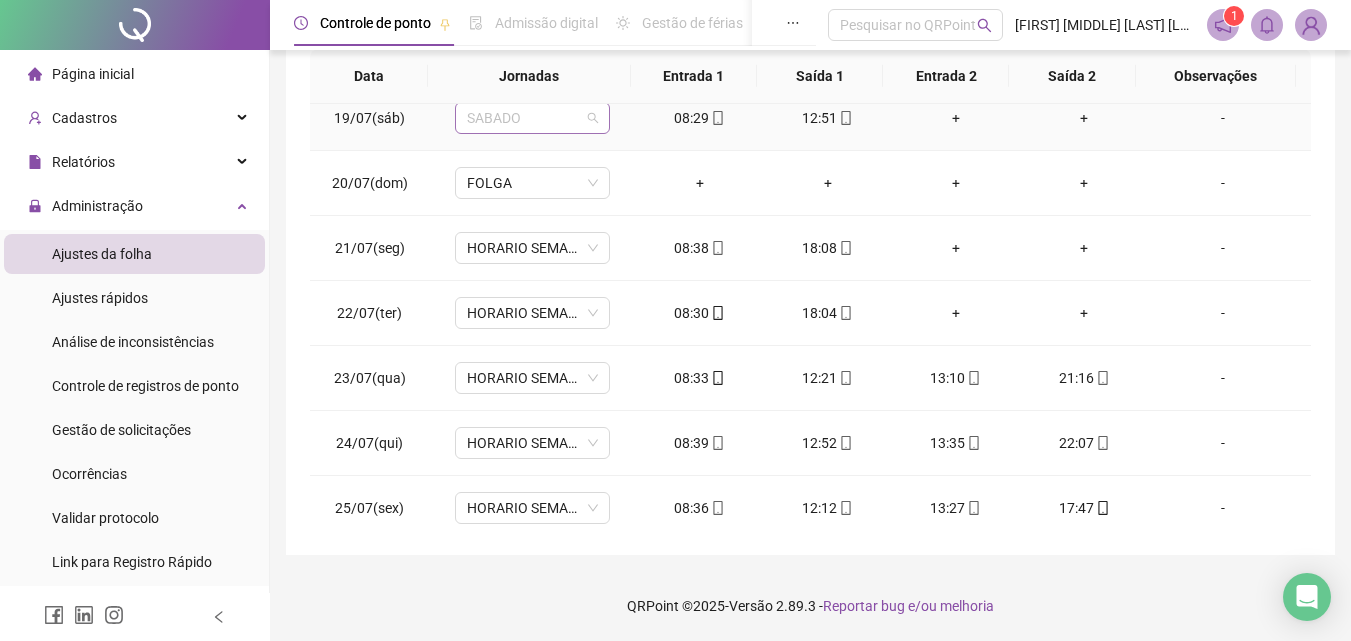 click on "SABADO" at bounding box center (532, 118) 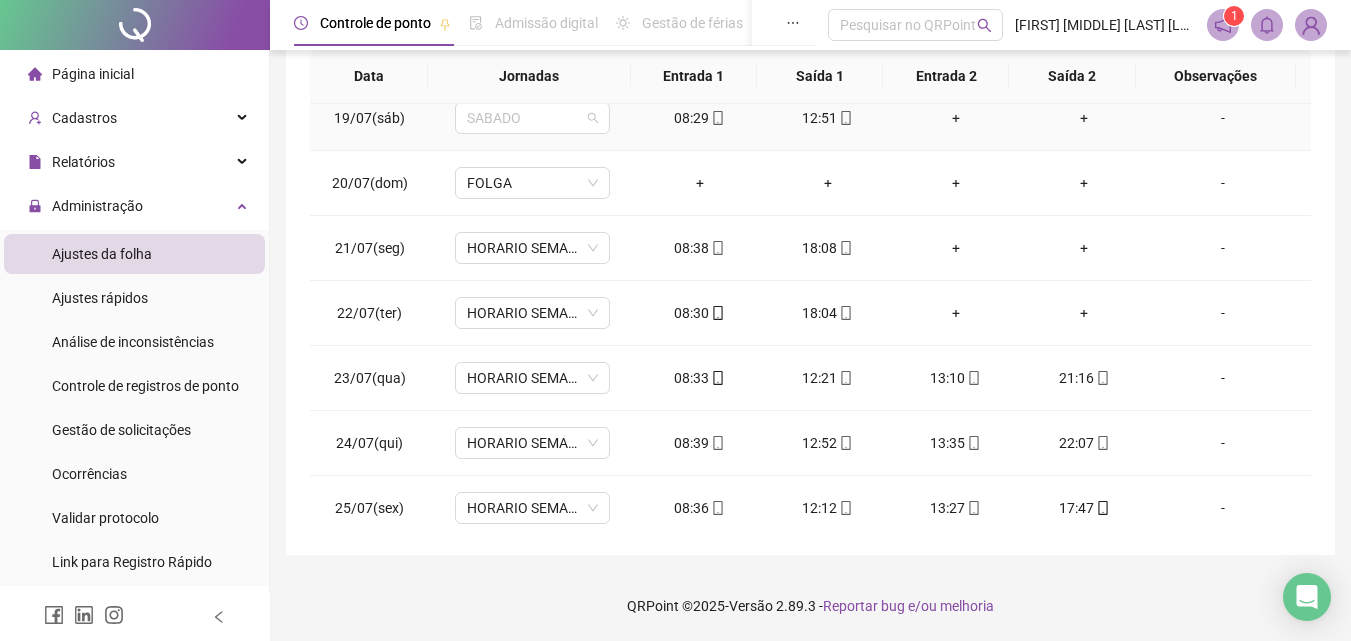 scroll, scrollTop: 1187, scrollLeft: 0, axis: vertical 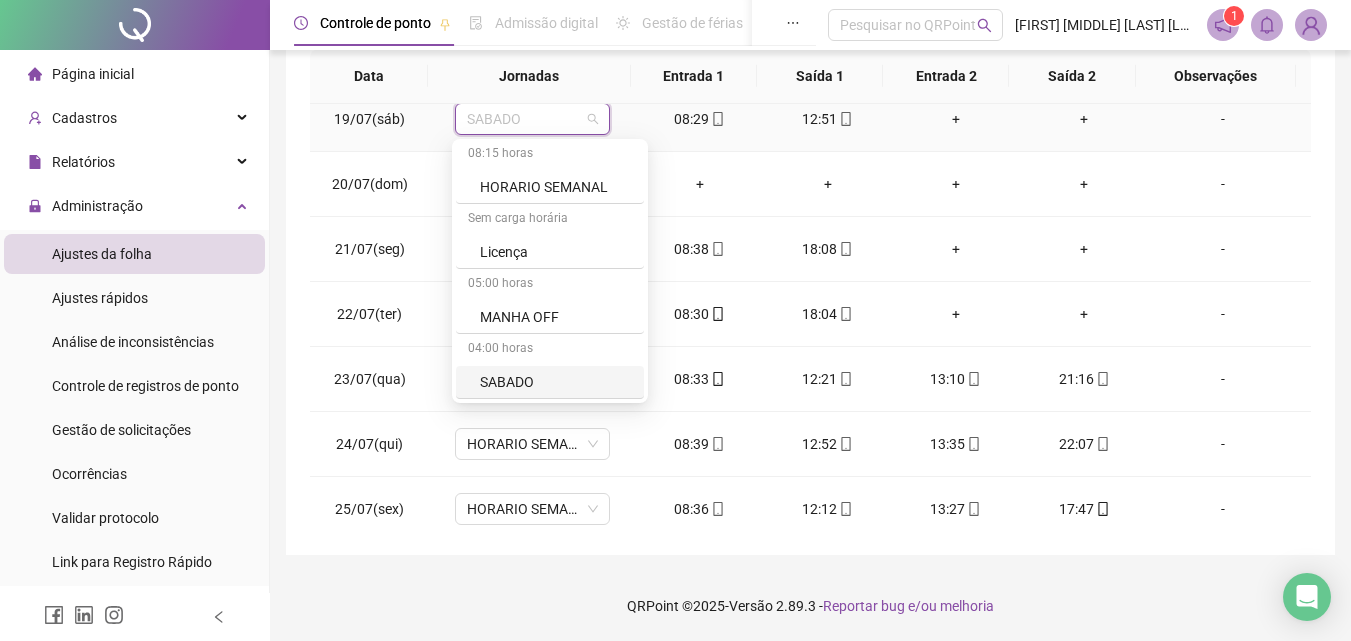 drag, startPoint x: 515, startPoint y: 373, endPoint x: 595, endPoint y: 343, distance: 85.44004 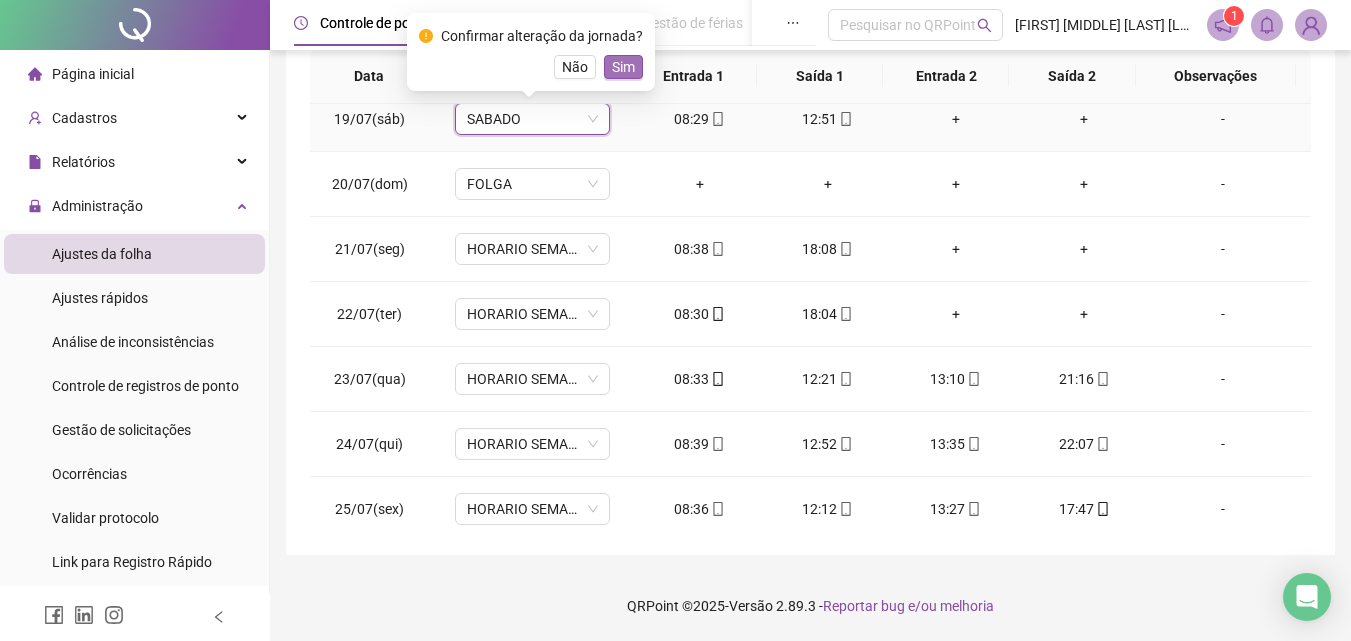 click on "Sim" at bounding box center [623, 67] 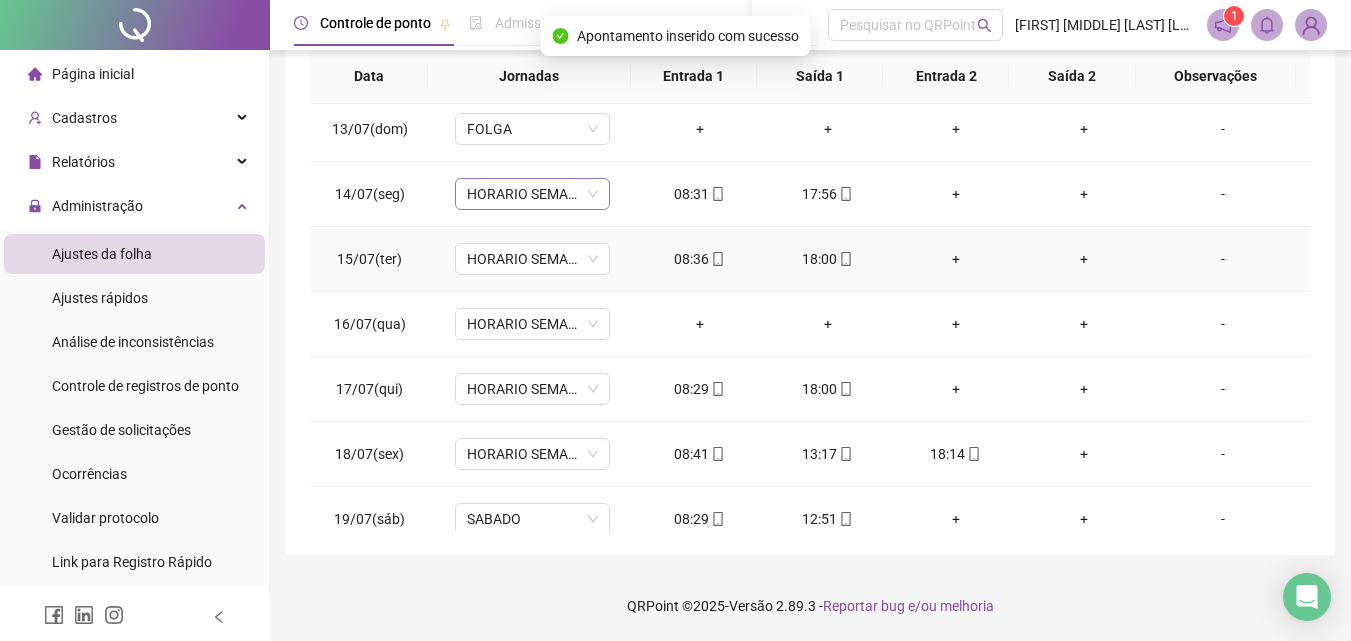 scroll, scrollTop: 687, scrollLeft: 0, axis: vertical 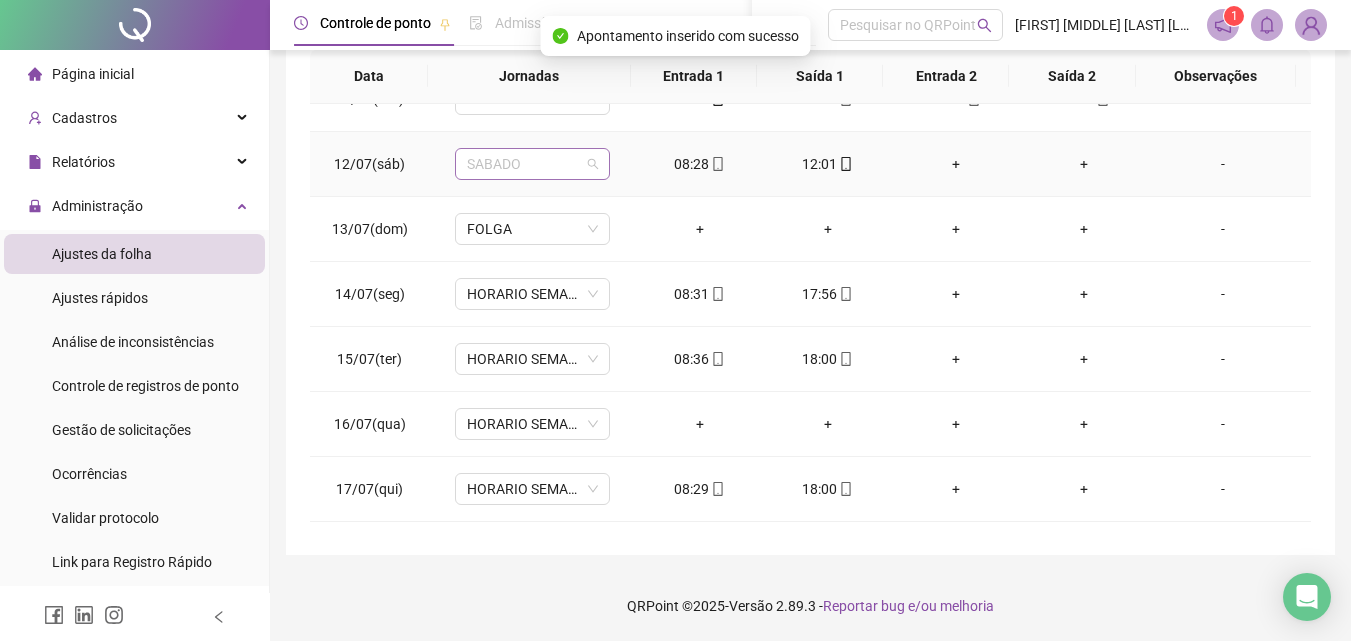 click on "SABADO" at bounding box center (532, 164) 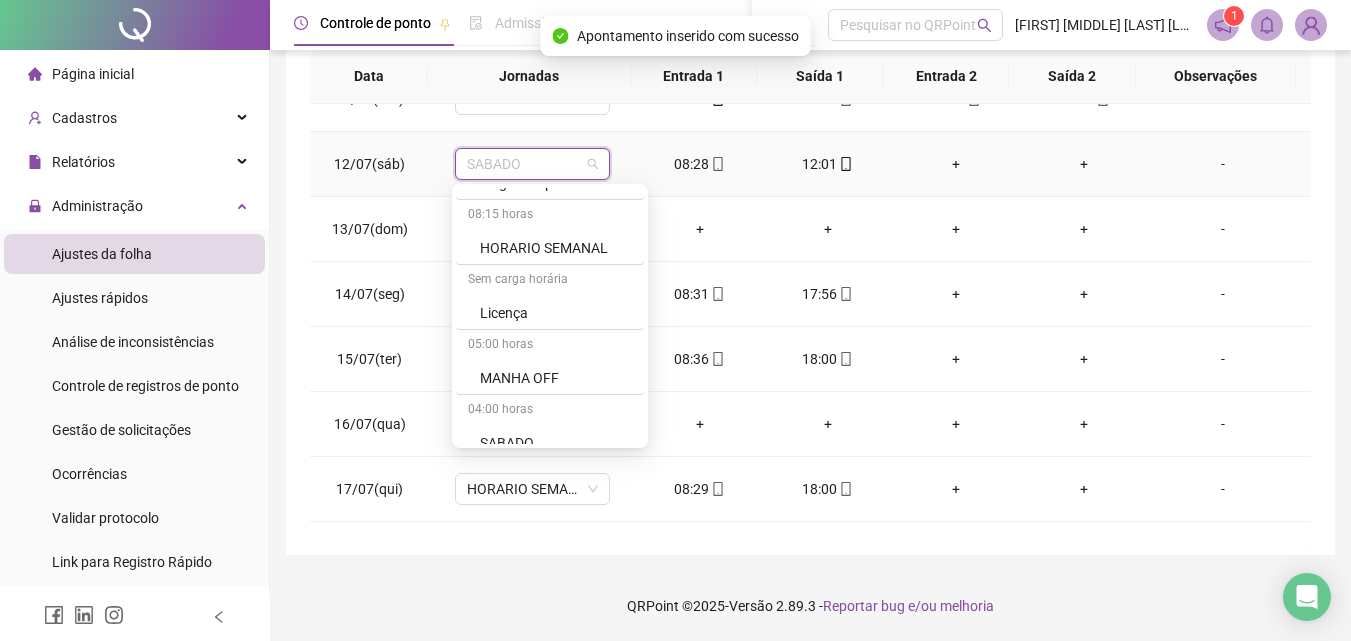 scroll, scrollTop: 329, scrollLeft: 0, axis: vertical 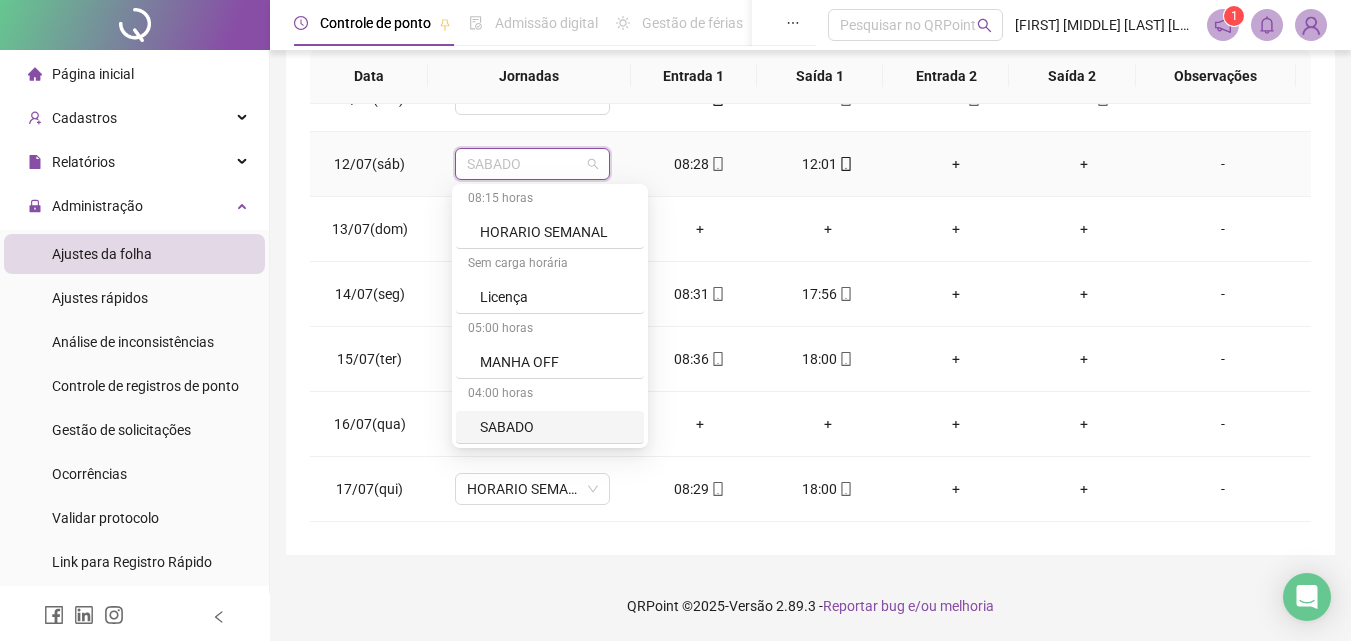click on "SABADO" at bounding box center (556, 427) 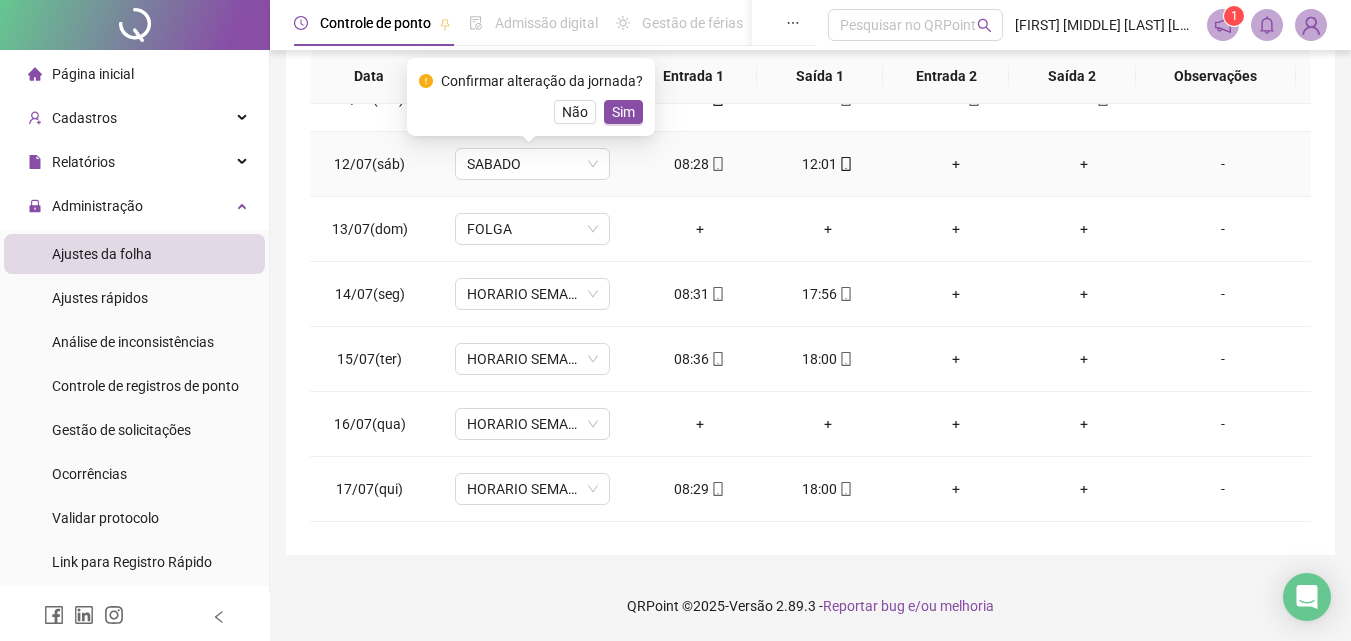 click on "Confirmar alteração da jornada? Não Sim" at bounding box center (531, 97) 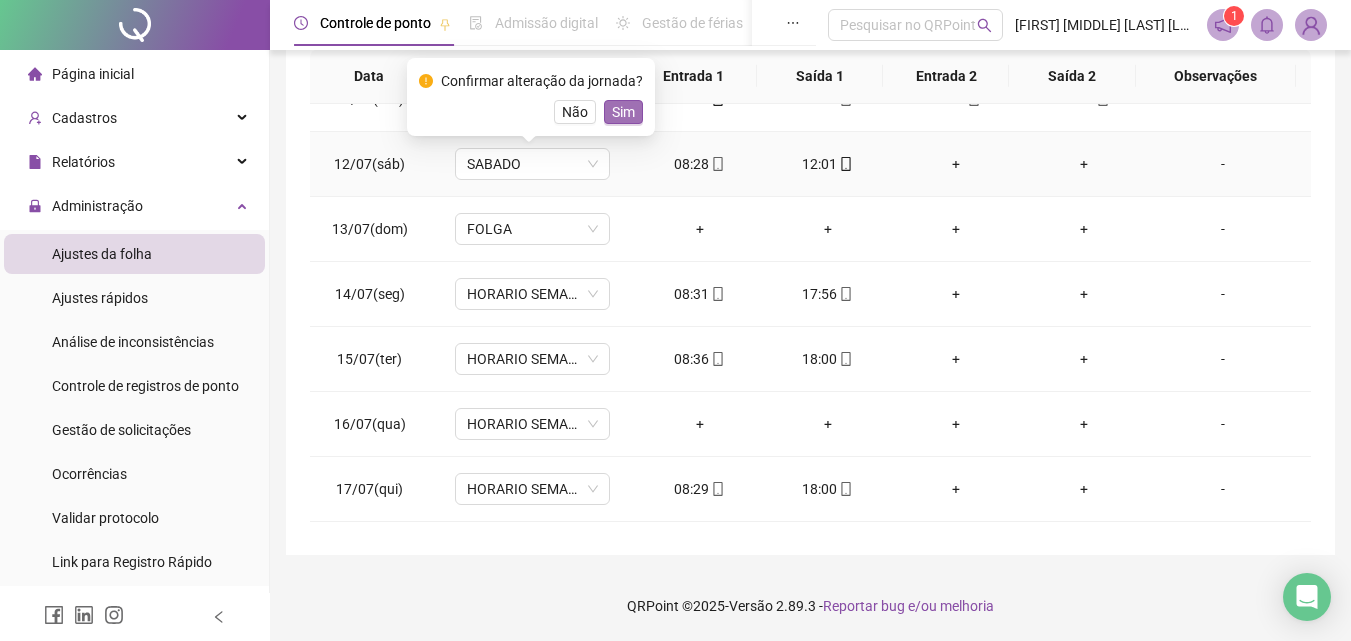 drag, startPoint x: 611, startPoint y: 118, endPoint x: 639, endPoint y: 149, distance: 41.773197 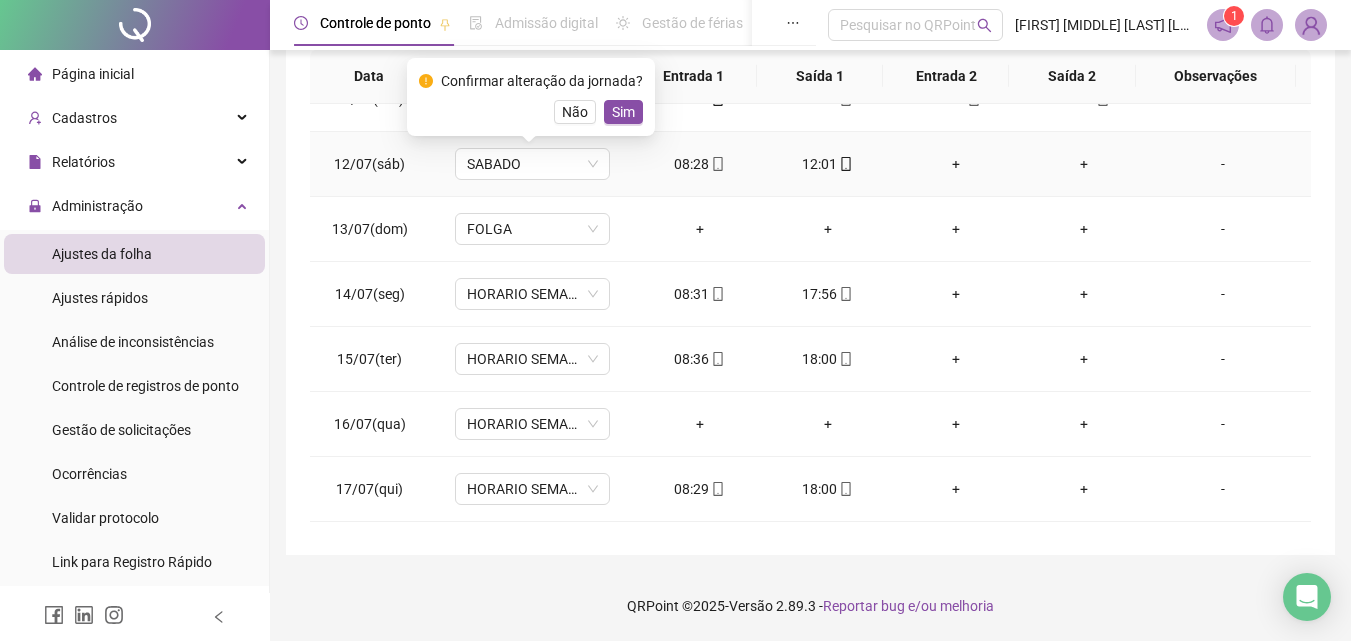 click on "Sim" at bounding box center [623, 112] 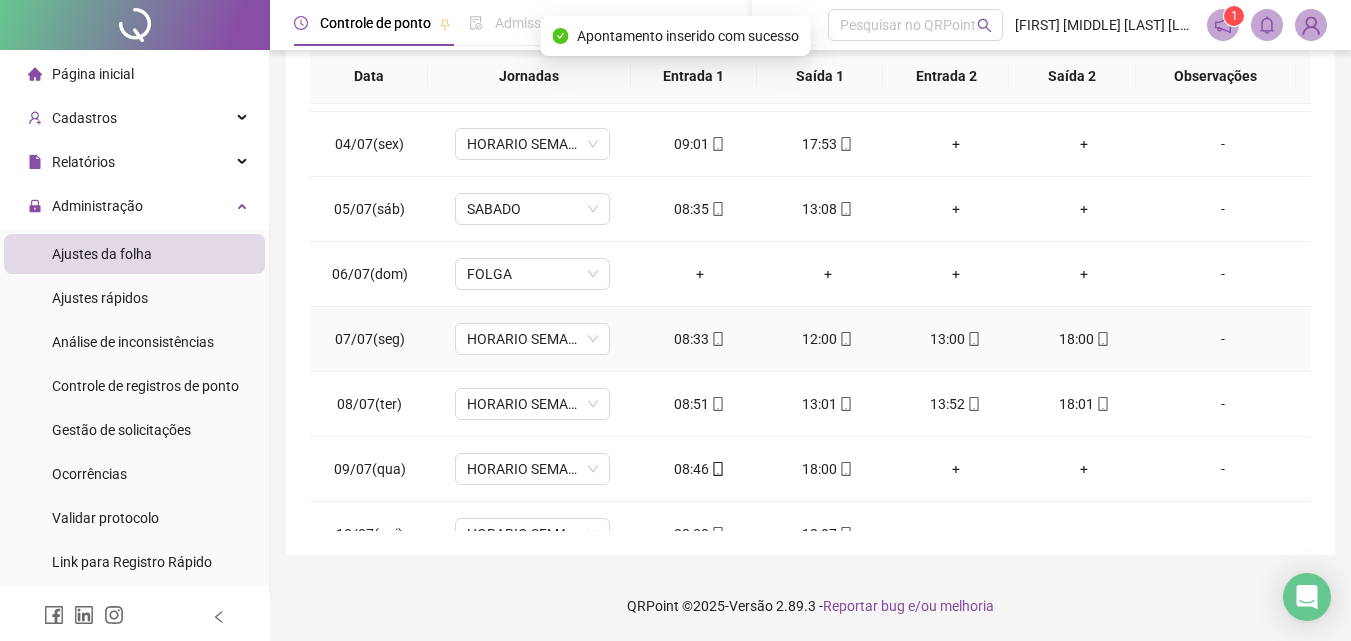 scroll, scrollTop: 87, scrollLeft: 0, axis: vertical 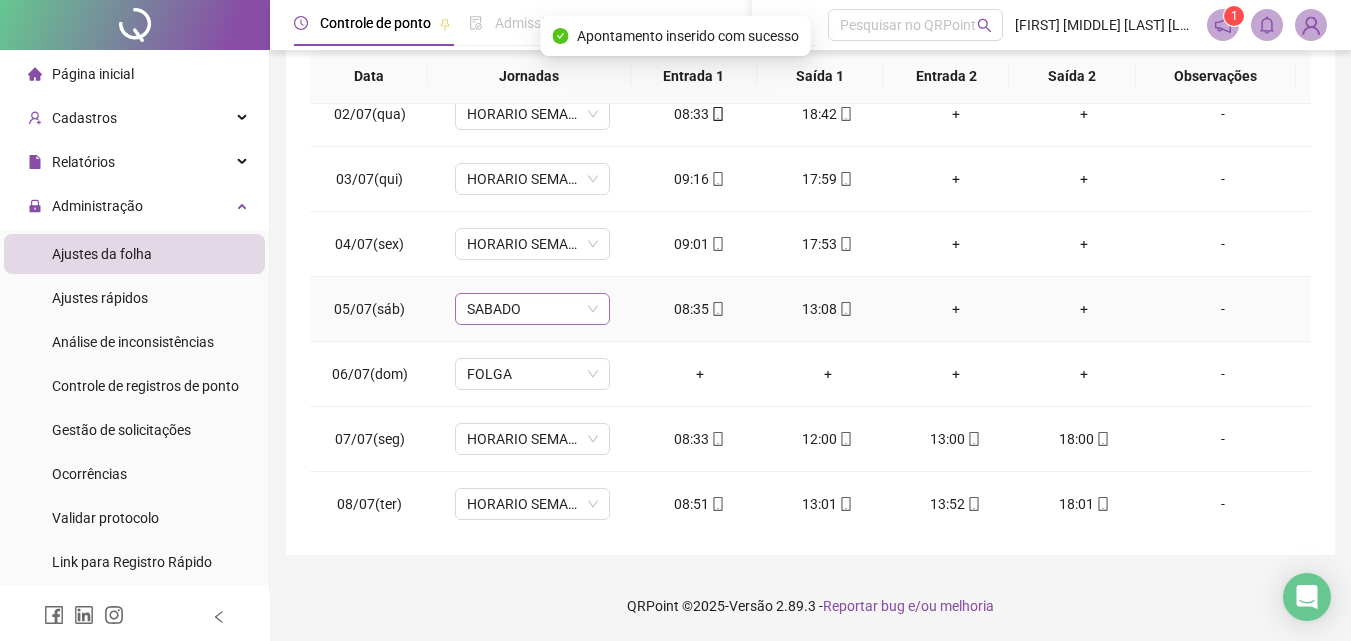 click on "SABADO" at bounding box center (532, 309) 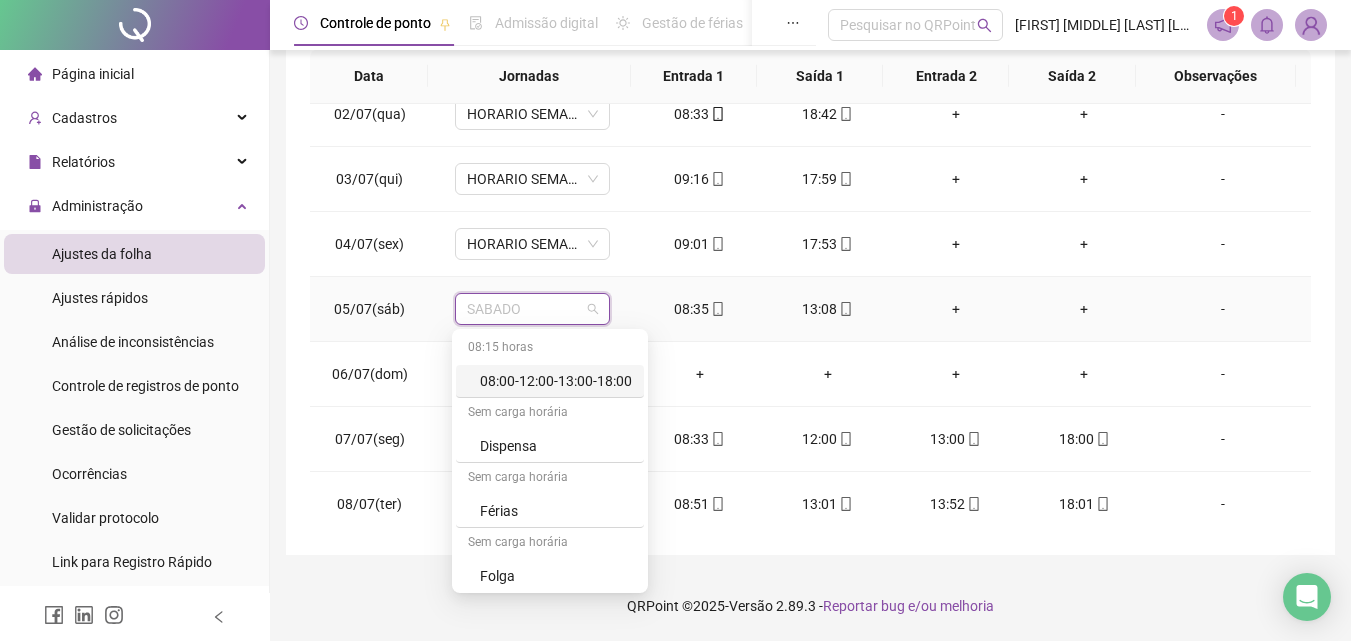 scroll, scrollTop: 329, scrollLeft: 0, axis: vertical 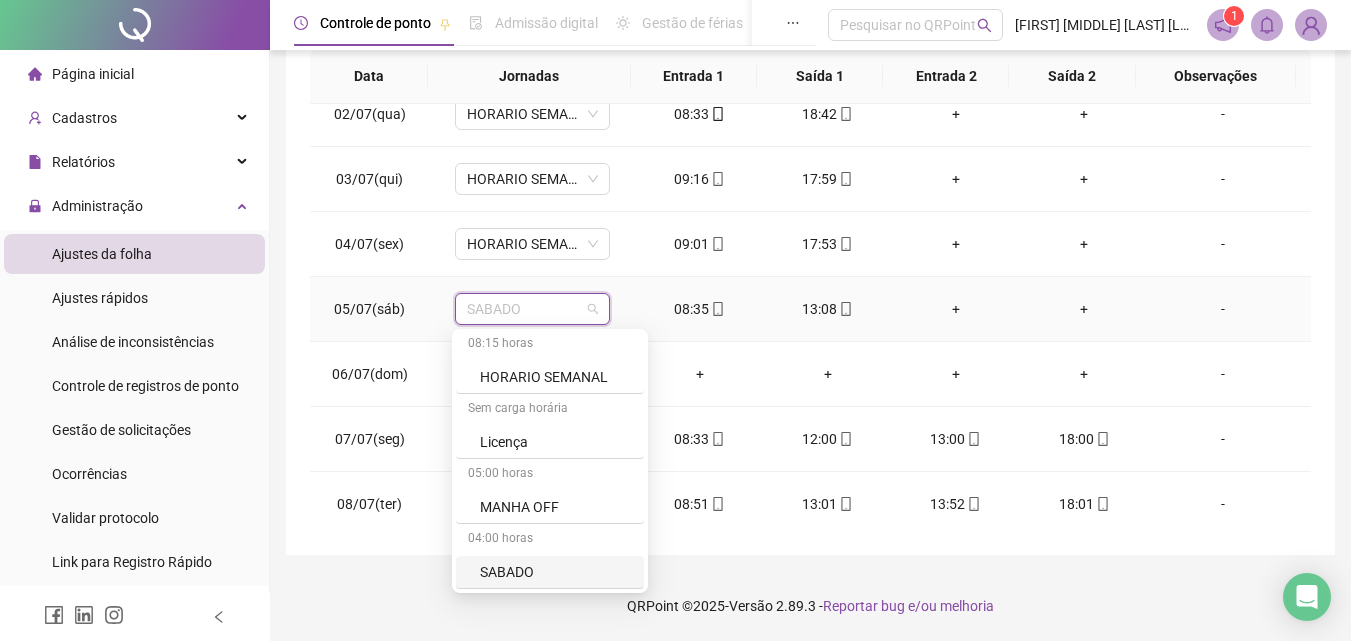 click on "SABADO" at bounding box center (556, 572) 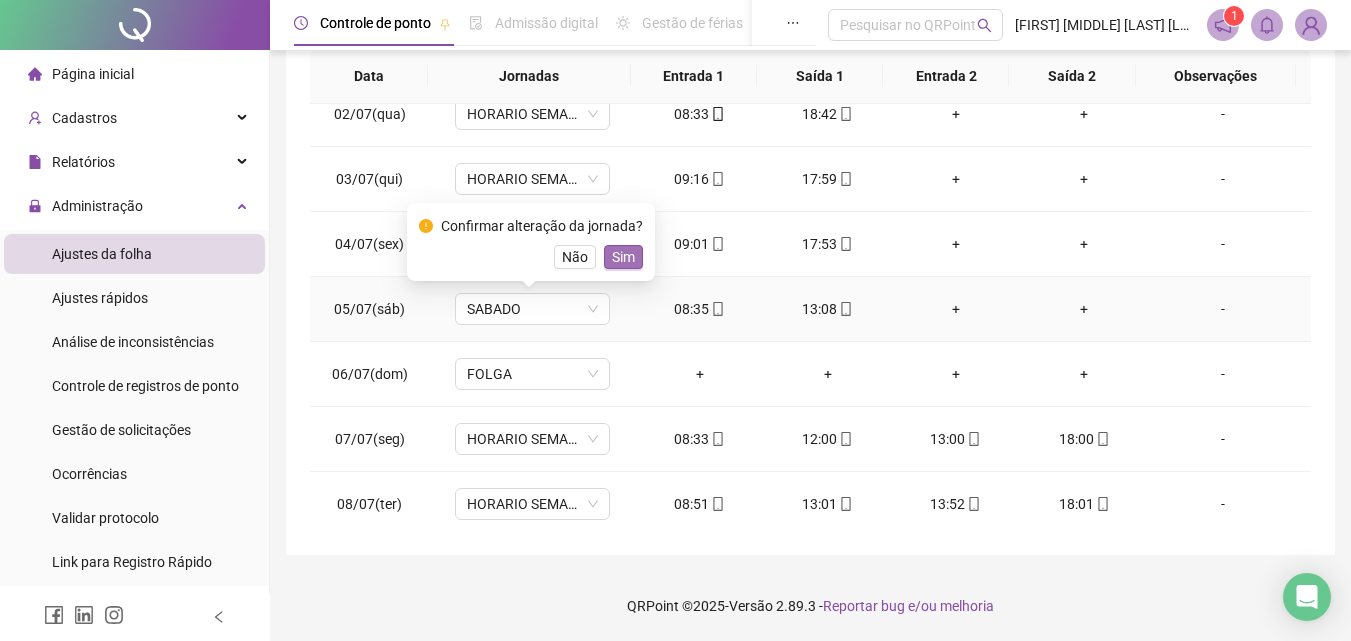 click on "Sim" at bounding box center (623, 257) 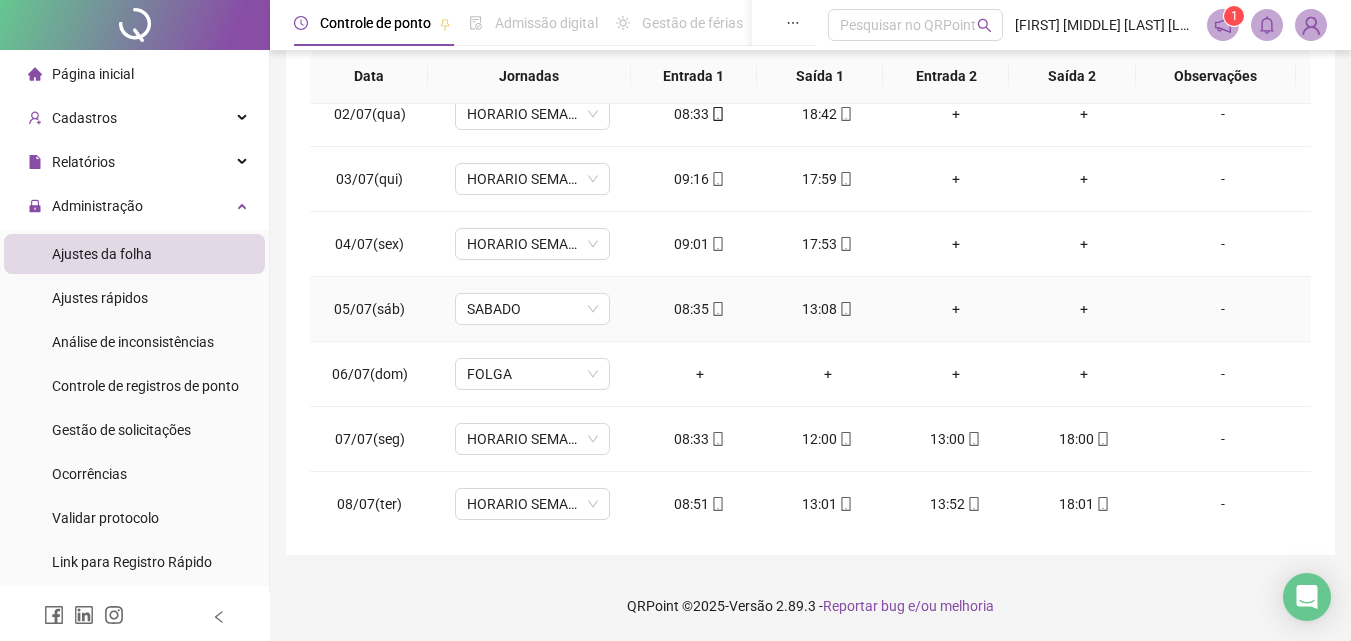 scroll, scrollTop: 0, scrollLeft: 0, axis: both 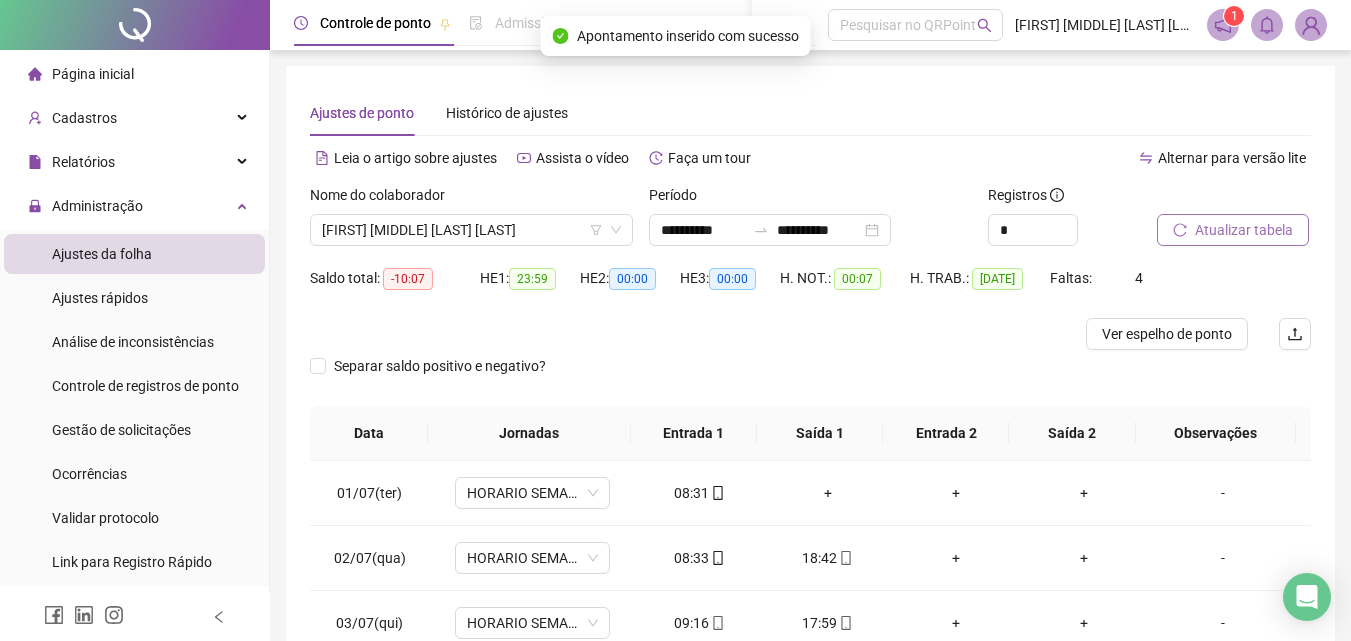 click on "Atualizar tabela" at bounding box center [1244, 230] 